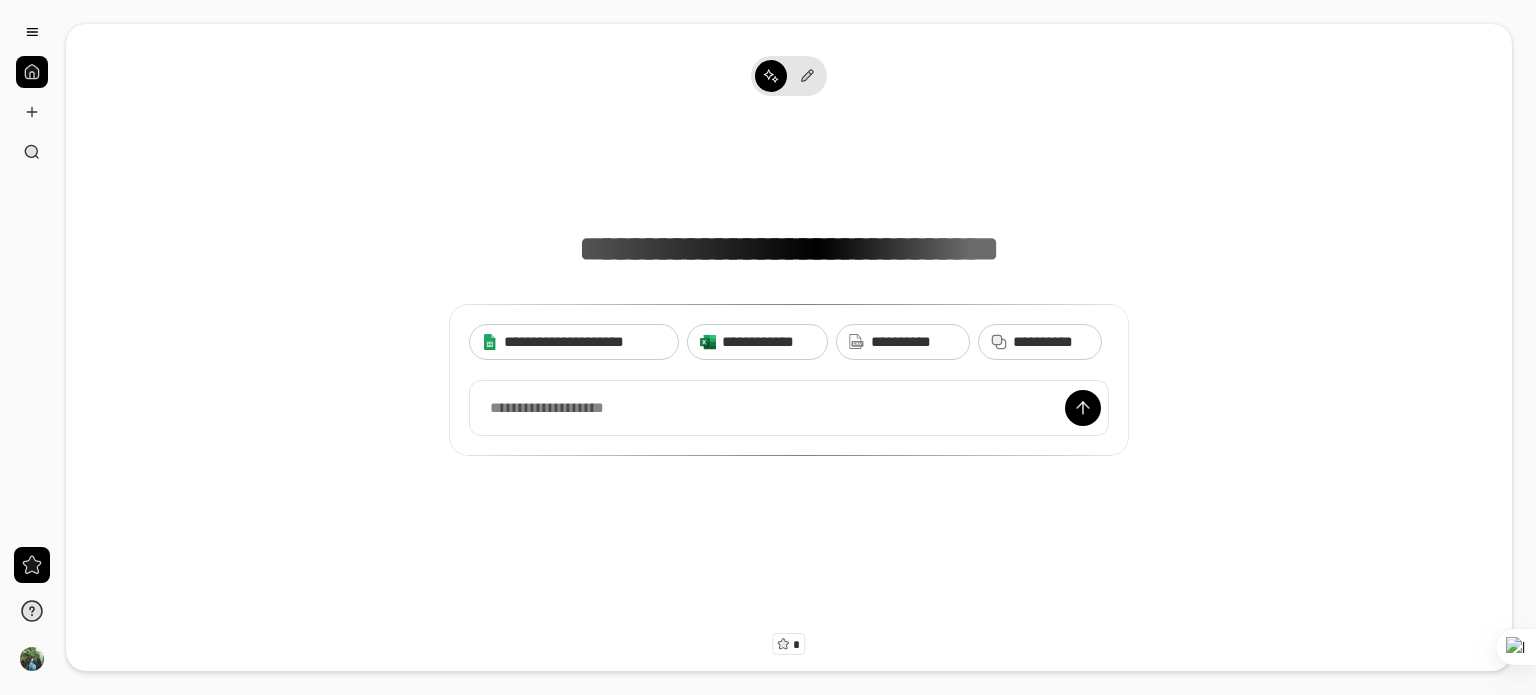 scroll, scrollTop: 0, scrollLeft: 0, axis: both 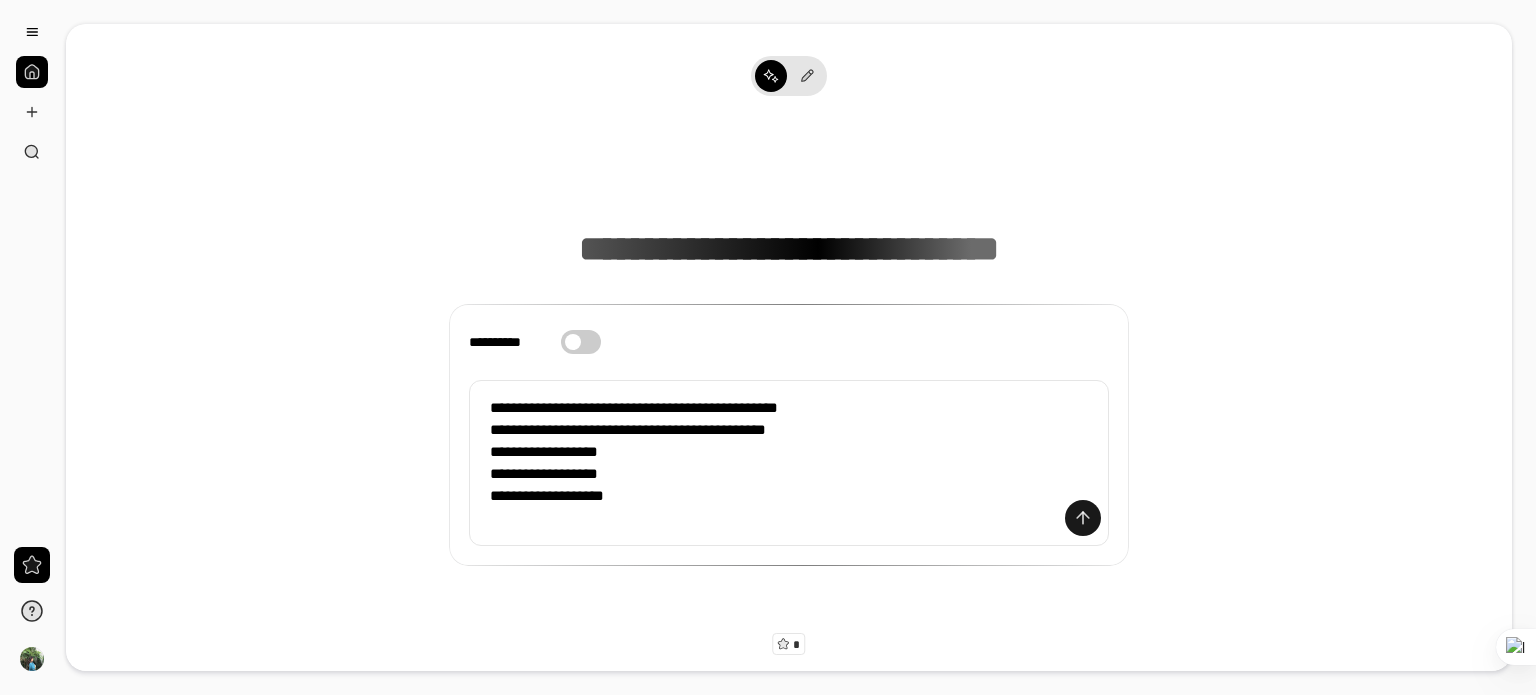 click at bounding box center [1083, 518] 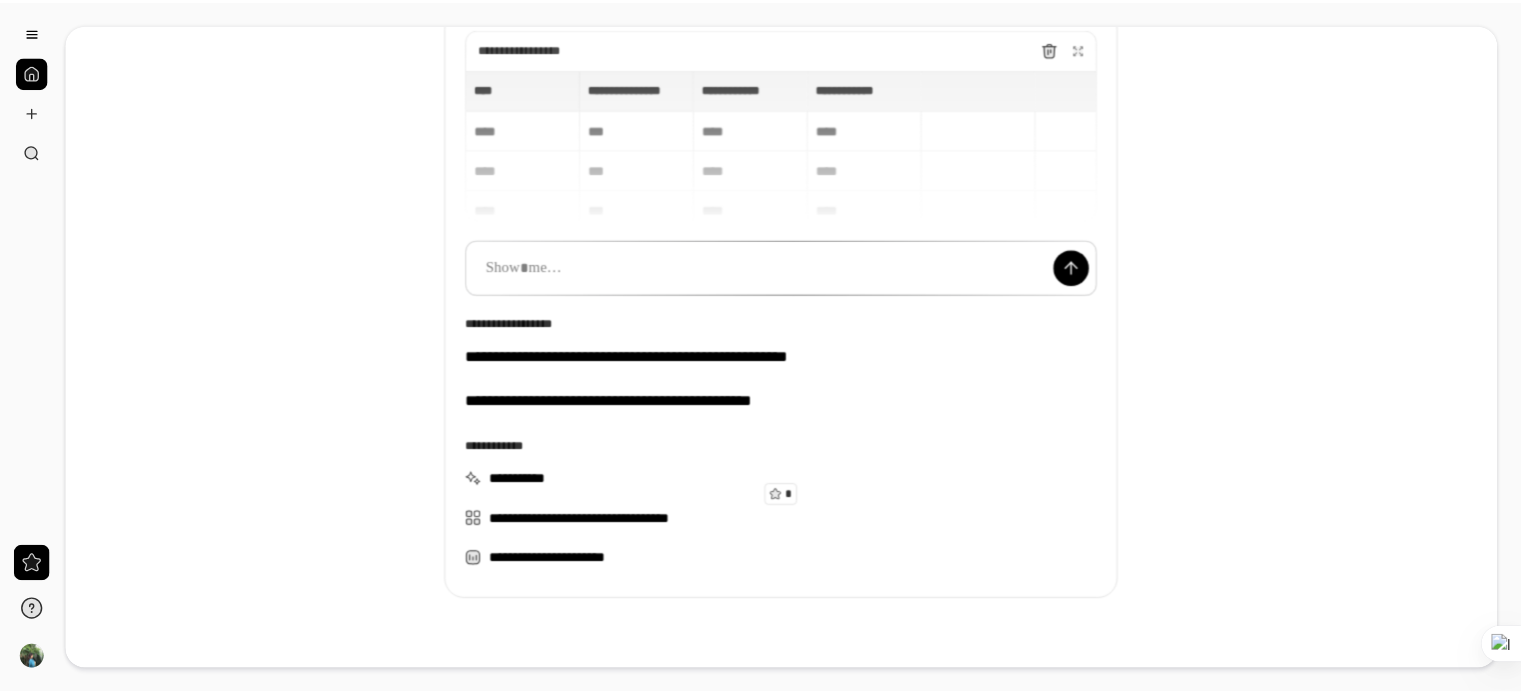 scroll, scrollTop: 196, scrollLeft: 0, axis: vertical 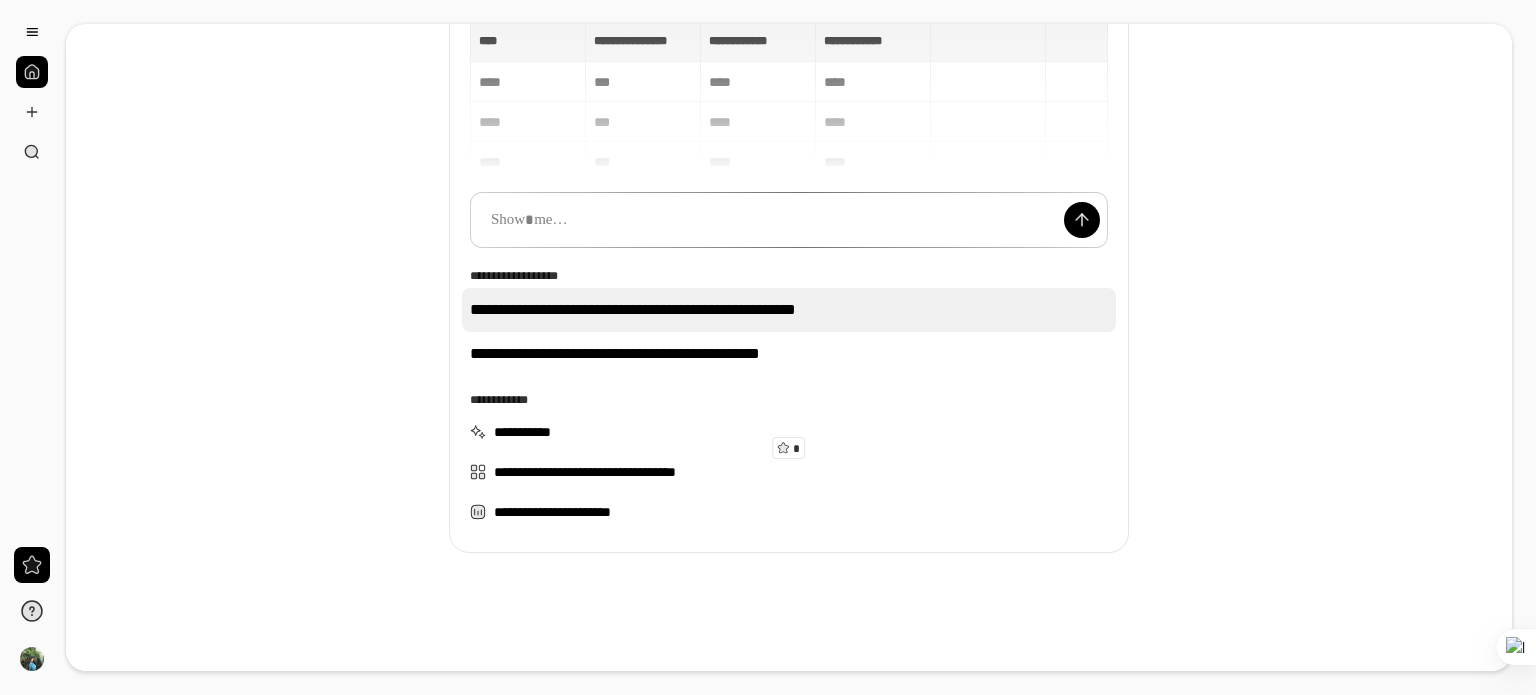 click on "**********" at bounding box center [789, 310] 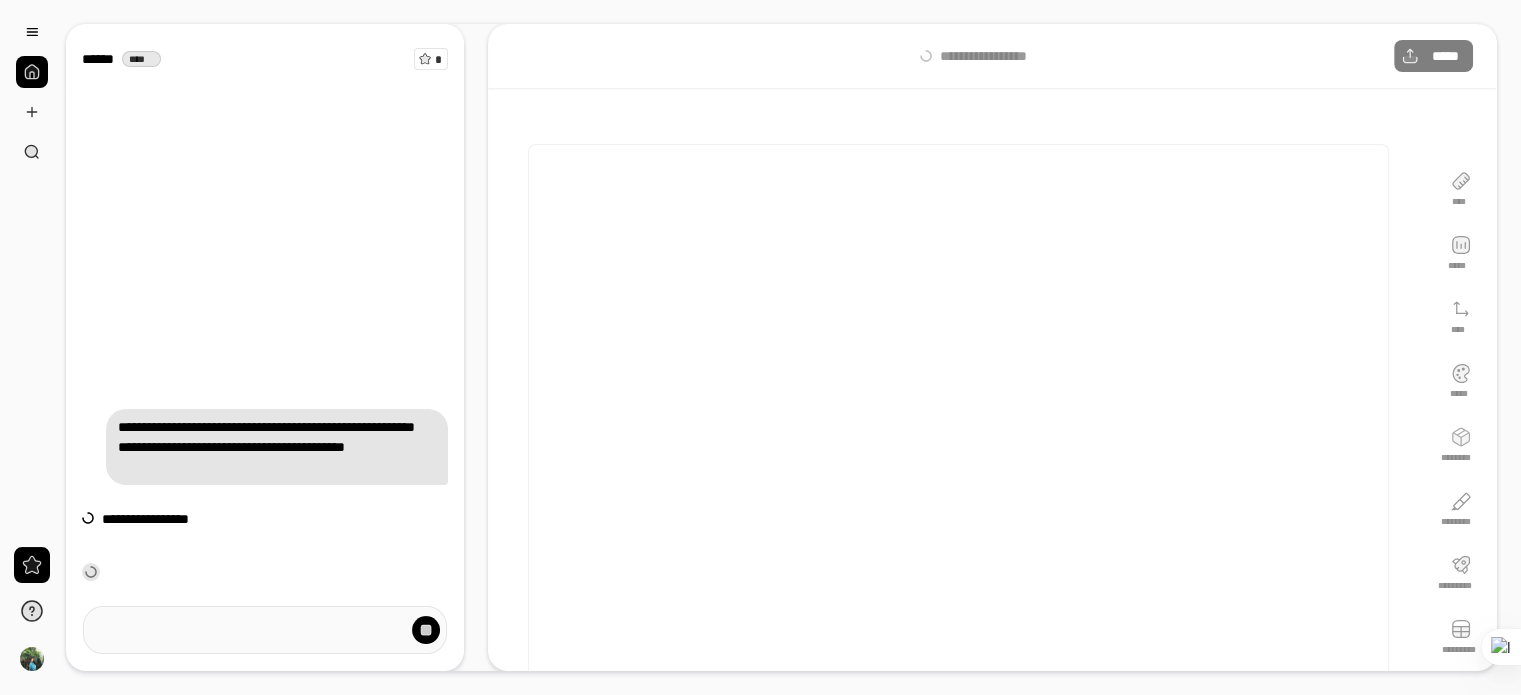 scroll, scrollTop: 24, scrollLeft: 0, axis: vertical 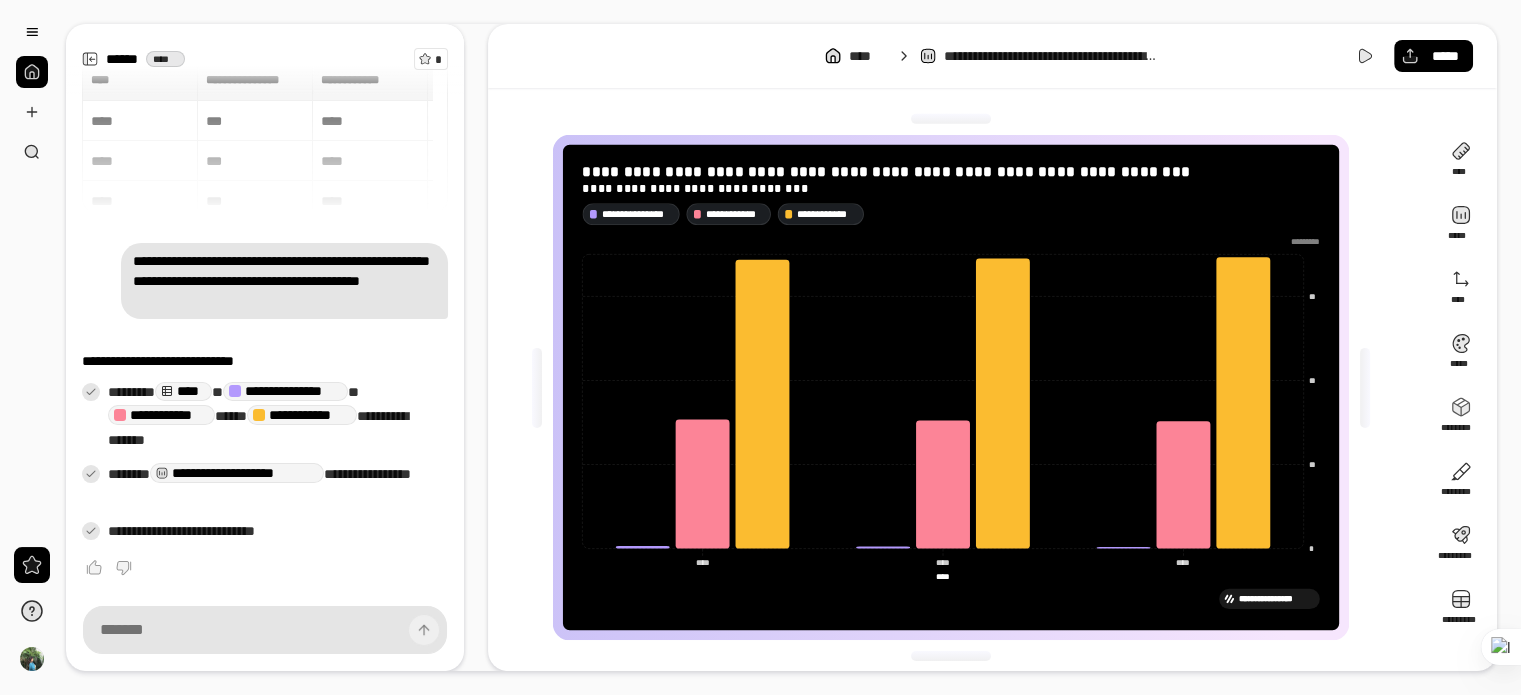 click on "**********" at bounding box center (950, 214) 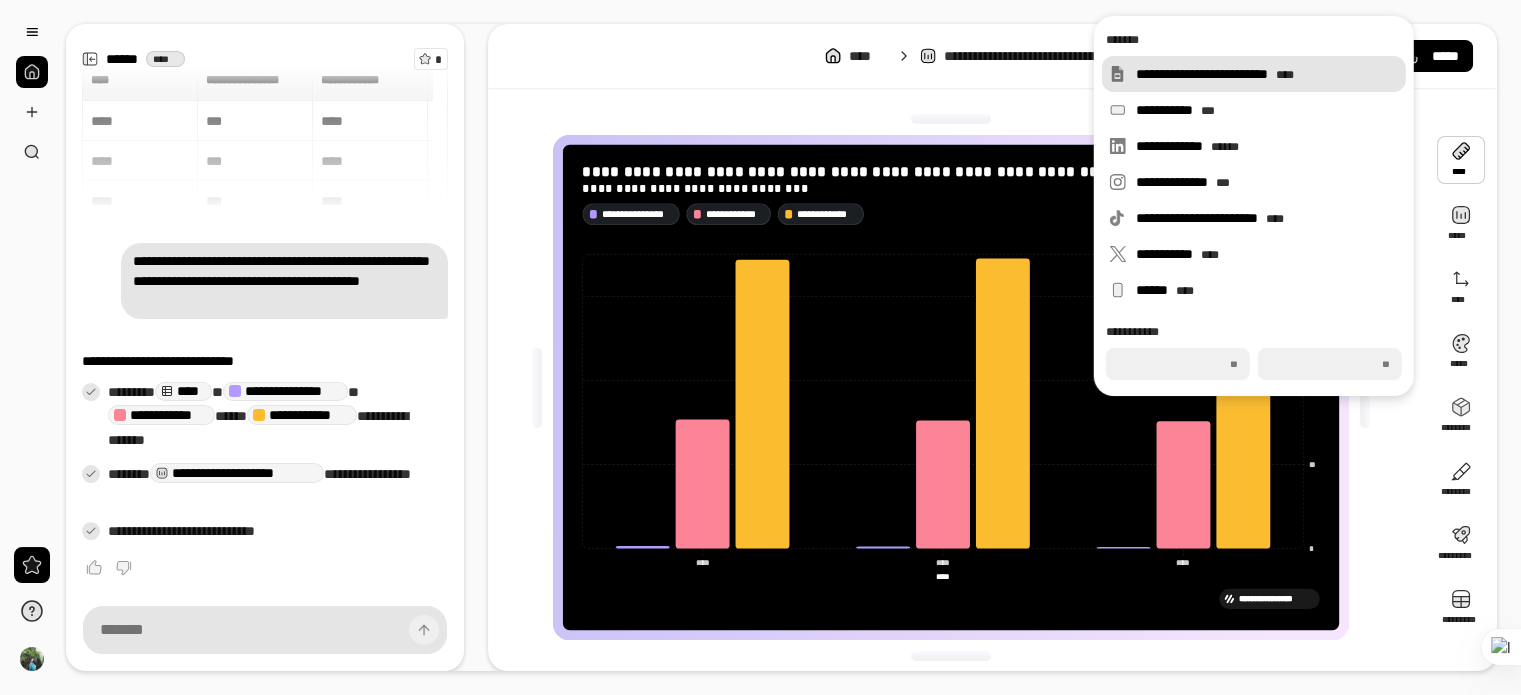 click on "**********" at bounding box center [1267, 74] 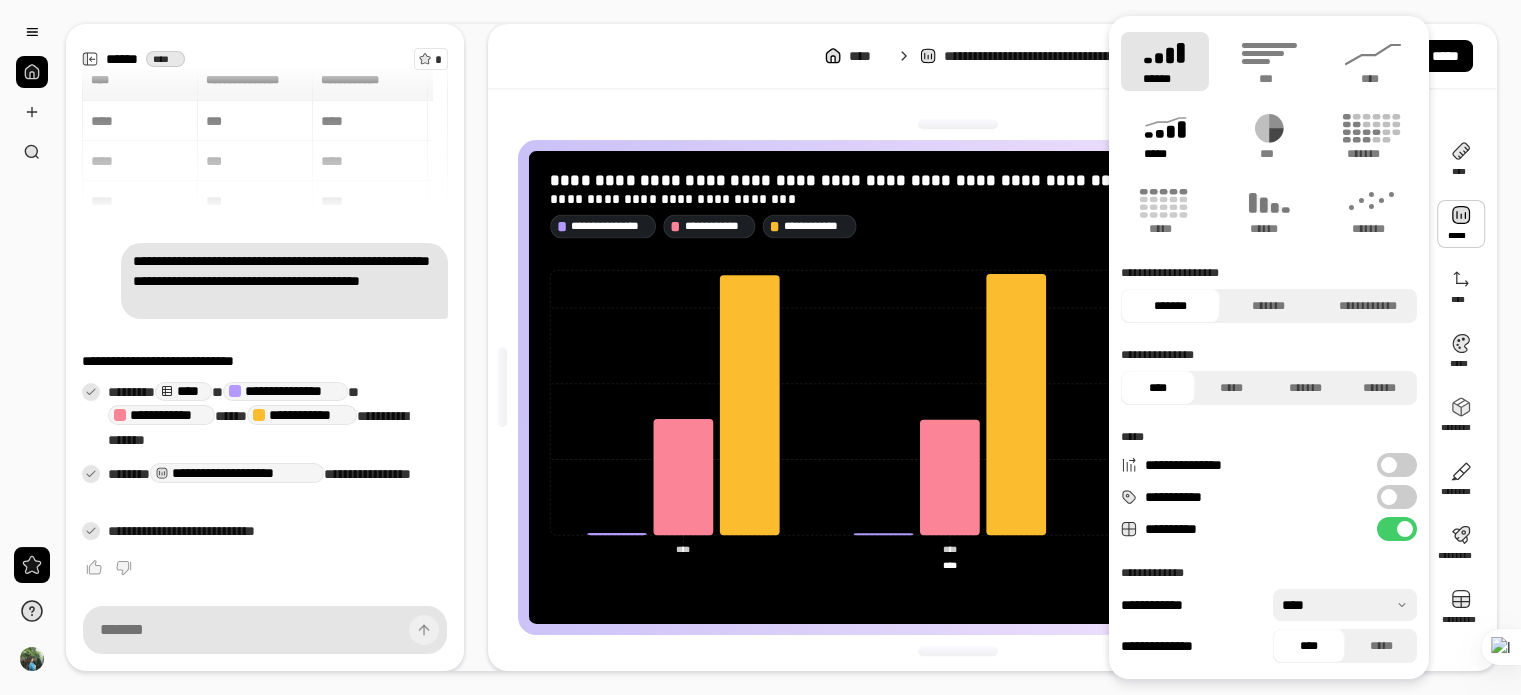 click 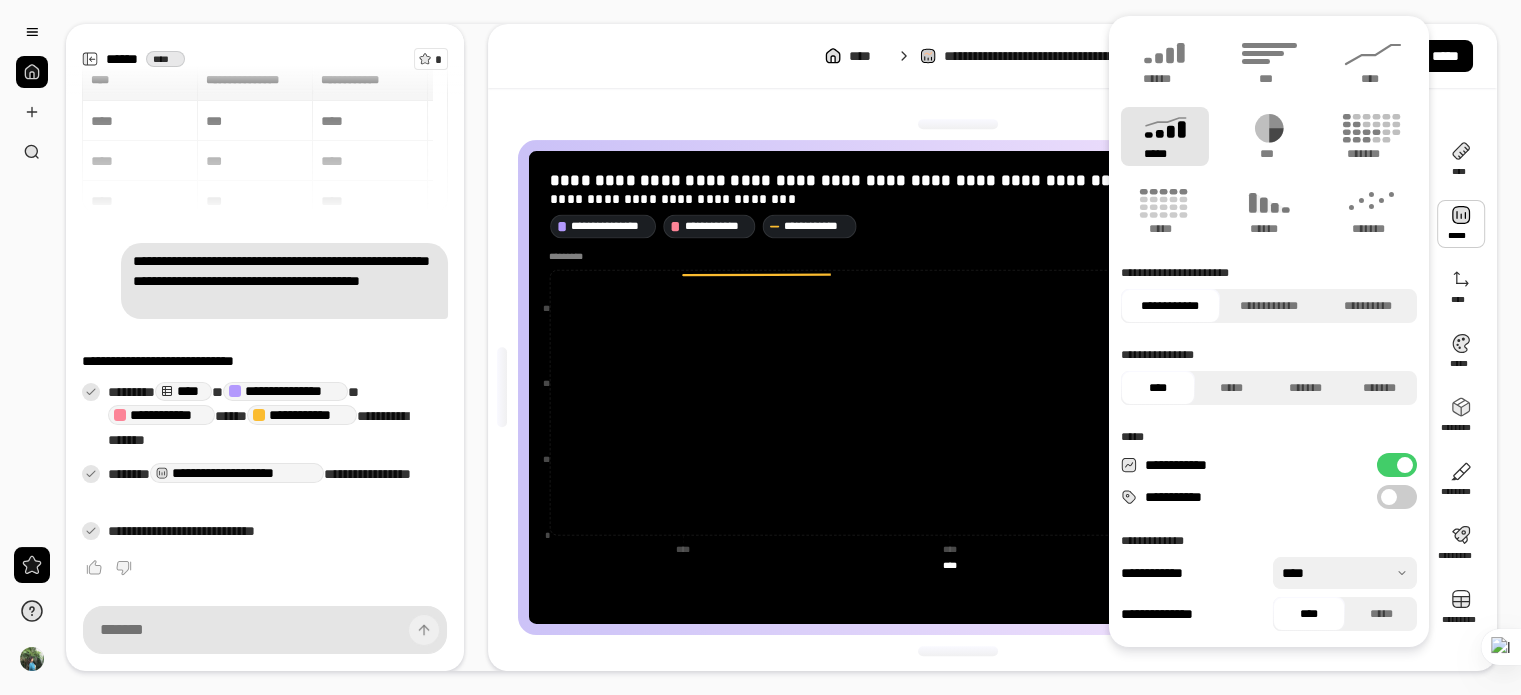 type on "**********" 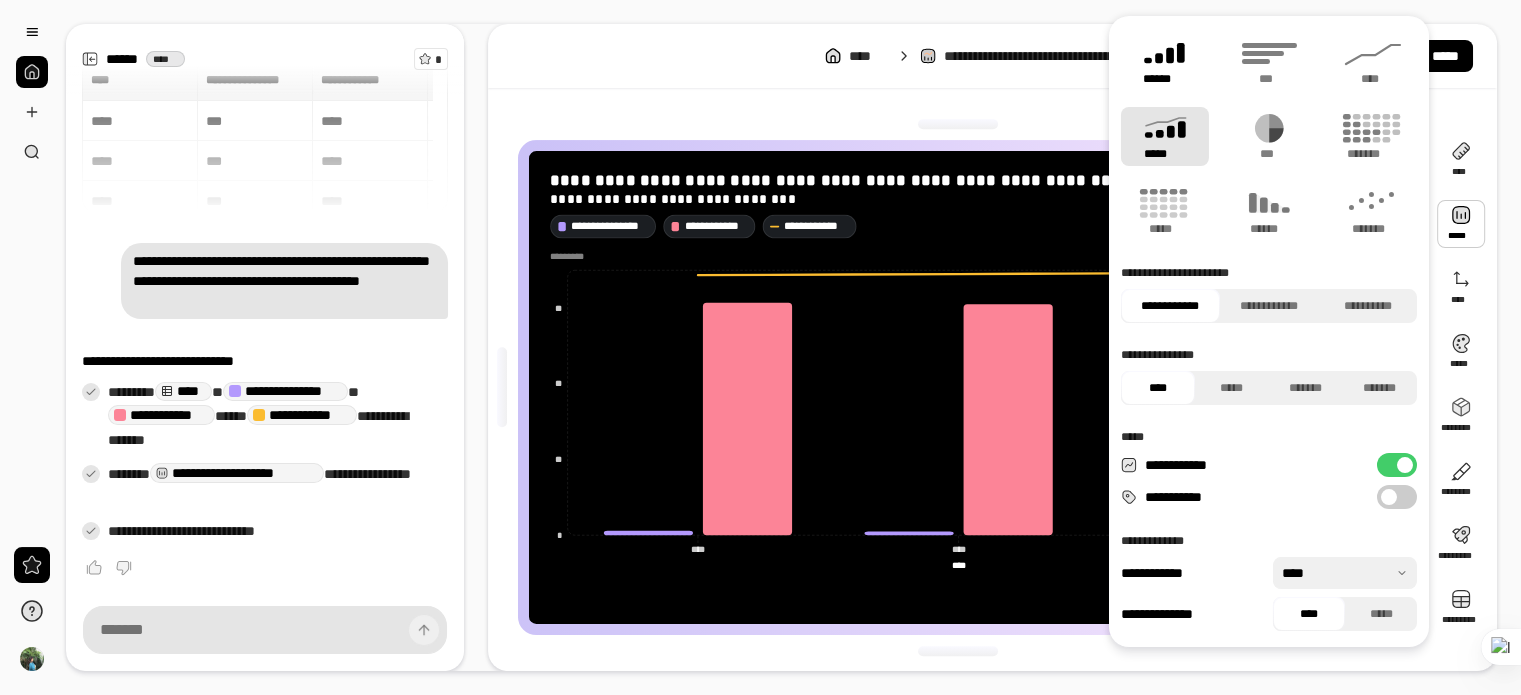 click 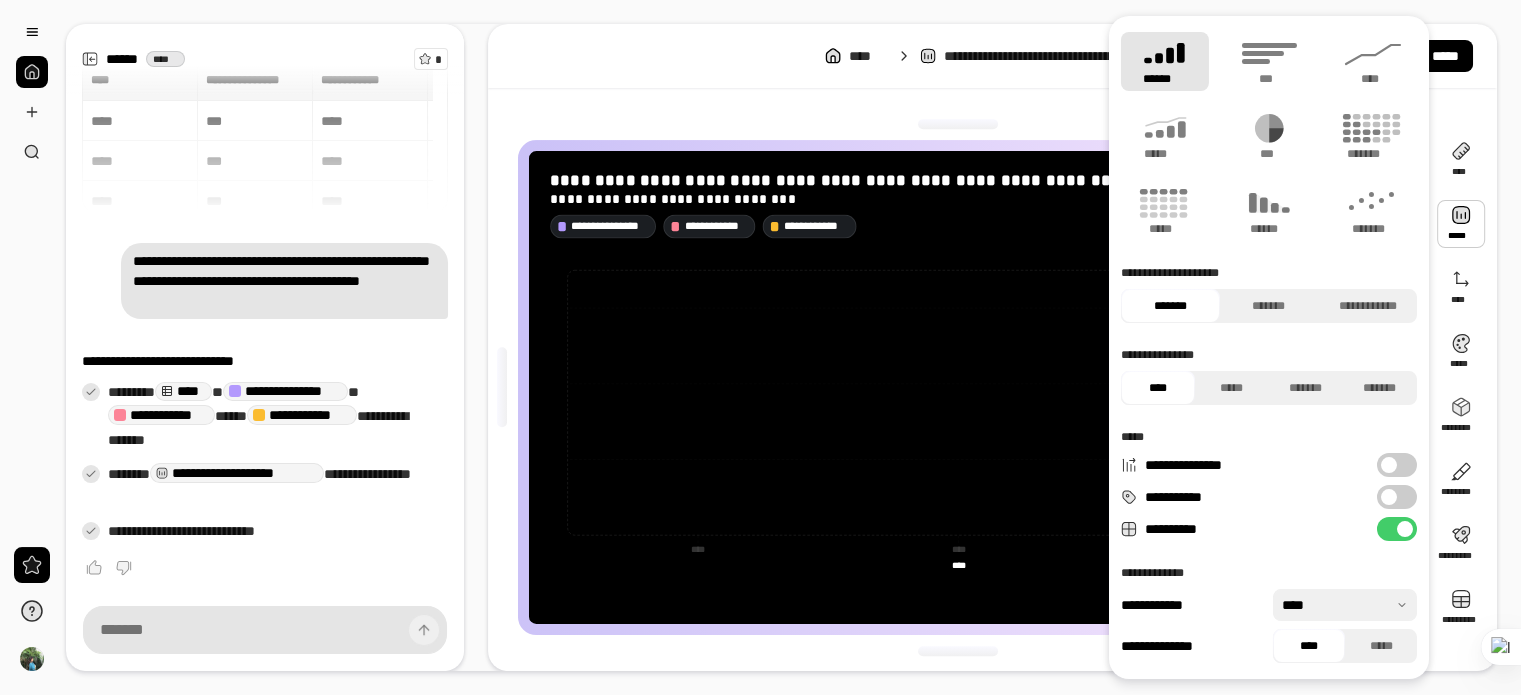 type 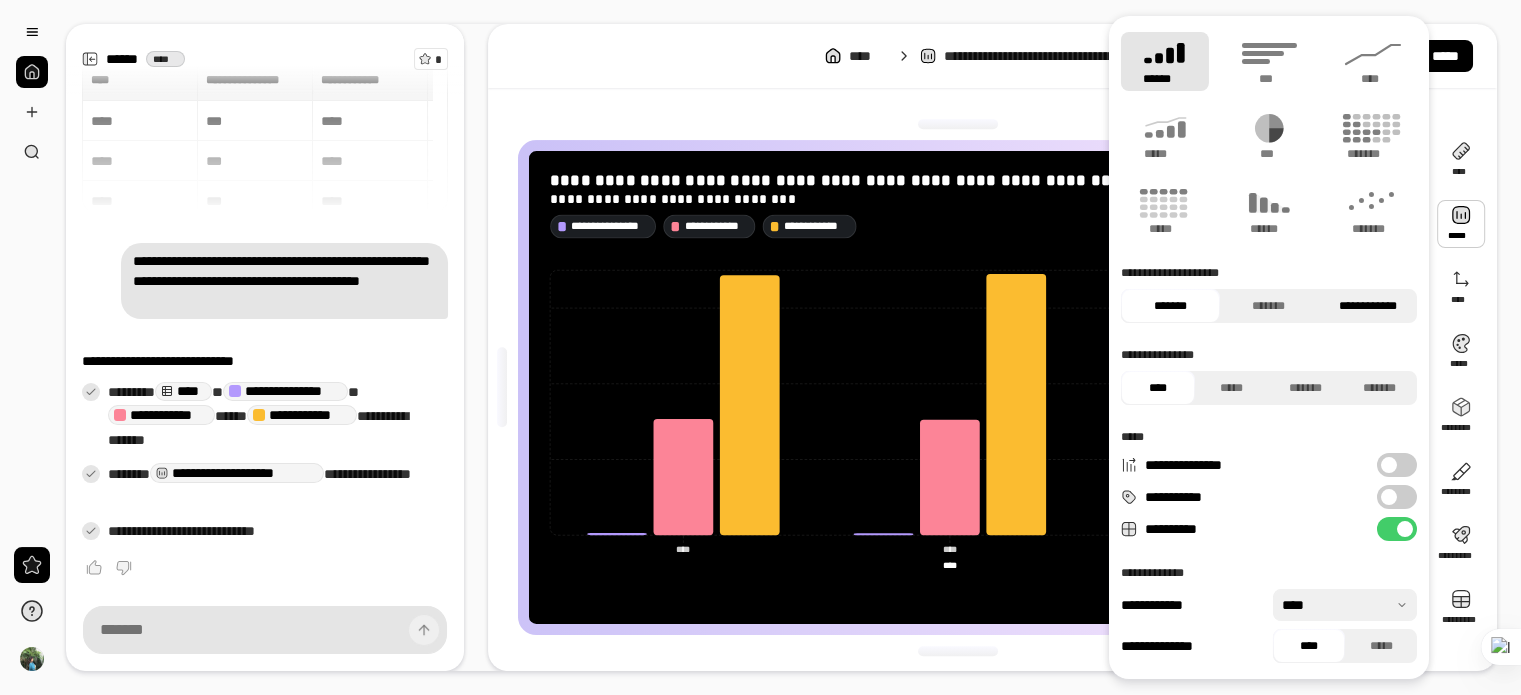 click on "**********" at bounding box center [1367, 306] 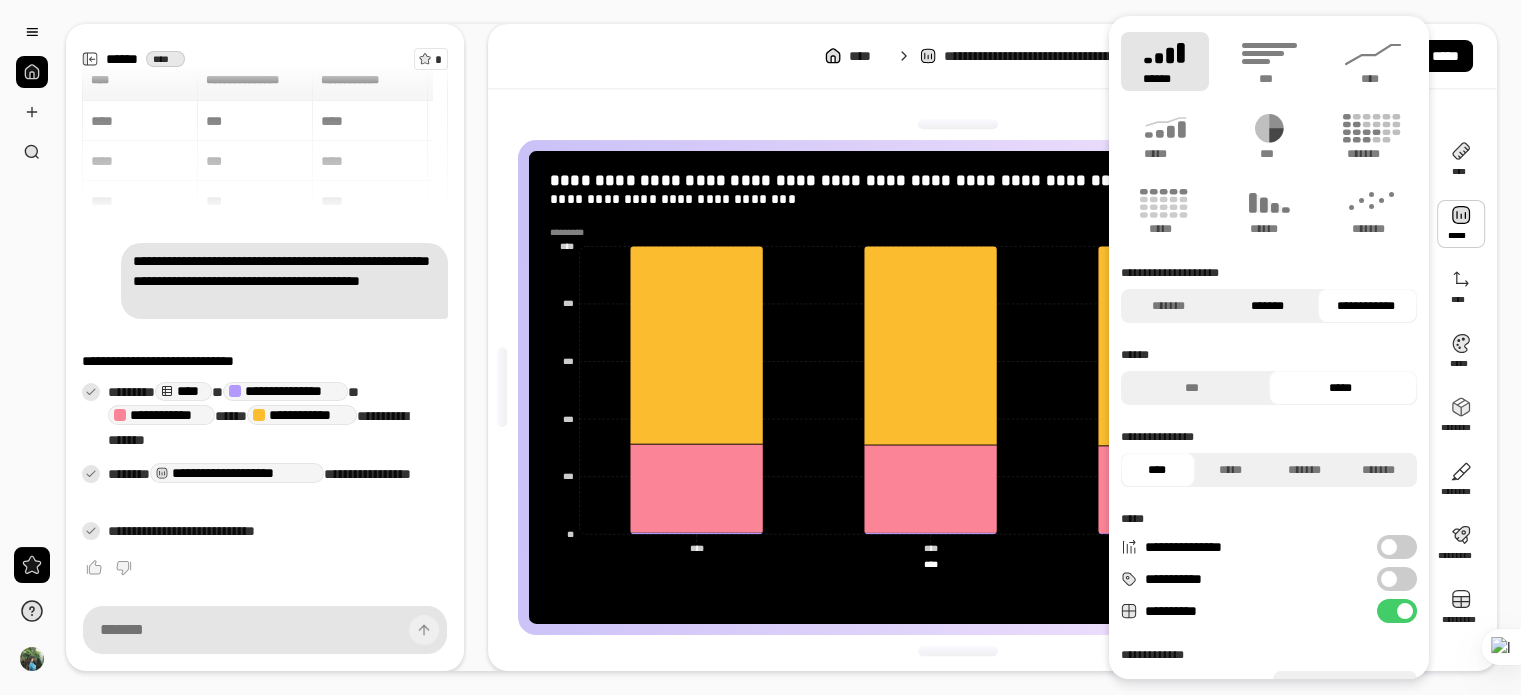 click on "*******" at bounding box center [1266, 306] 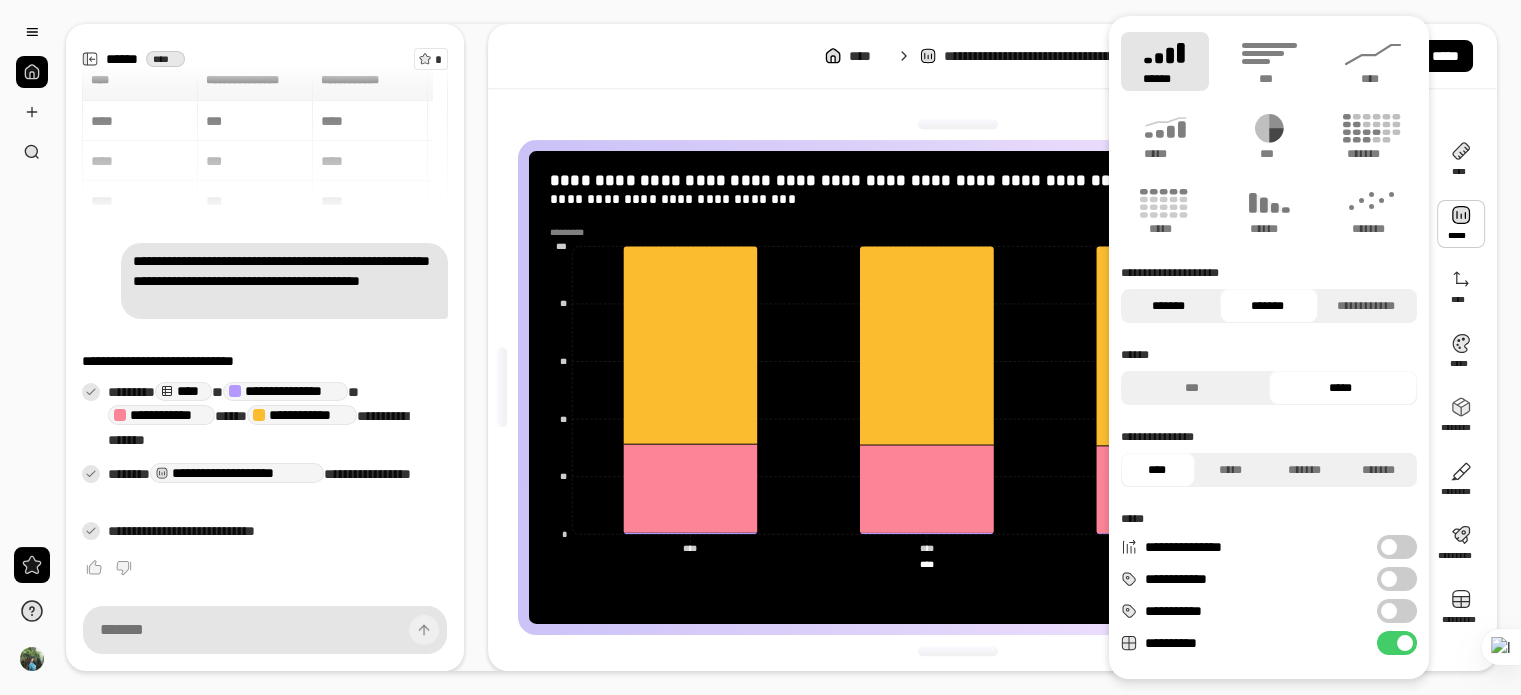 click on "*******" at bounding box center [1168, 306] 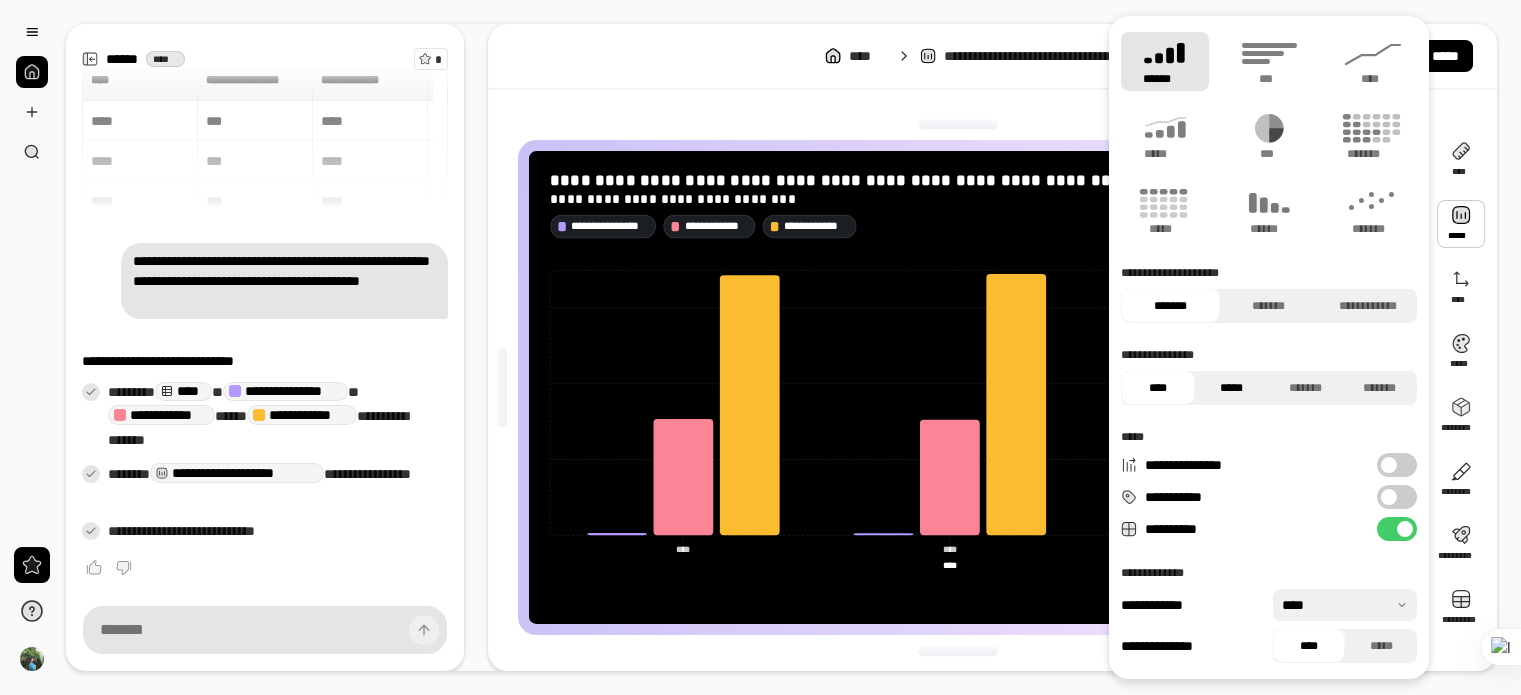 click on "*****" at bounding box center [1232, 388] 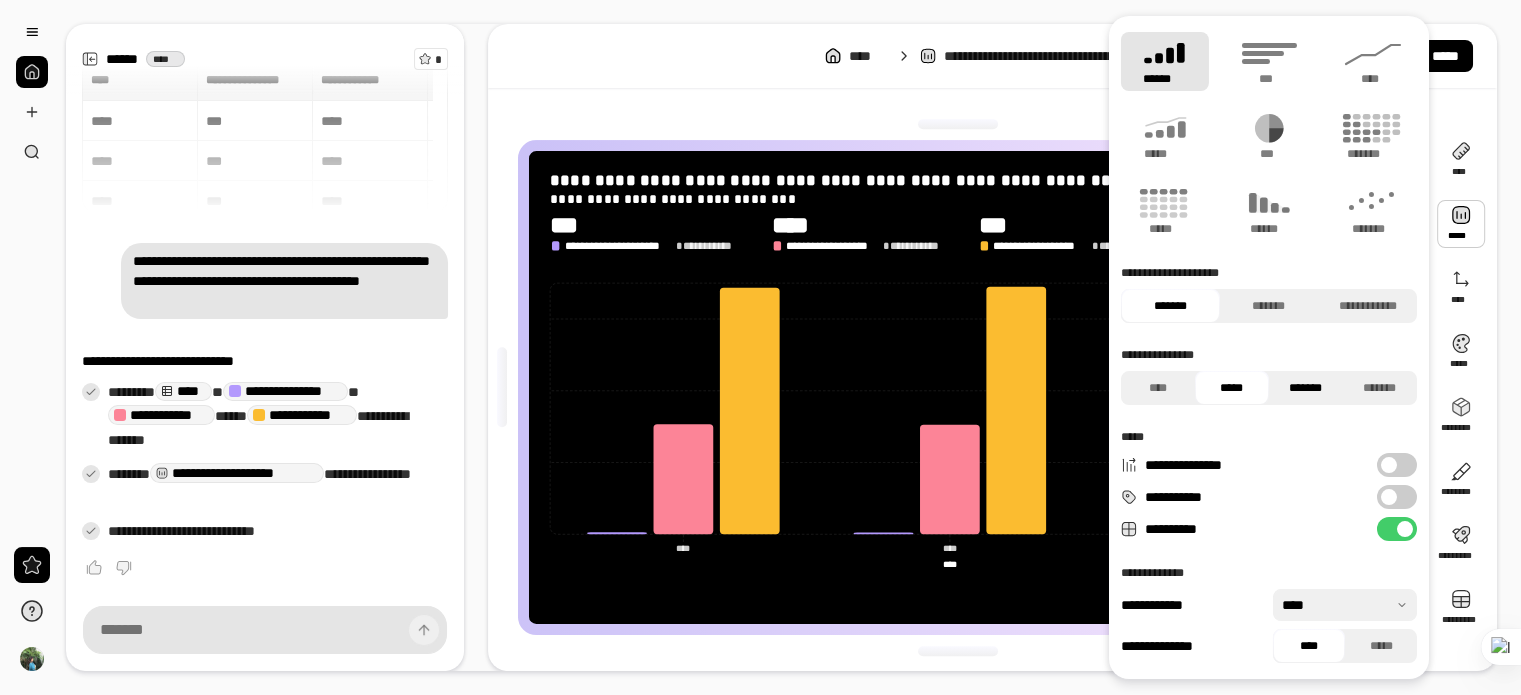 click on "*******" at bounding box center (1306, 388) 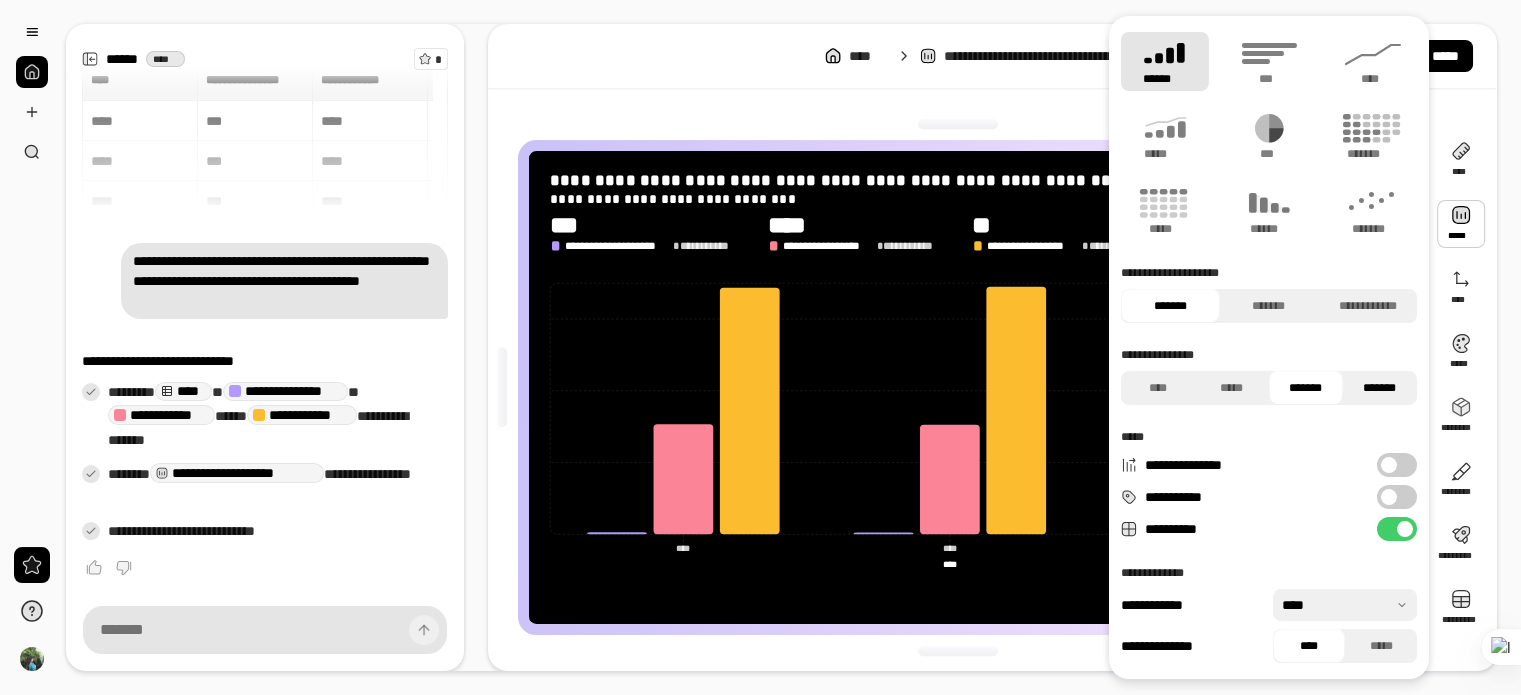 click on "*******" at bounding box center [1380, 388] 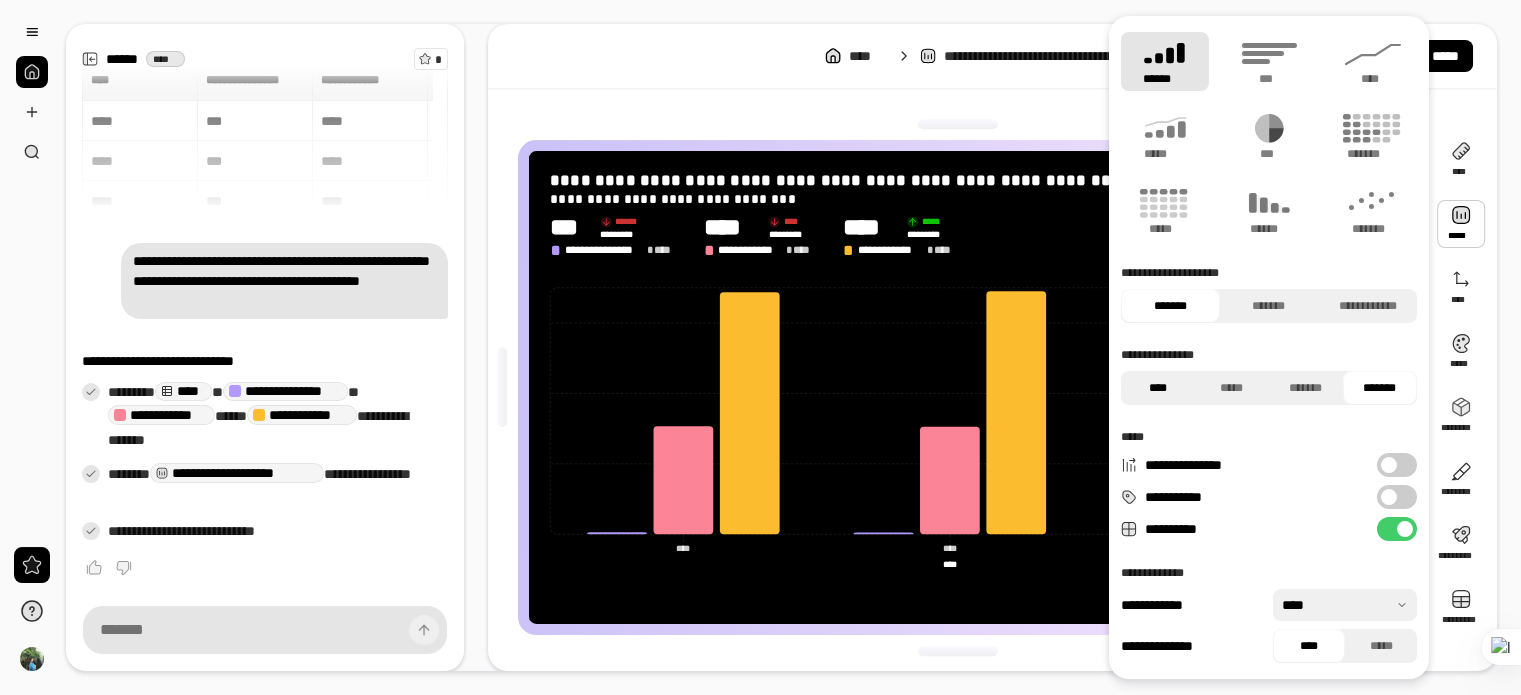 click on "****" at bounding box center [1158, 388] 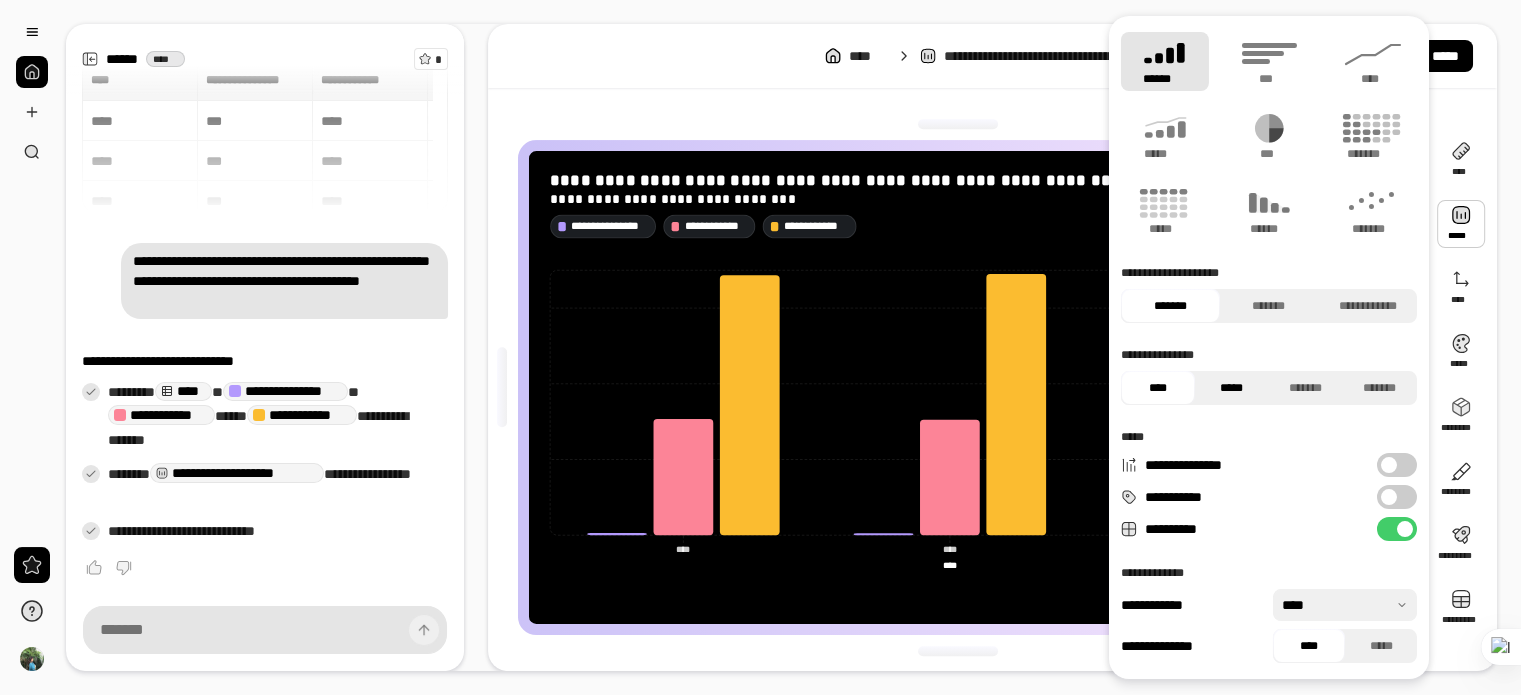 click on "*****" at bounding box center [1232, 388] 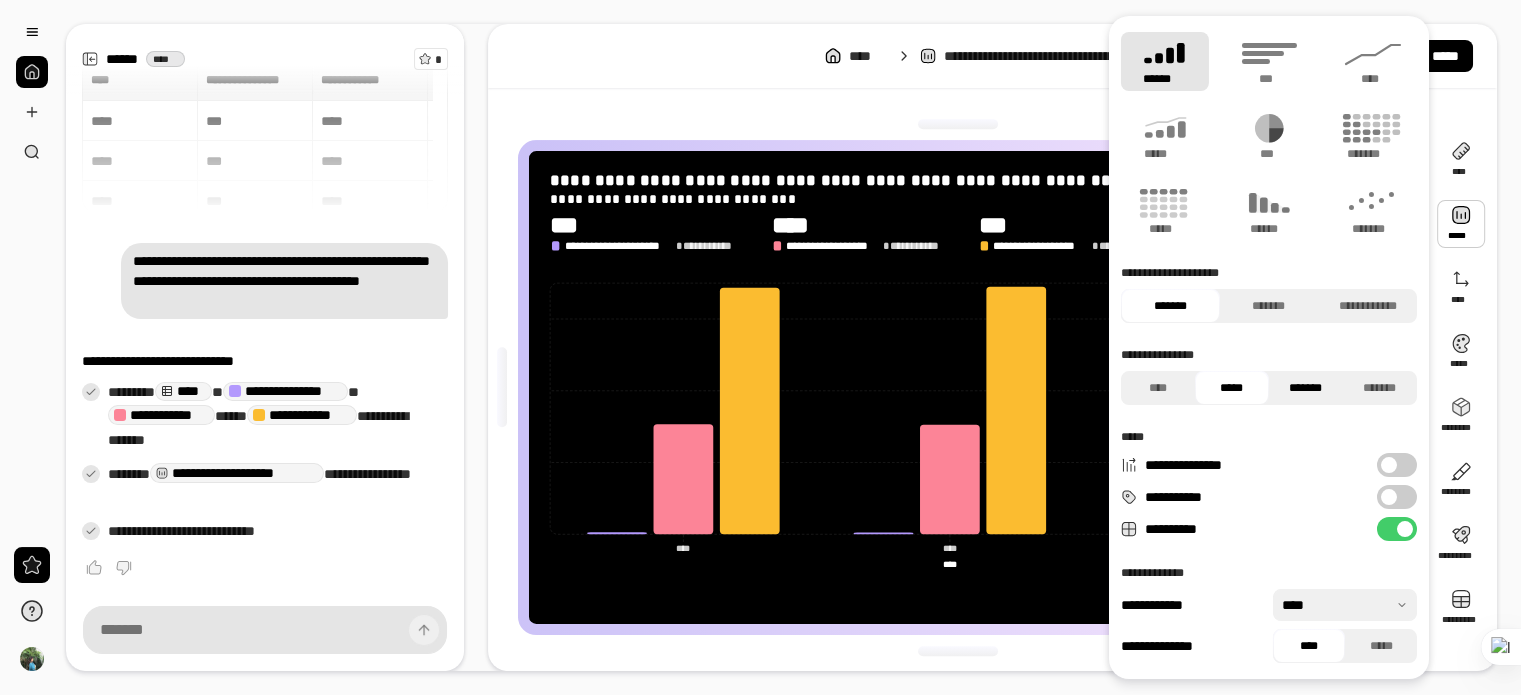 click on "*******" at bounding box center (1306, 388) 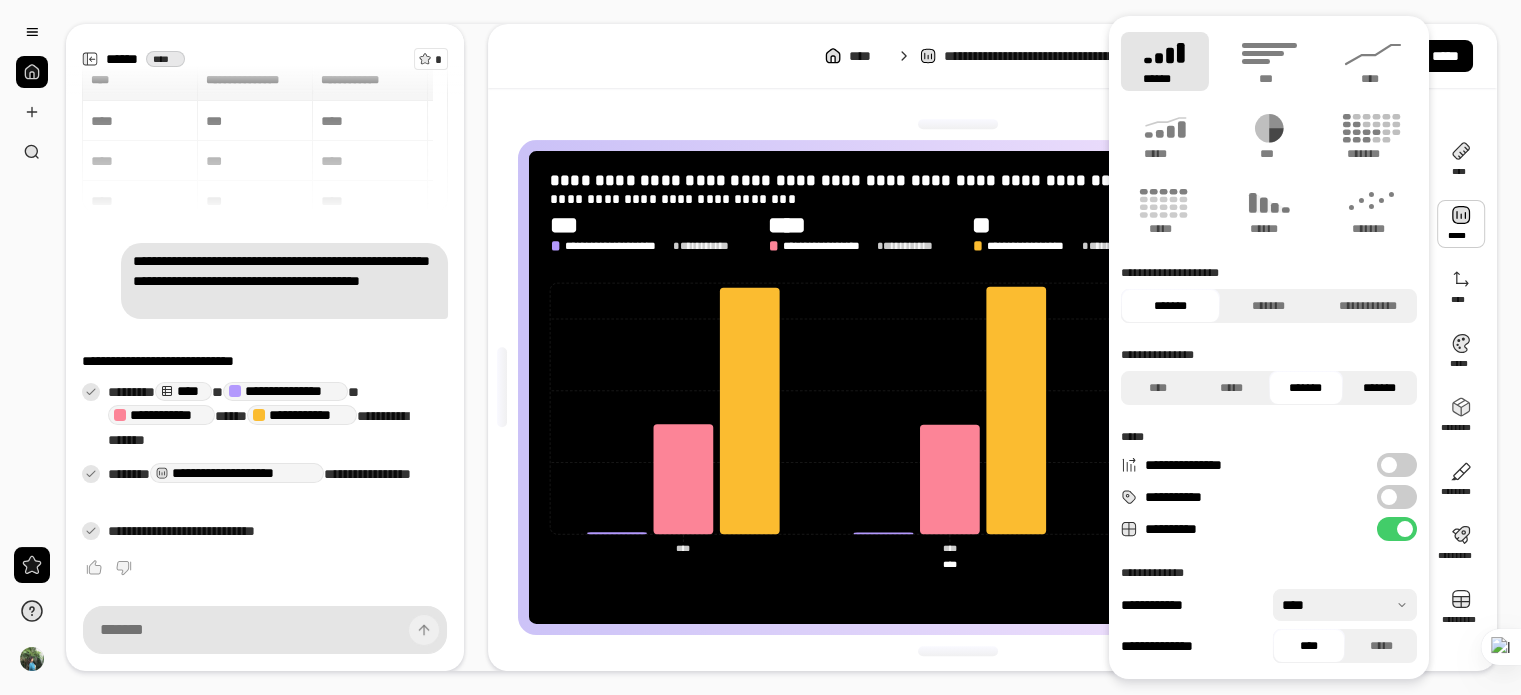 click on "*******" at bounding box center [1380, 388] 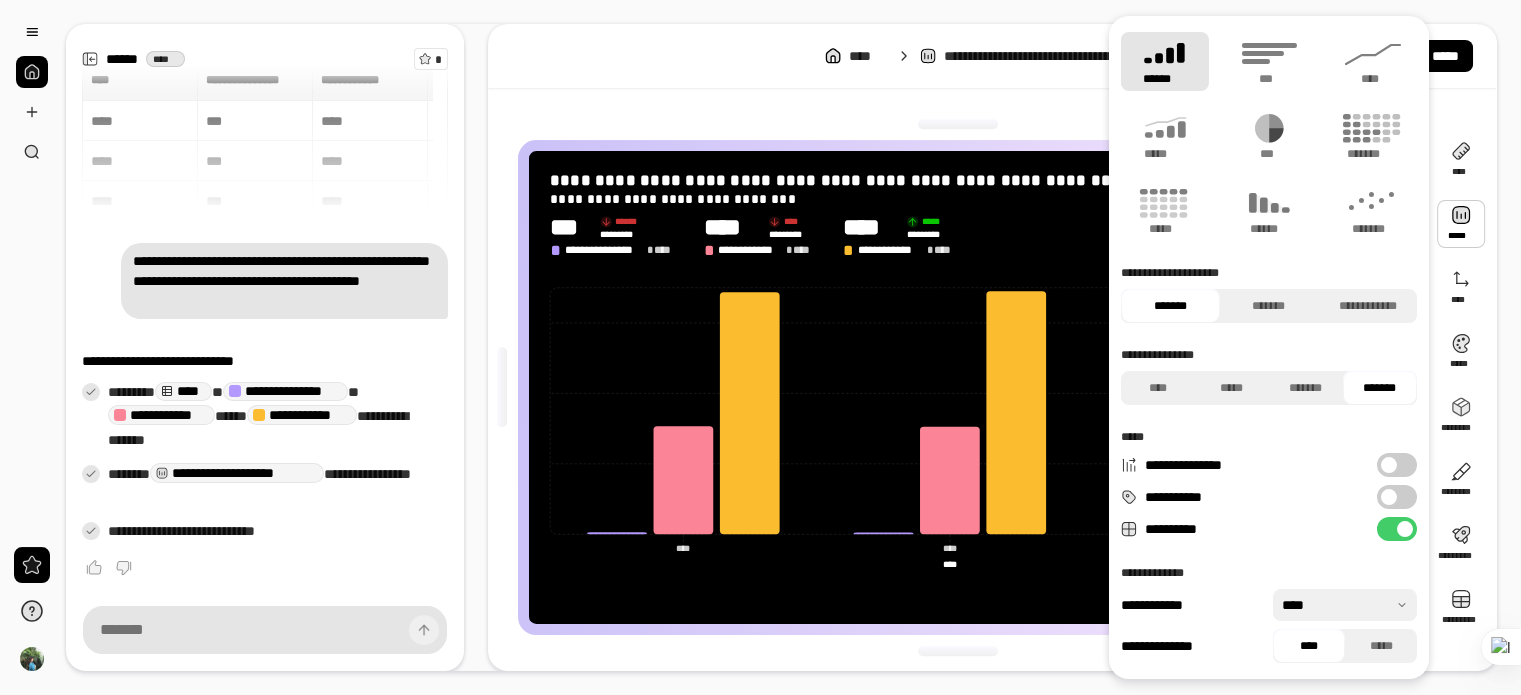 scroll, scrollTop: 24, scrollLeft: 0, axis: vertical 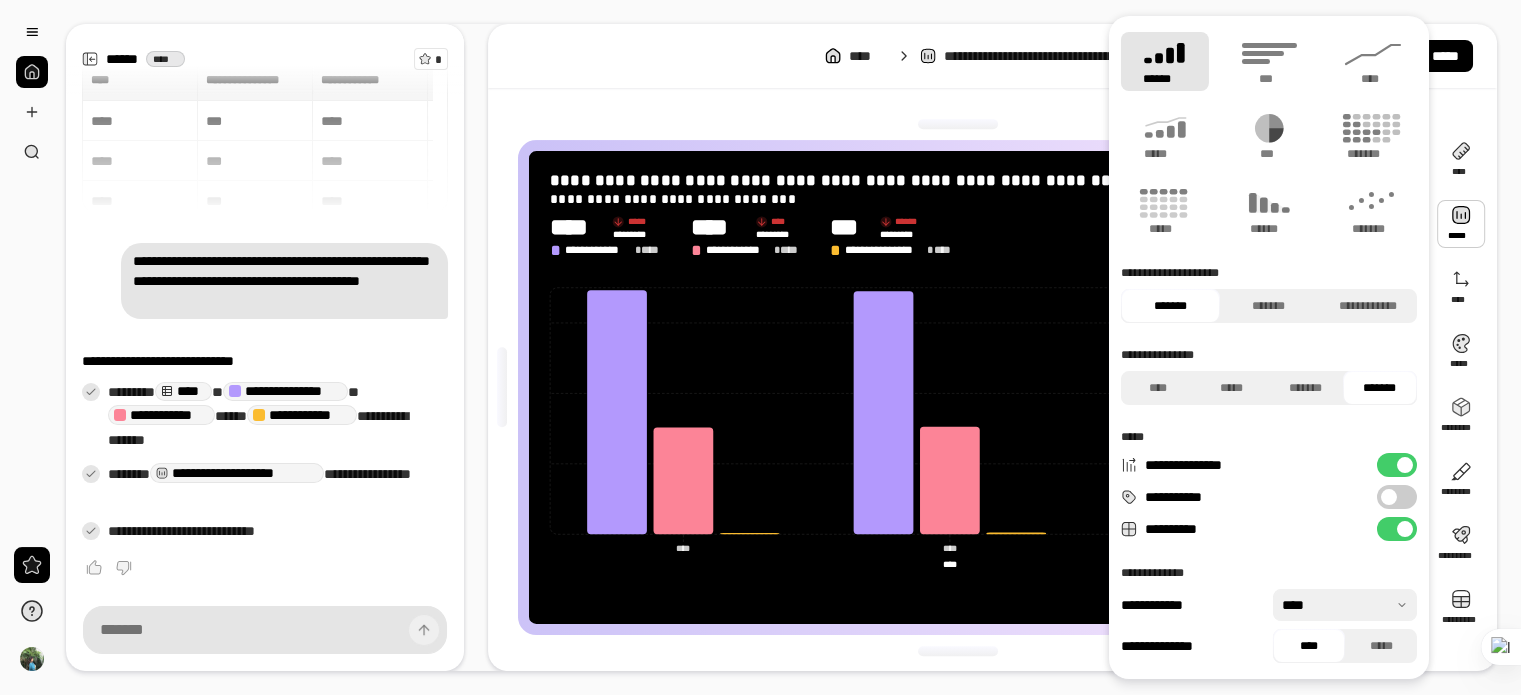 click at bounding box center [1405, 465] 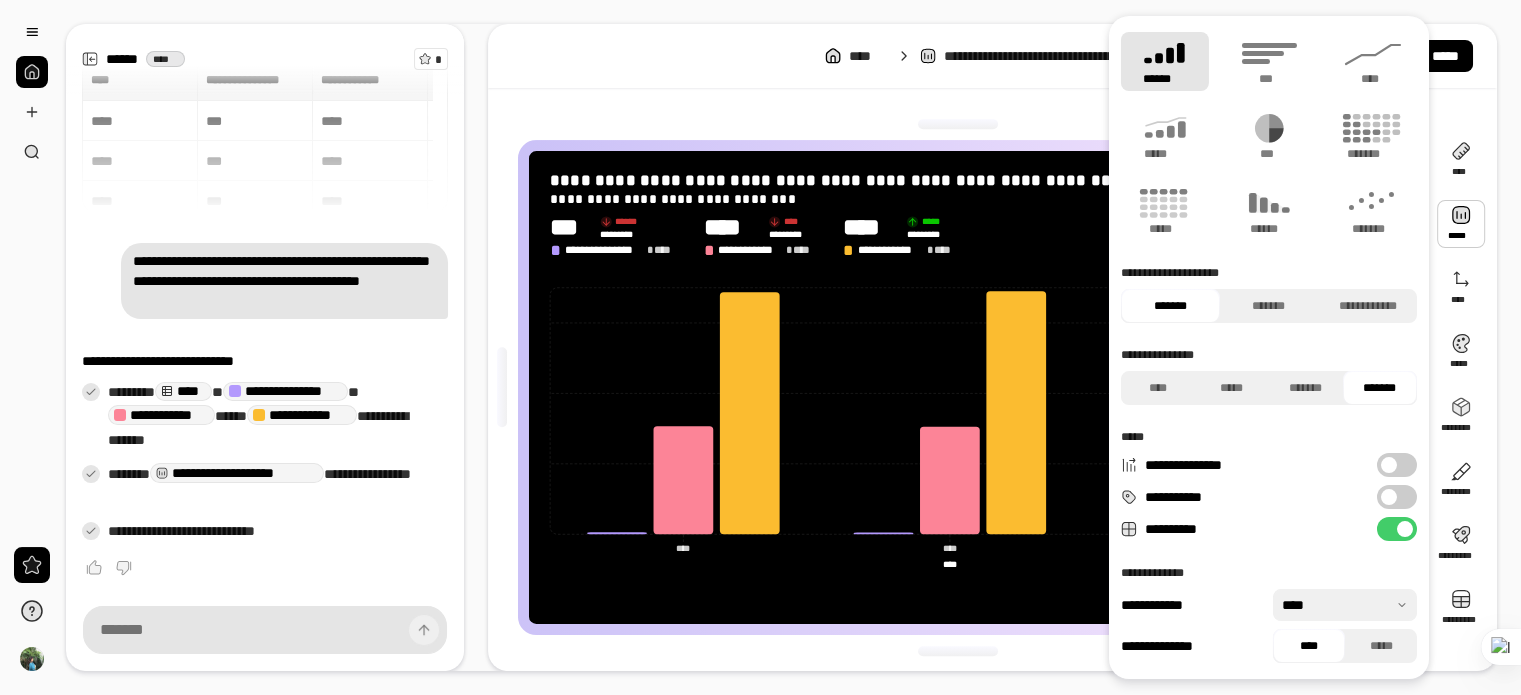 click at bounding box center (1389, 497) 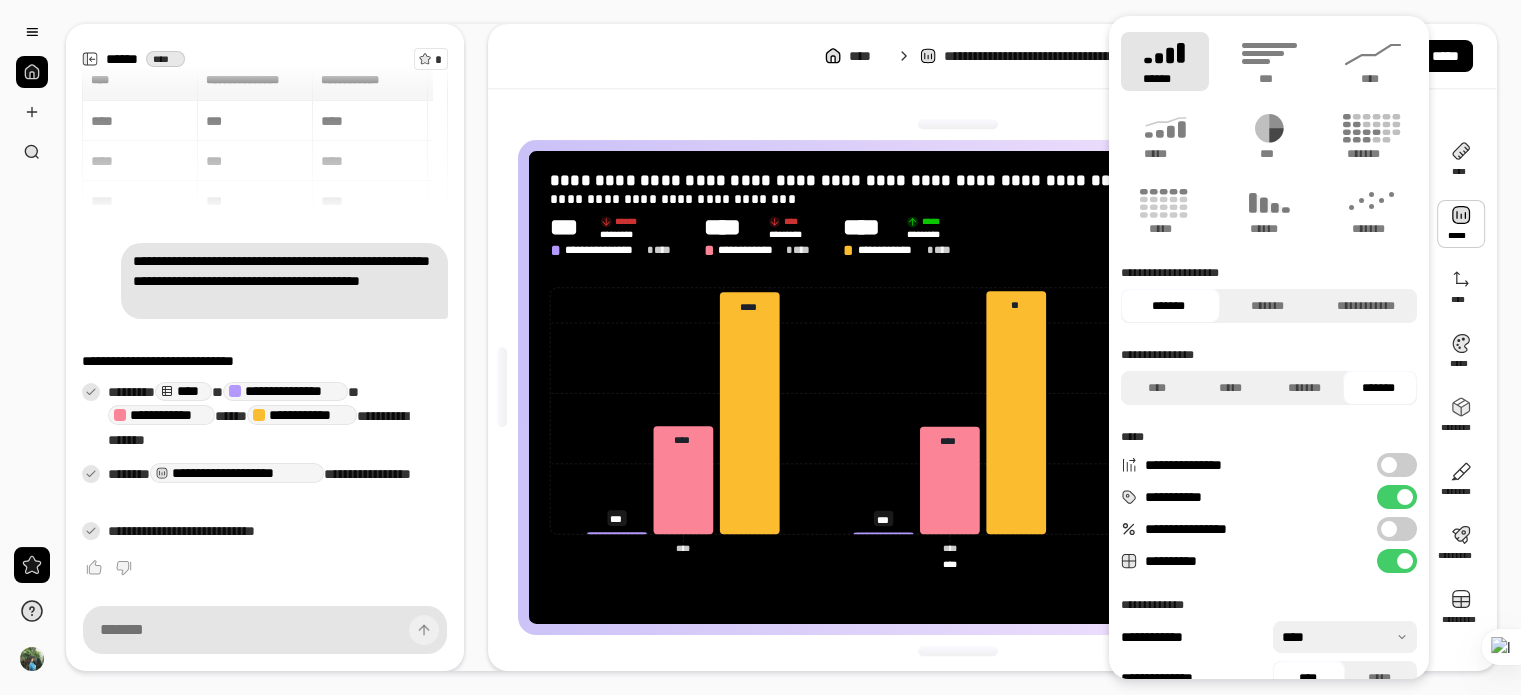 click at bounding box center (1389, 529) 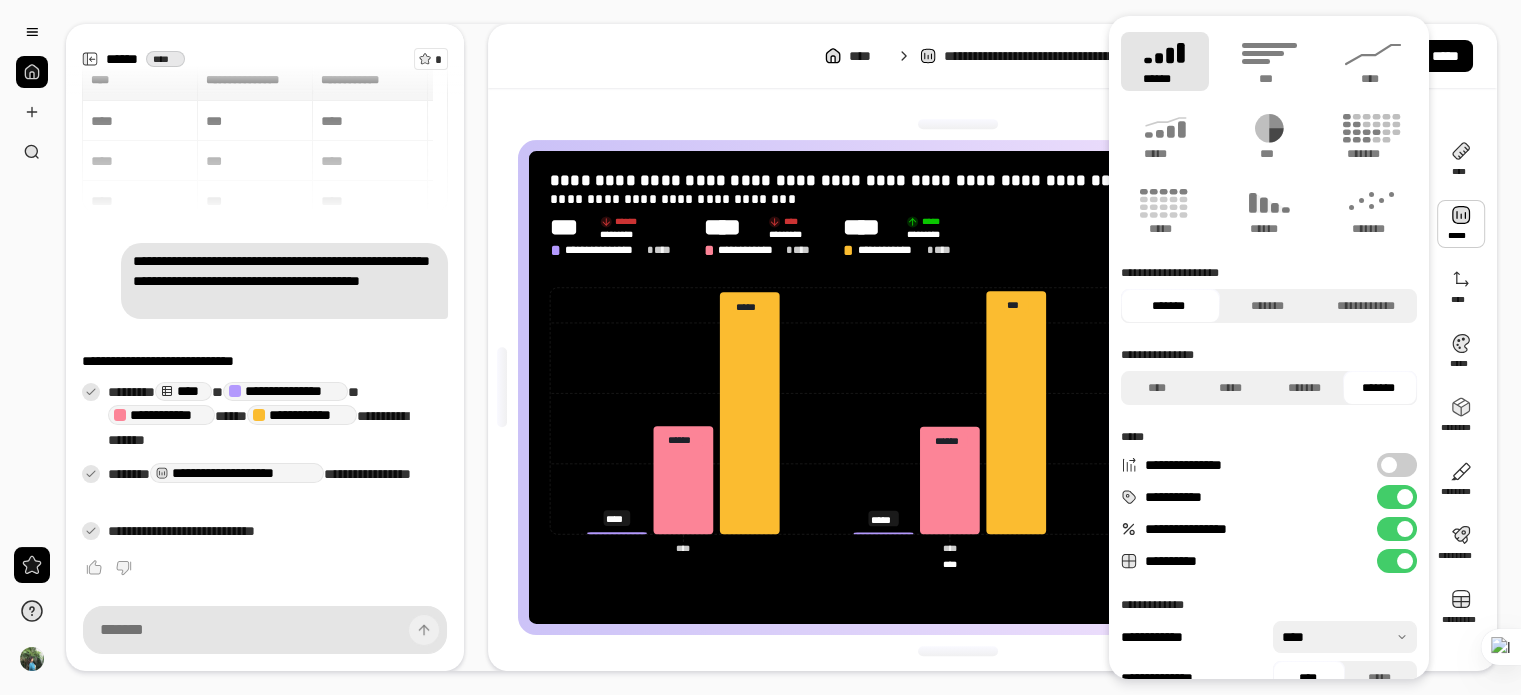 scroll, scrollTop: 32, scrollLeft: 0, axis: vertical 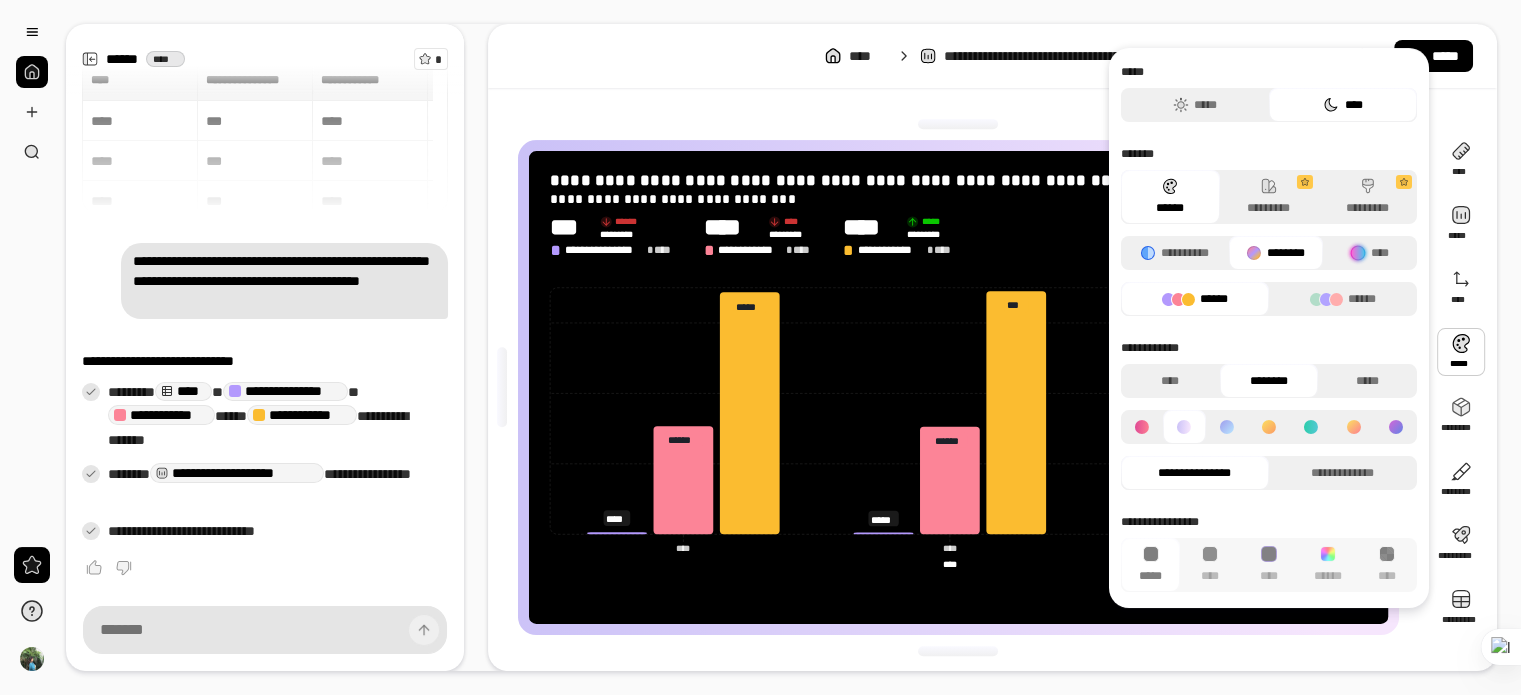 click at bounding box center [1461, 352] 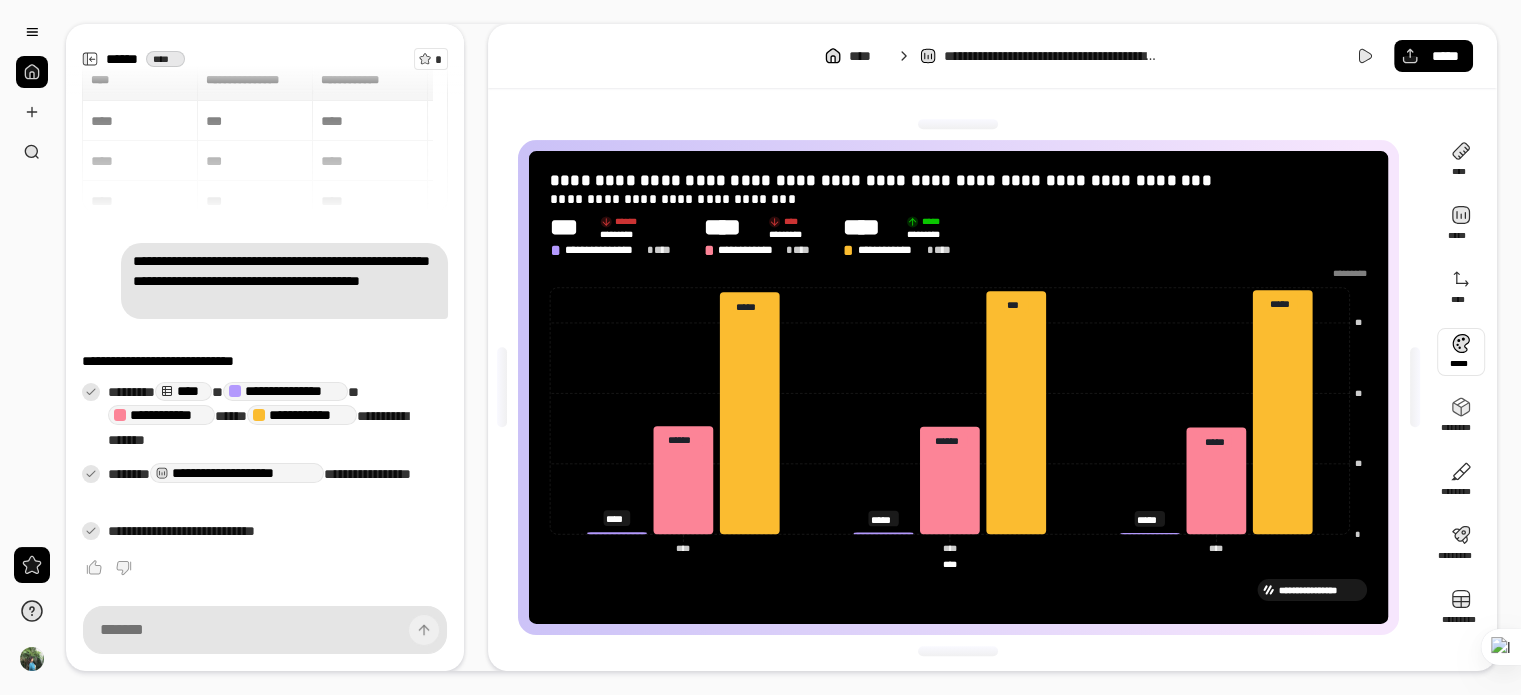click at bounding box center [1461, 352] 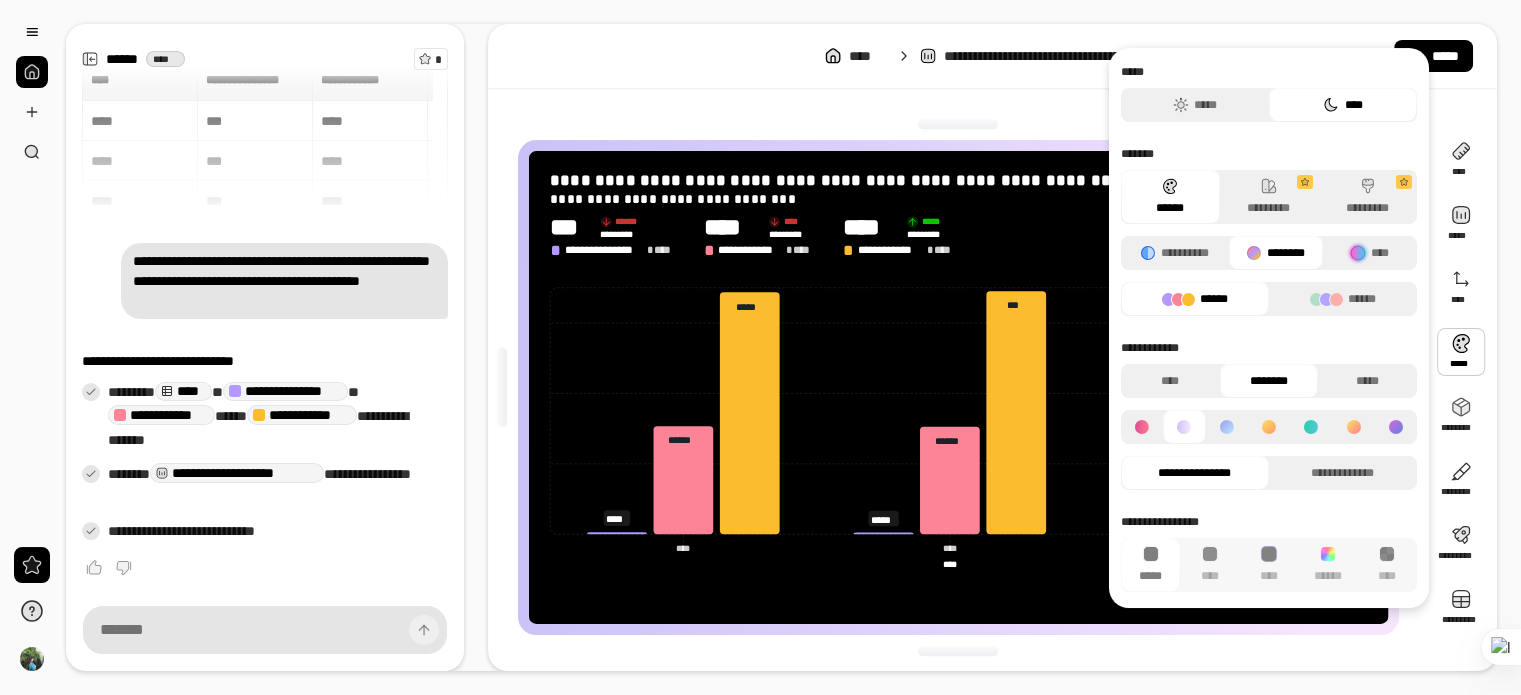 click at bounding box center [1227, 427] 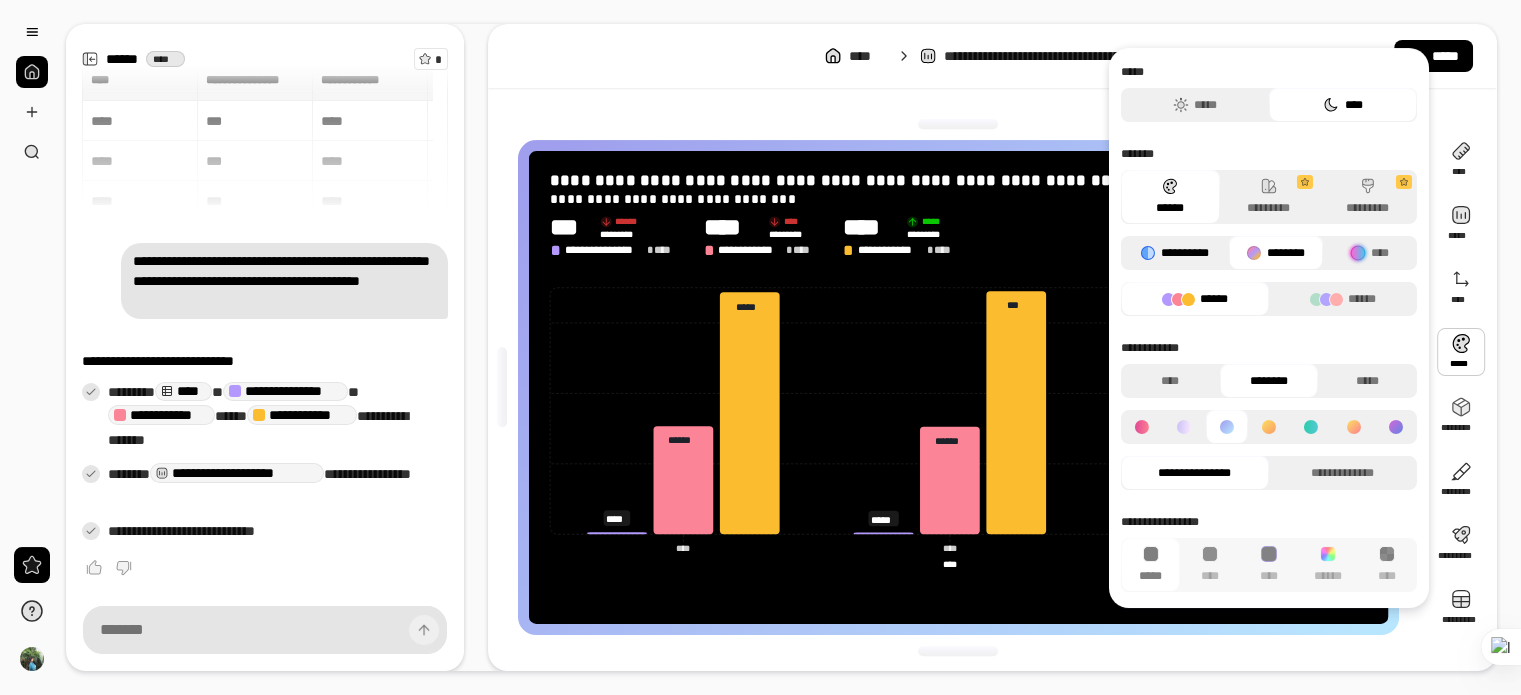 click on "**********" at bounding box center (1175, 253) 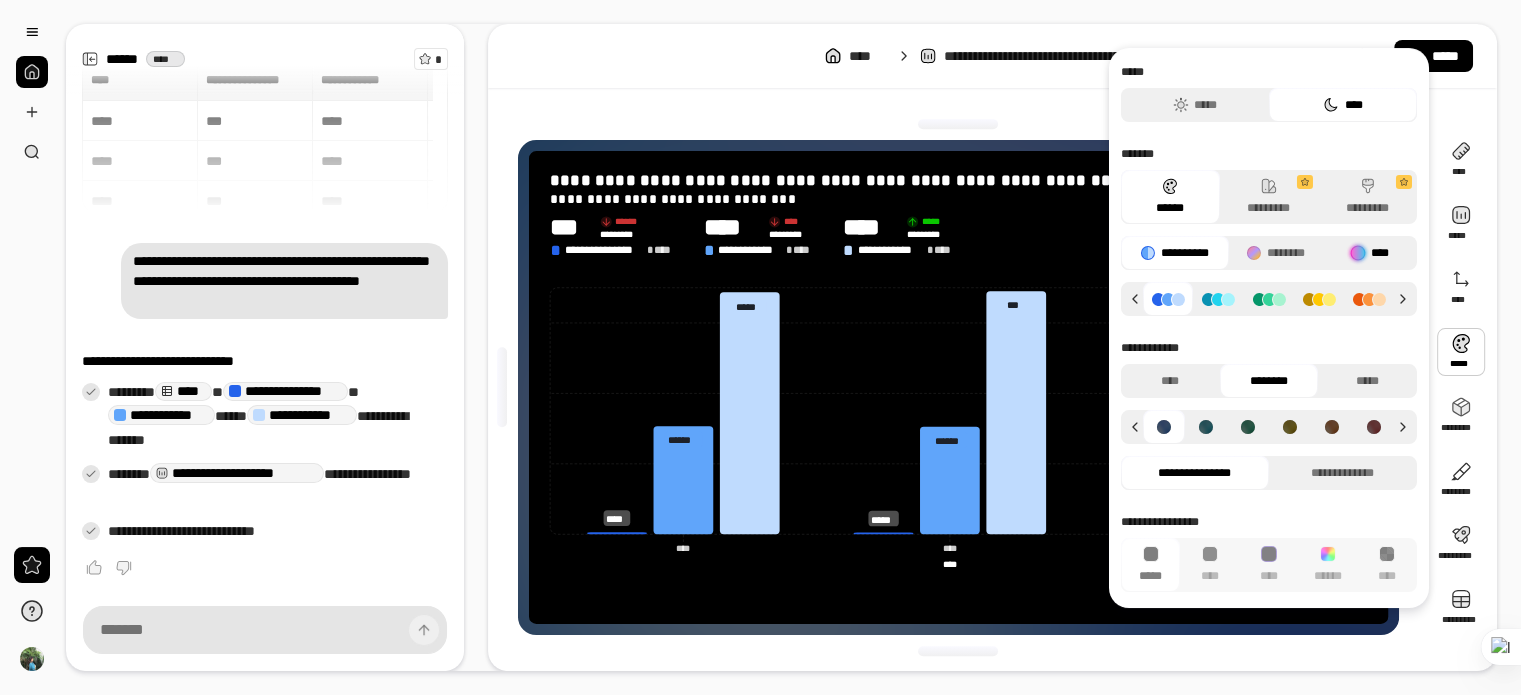 click on "****" at bounding box center [1370, 253] 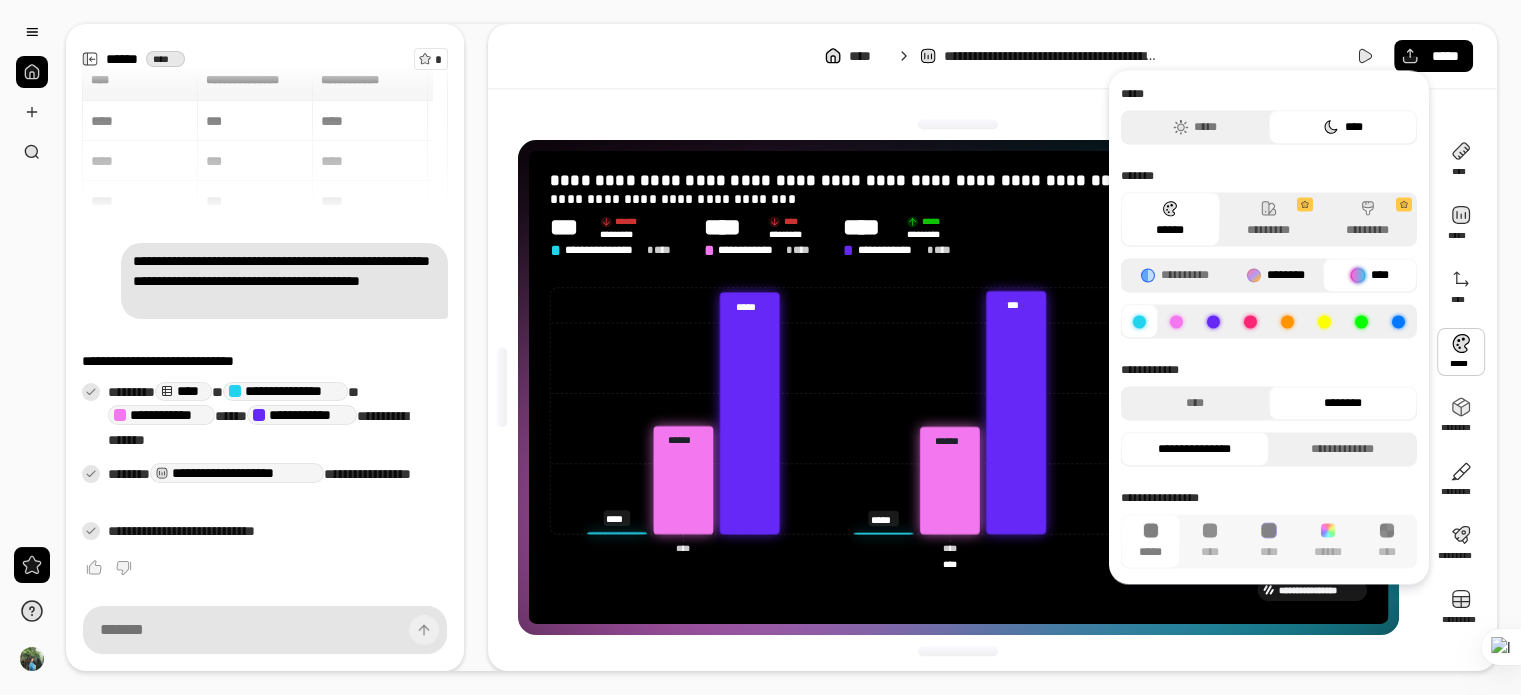 click on "********" at bounding box center [1275, 275] 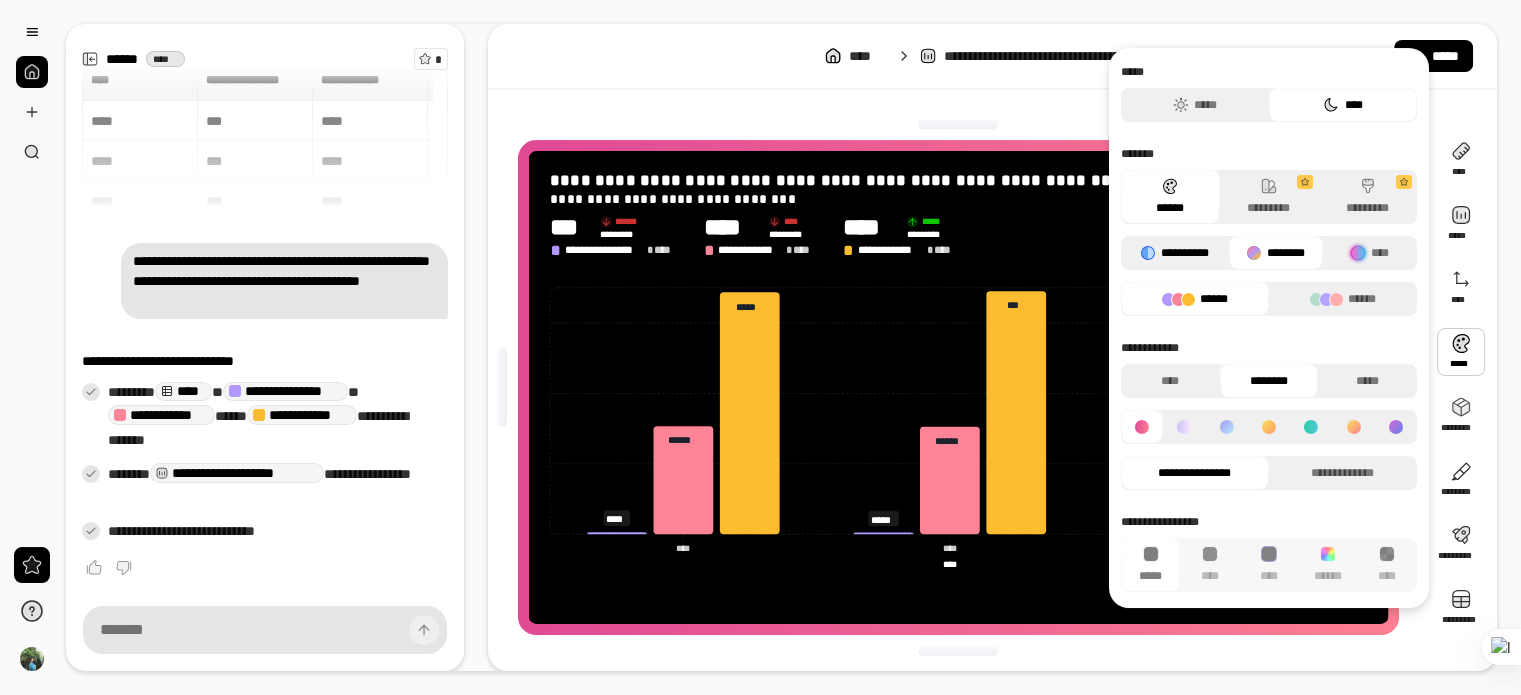 click on "**********" at bounding box center [1175, 253] 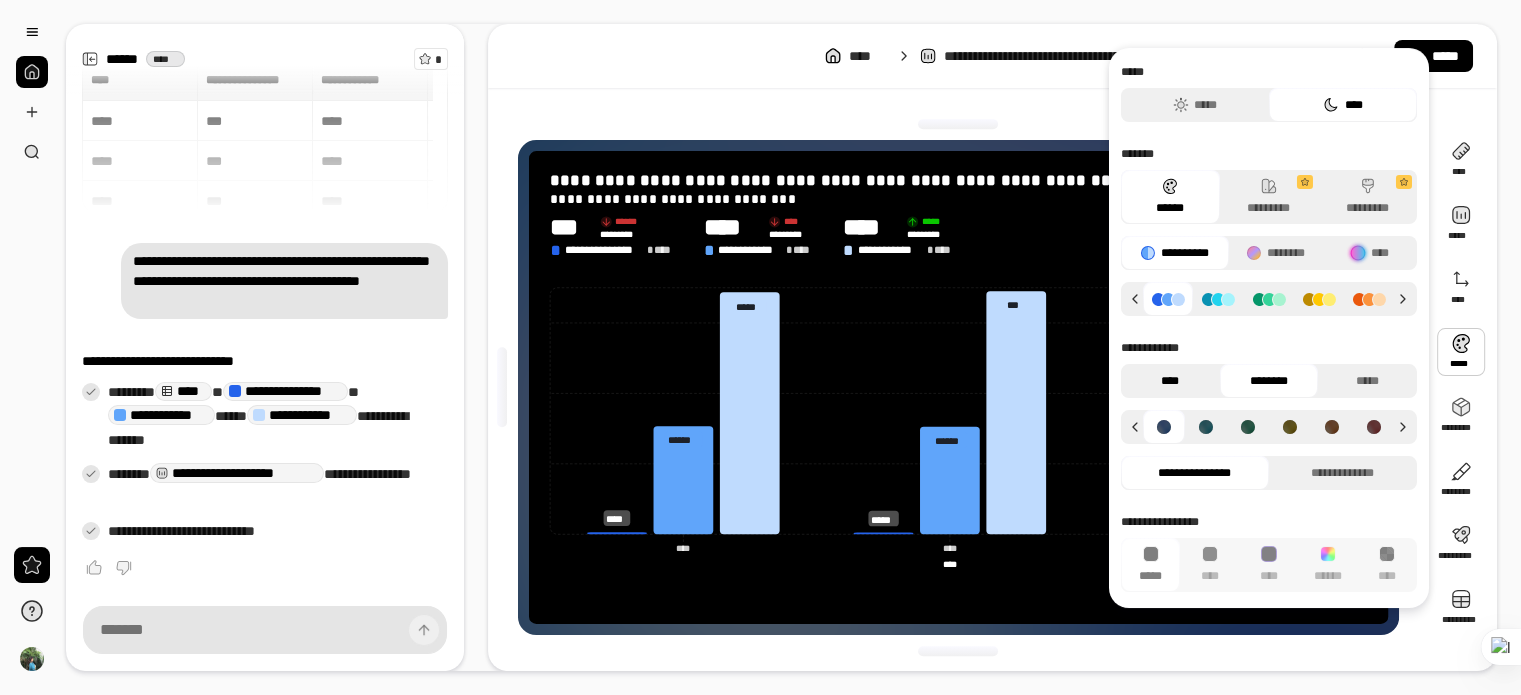 click on "****" at bounding box center (1170, 381) 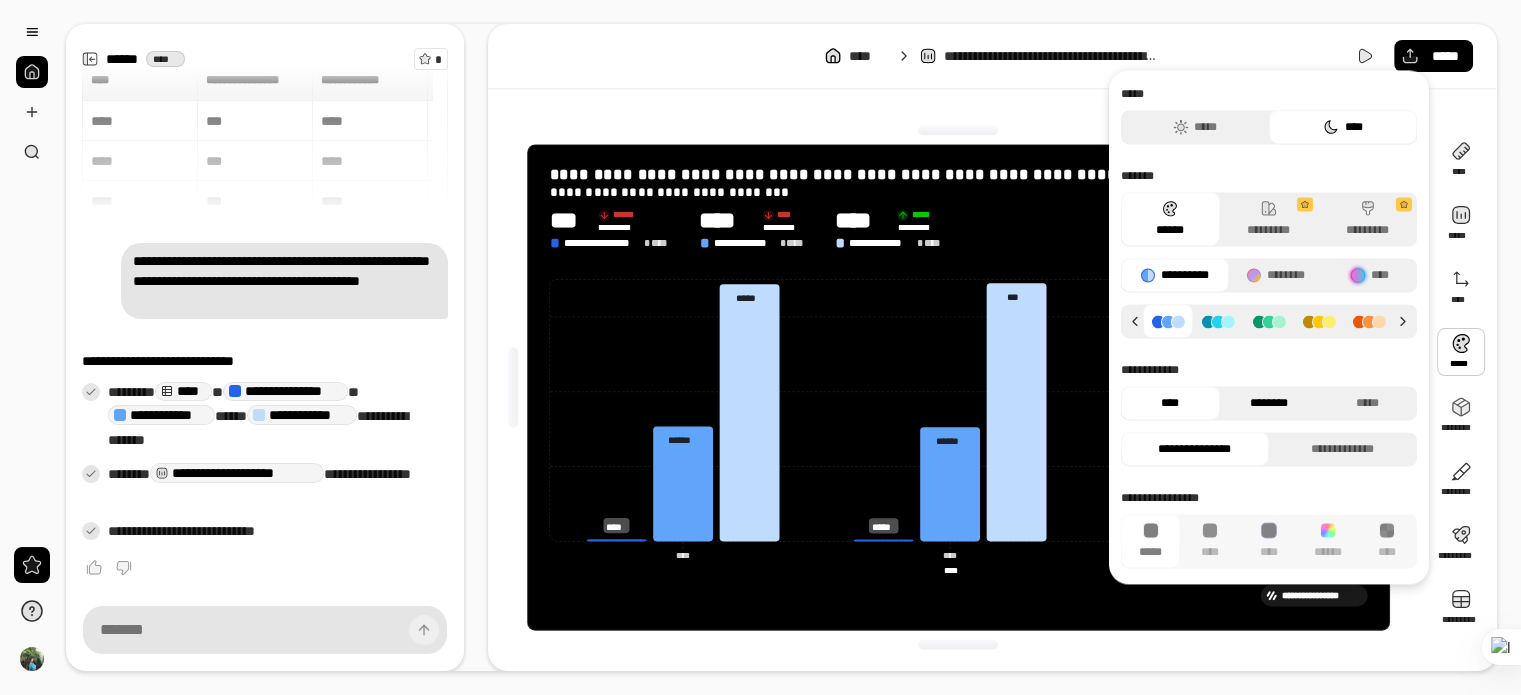 click on "********" at bounding box center [1268, 403] 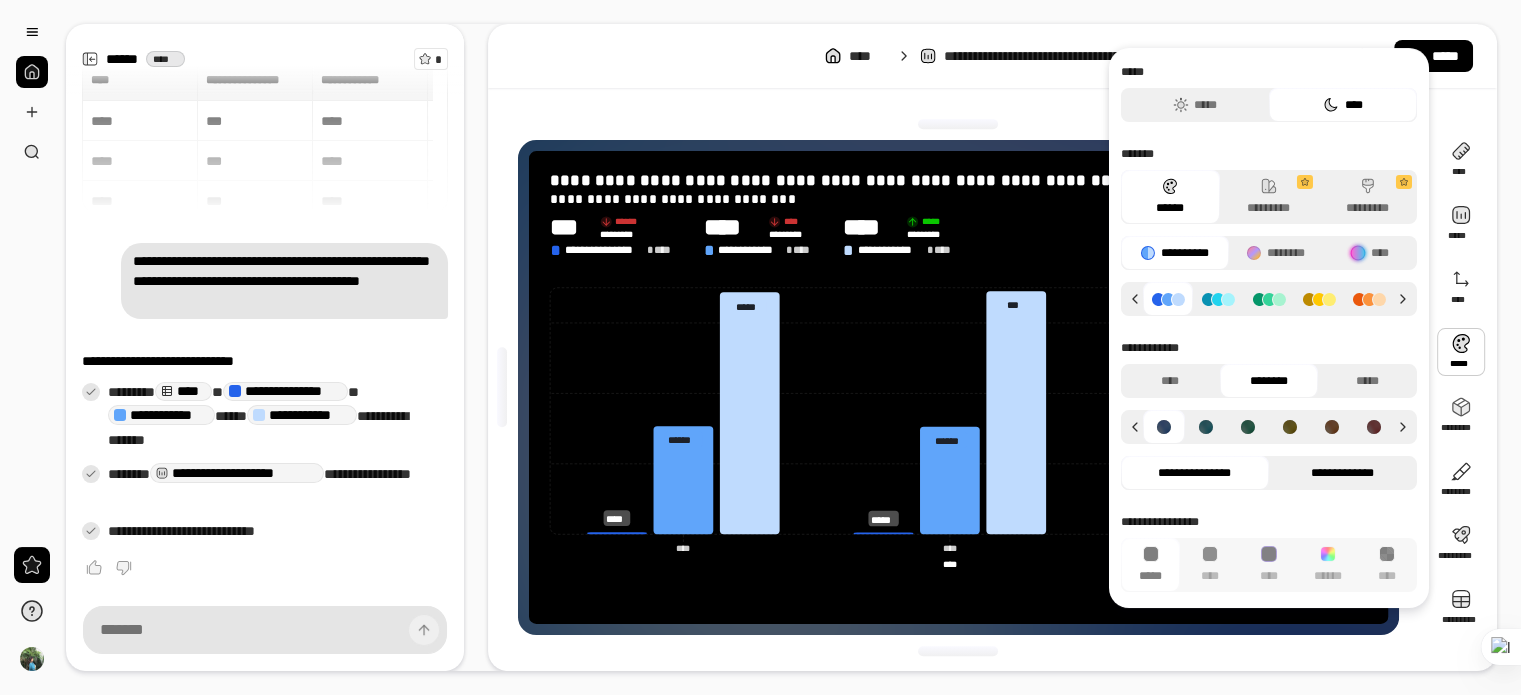click on "**********" at bounding box center [1343, 473] 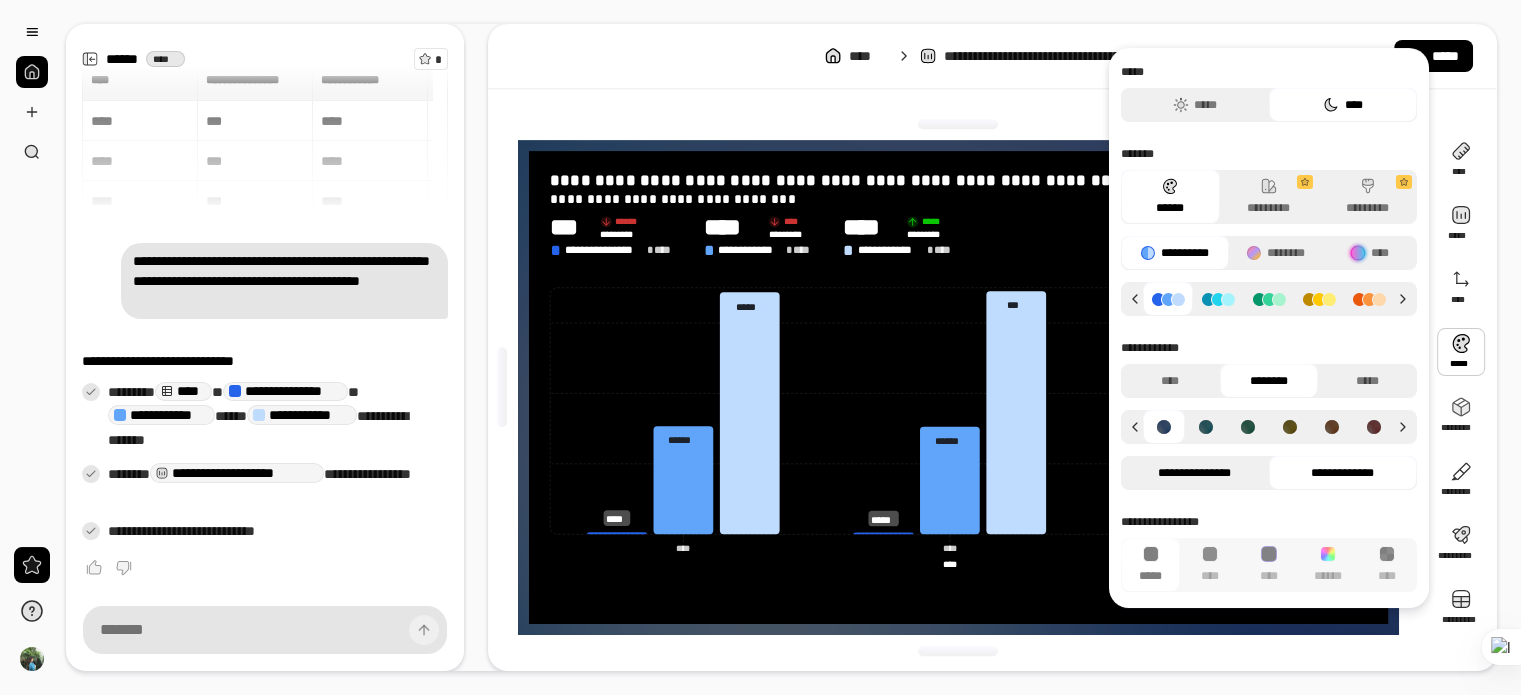 click on "**********" at bounding box center [1195, 473] 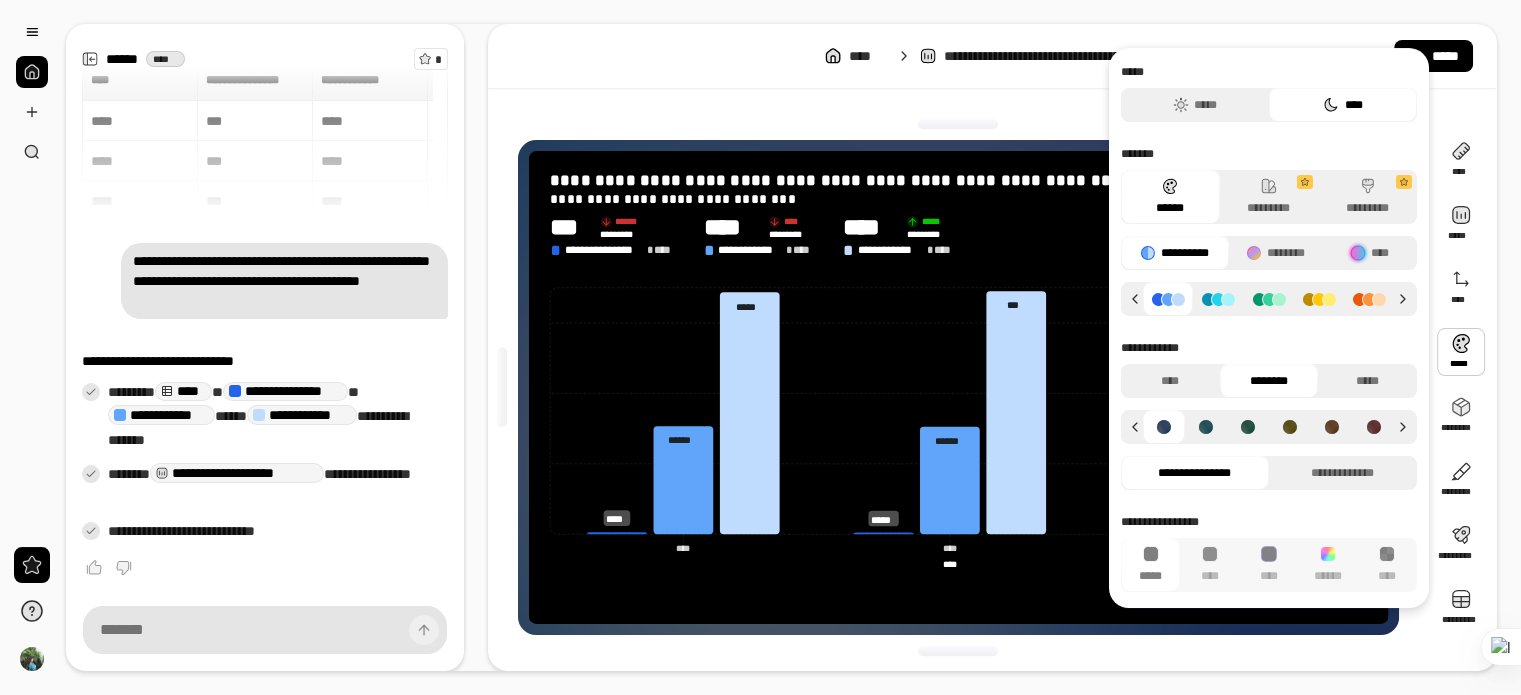 click 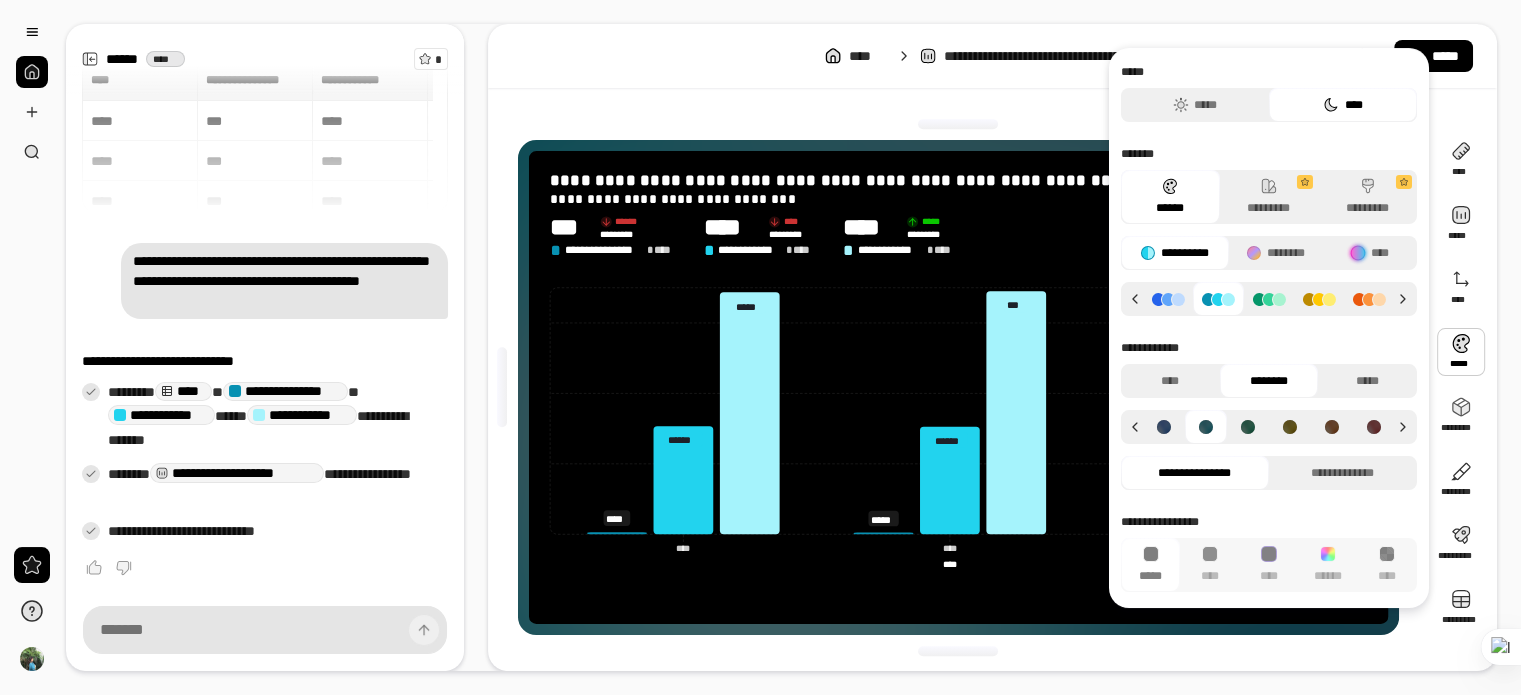 click 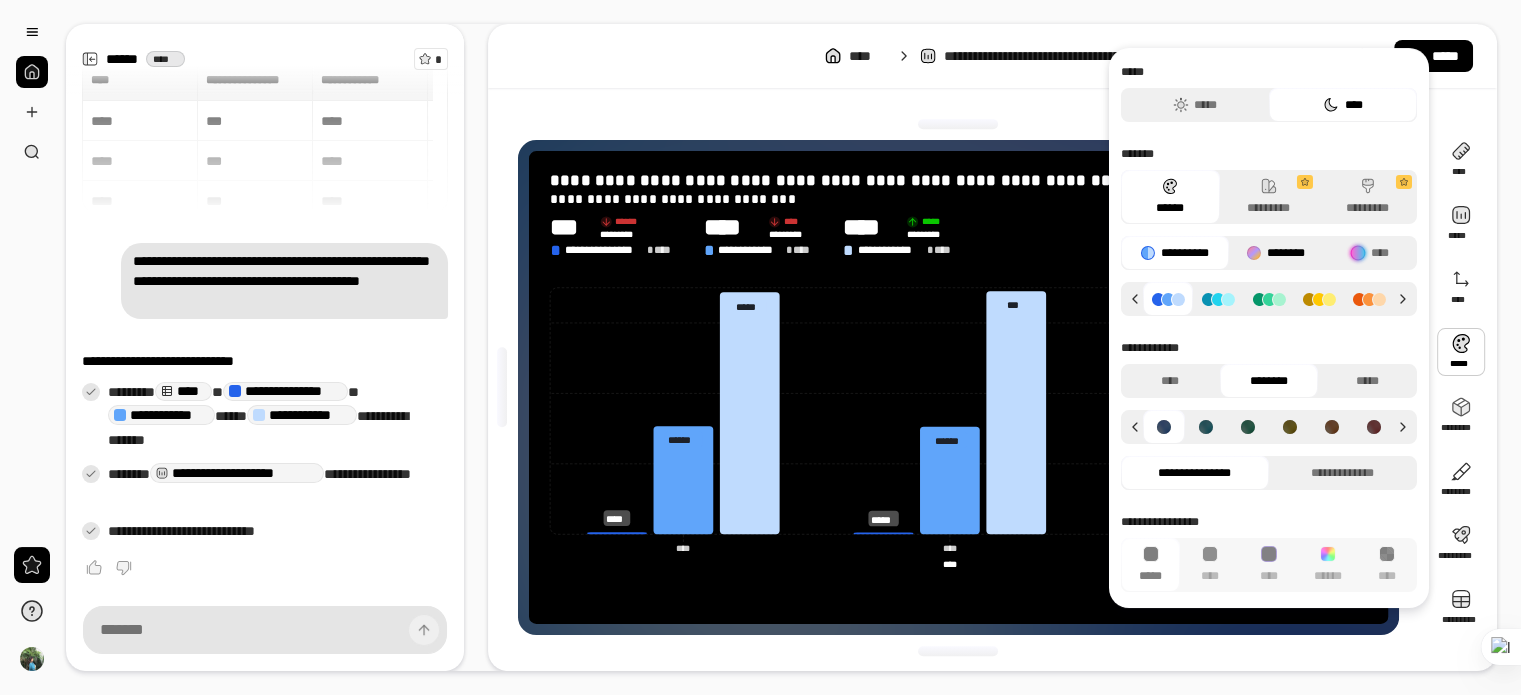 click on "********" at bounding box center (1275, 253) 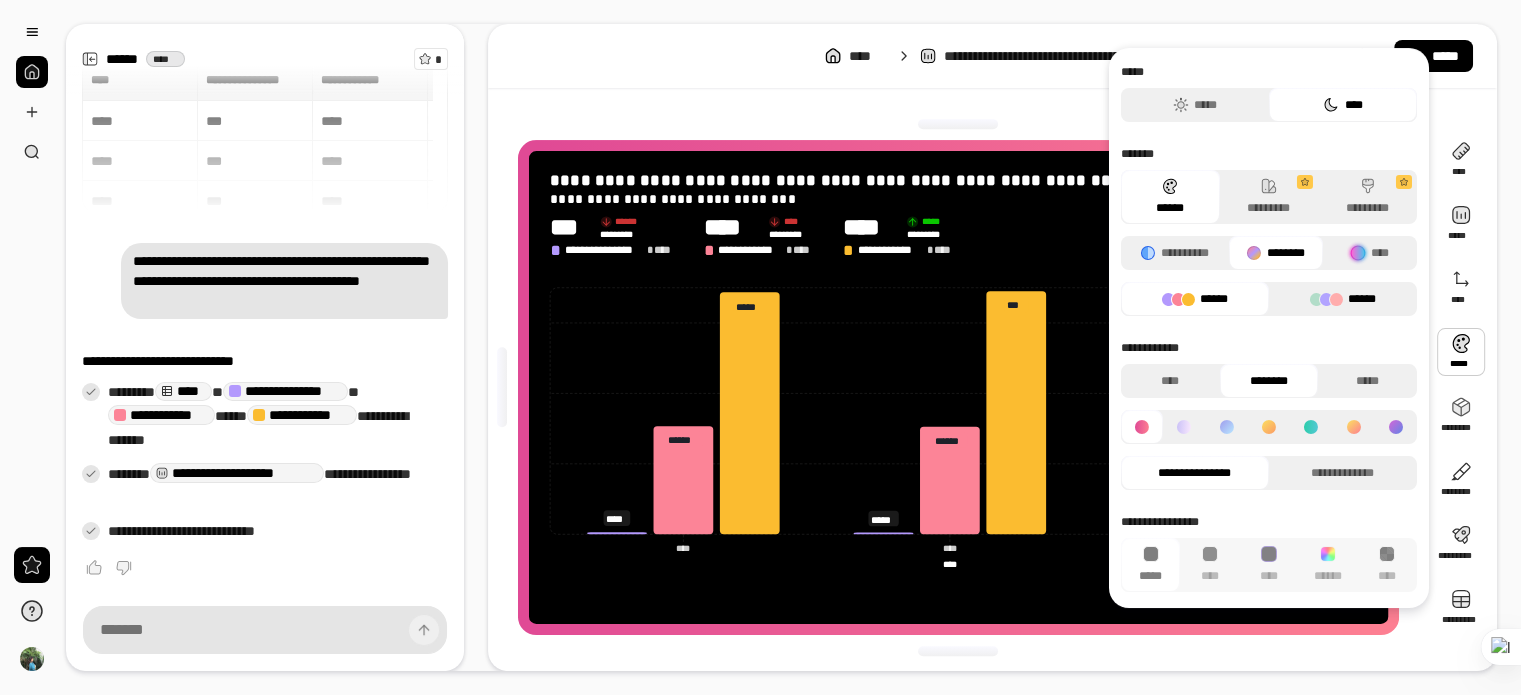 click on "******" at bounding box center (1343, 299) 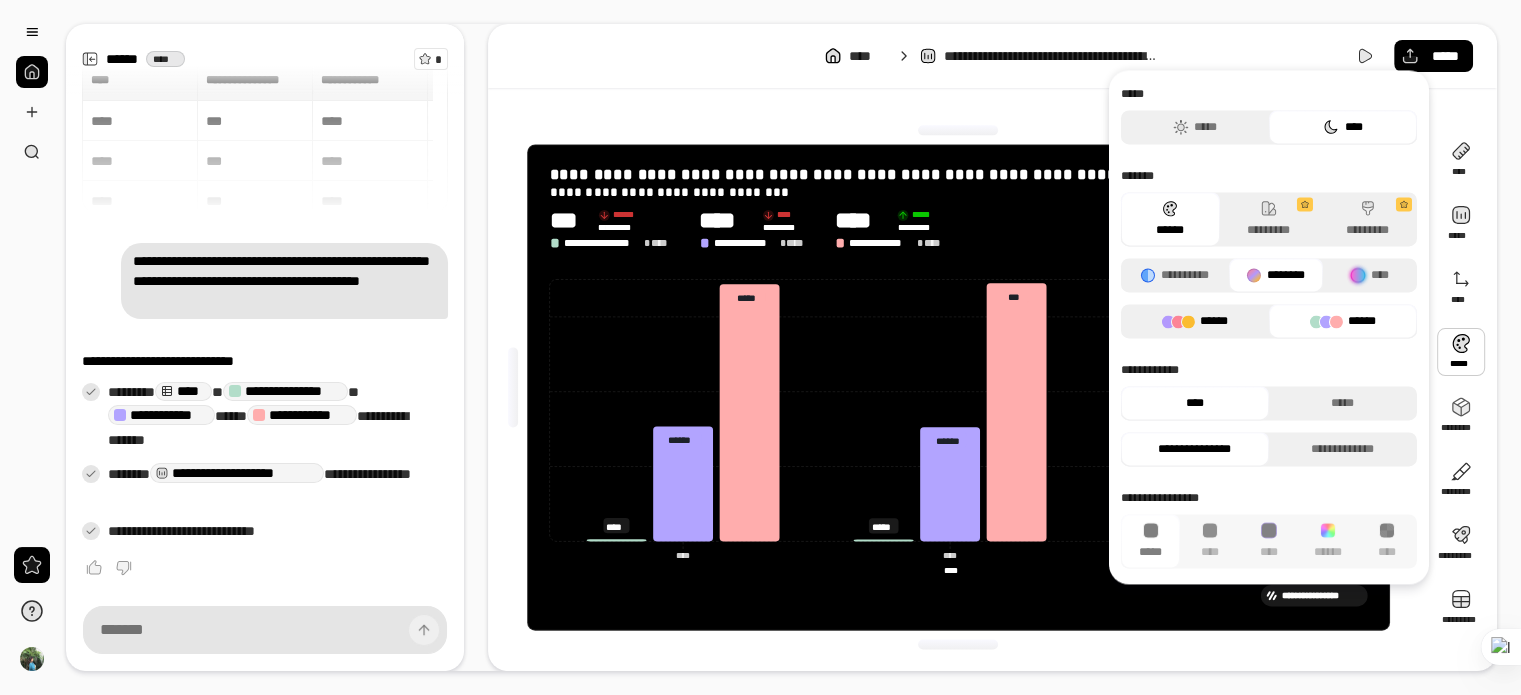 click on "******" at bounding box center [1195, 321] 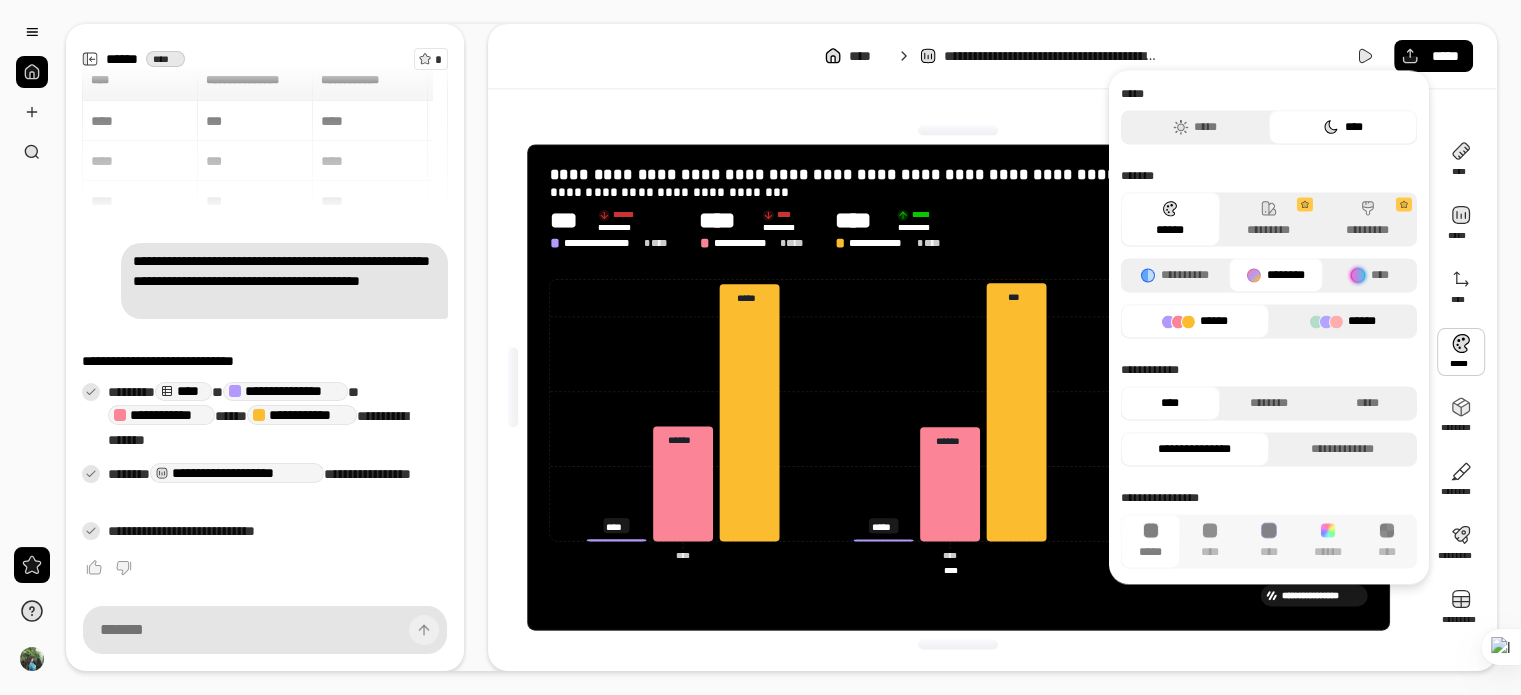 click 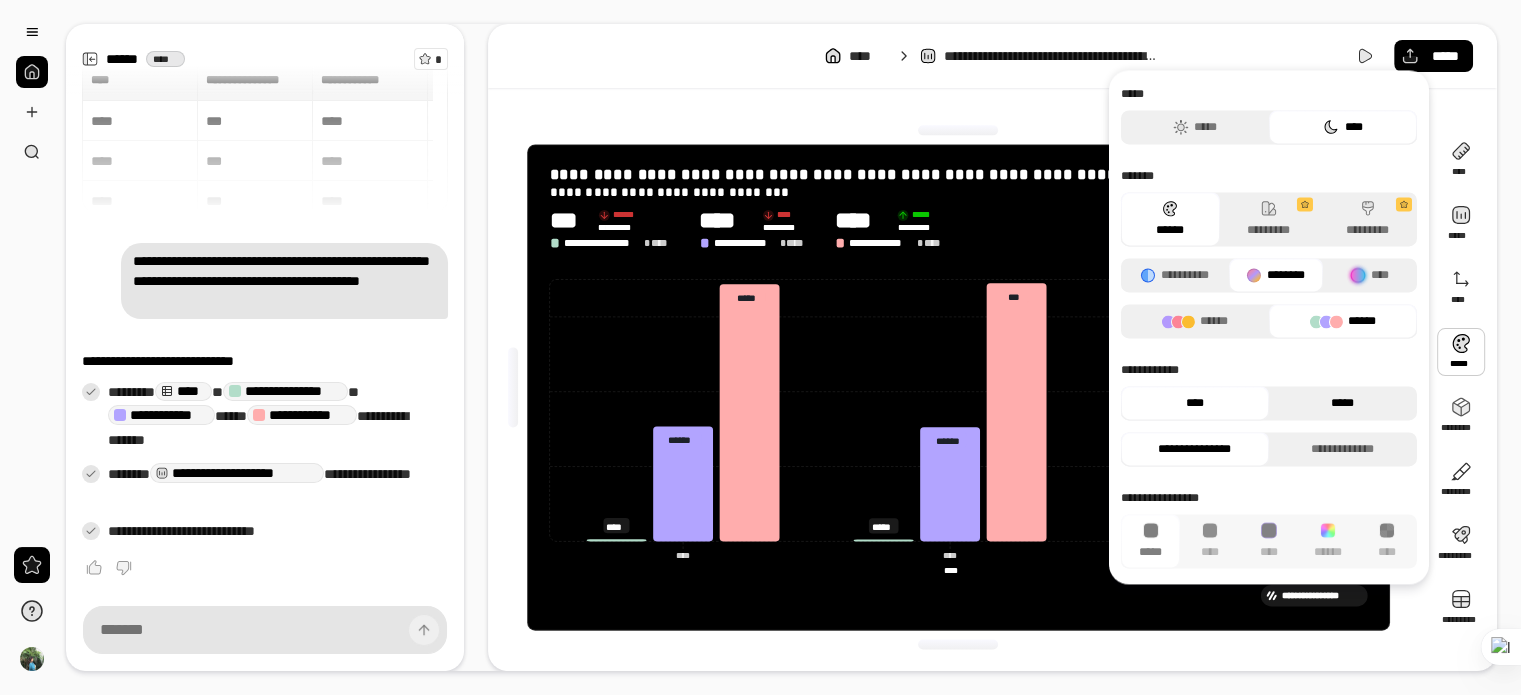 click on "*****" at bounding box center (1343, 403) 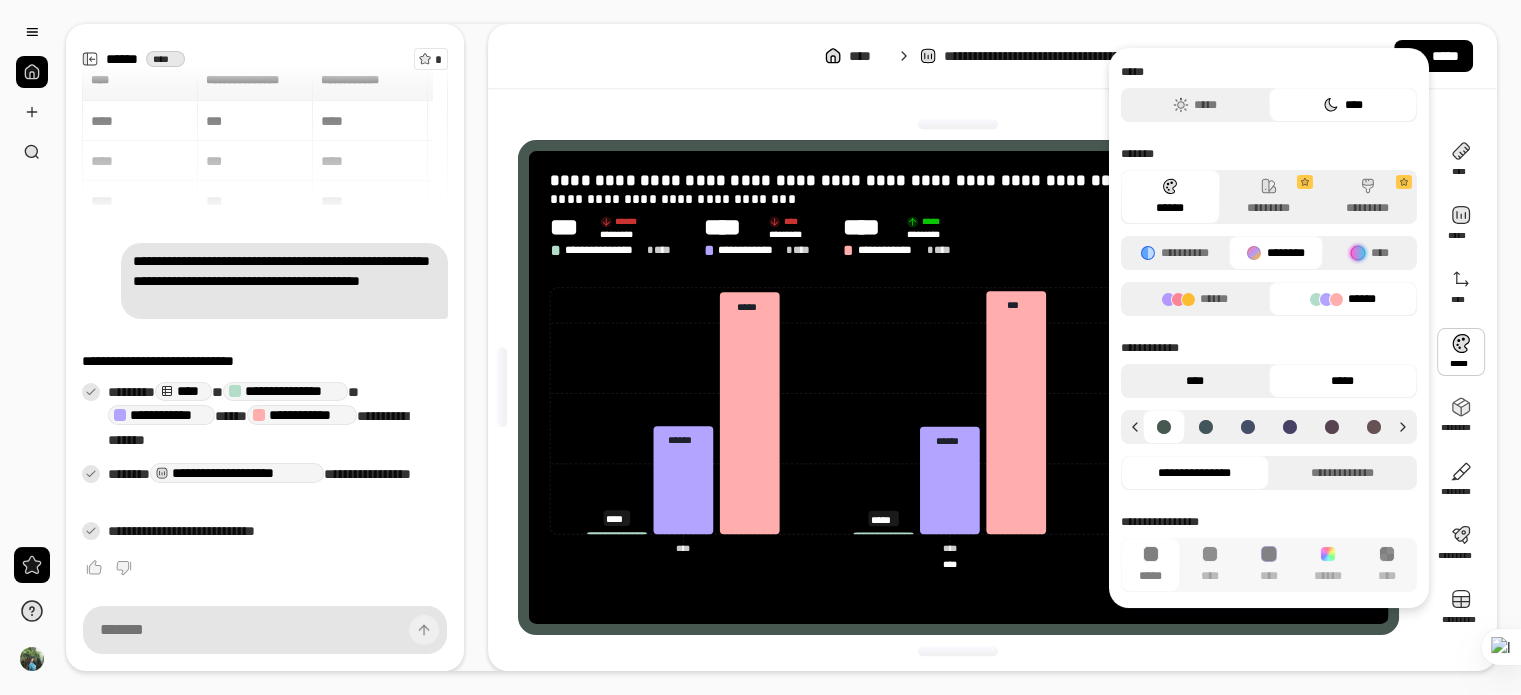 click on "****" at bounding box center [1195, 381] 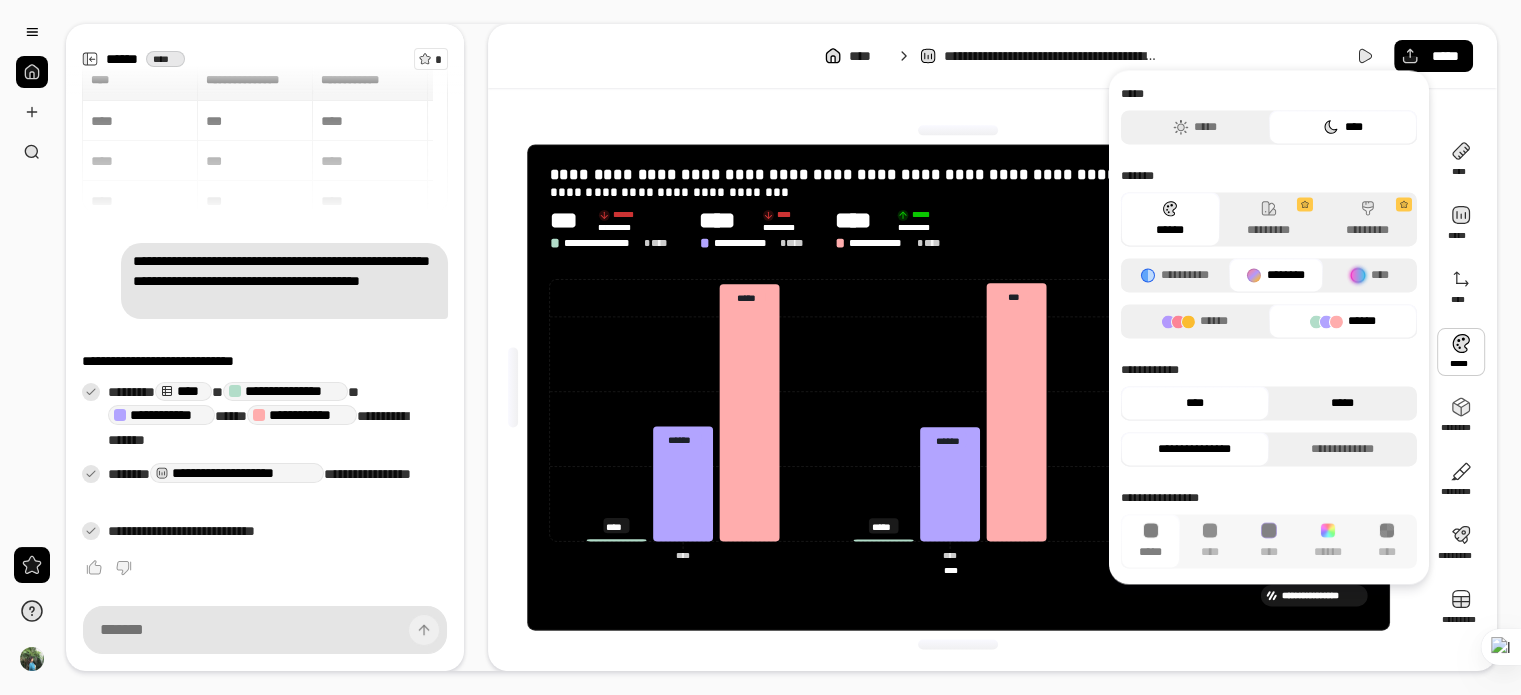 click on "*****" at bounding box center [1343, 403] 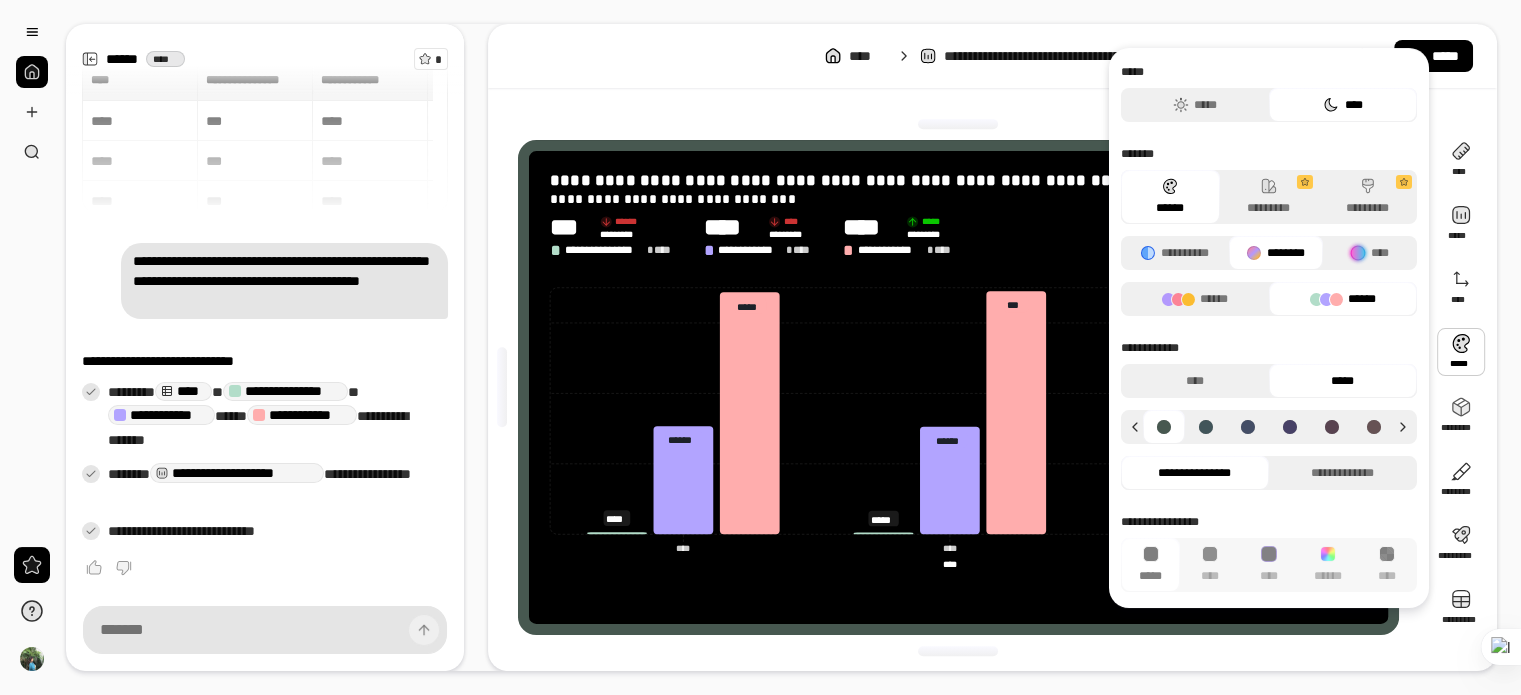 click at bounding box center [1206, 427] 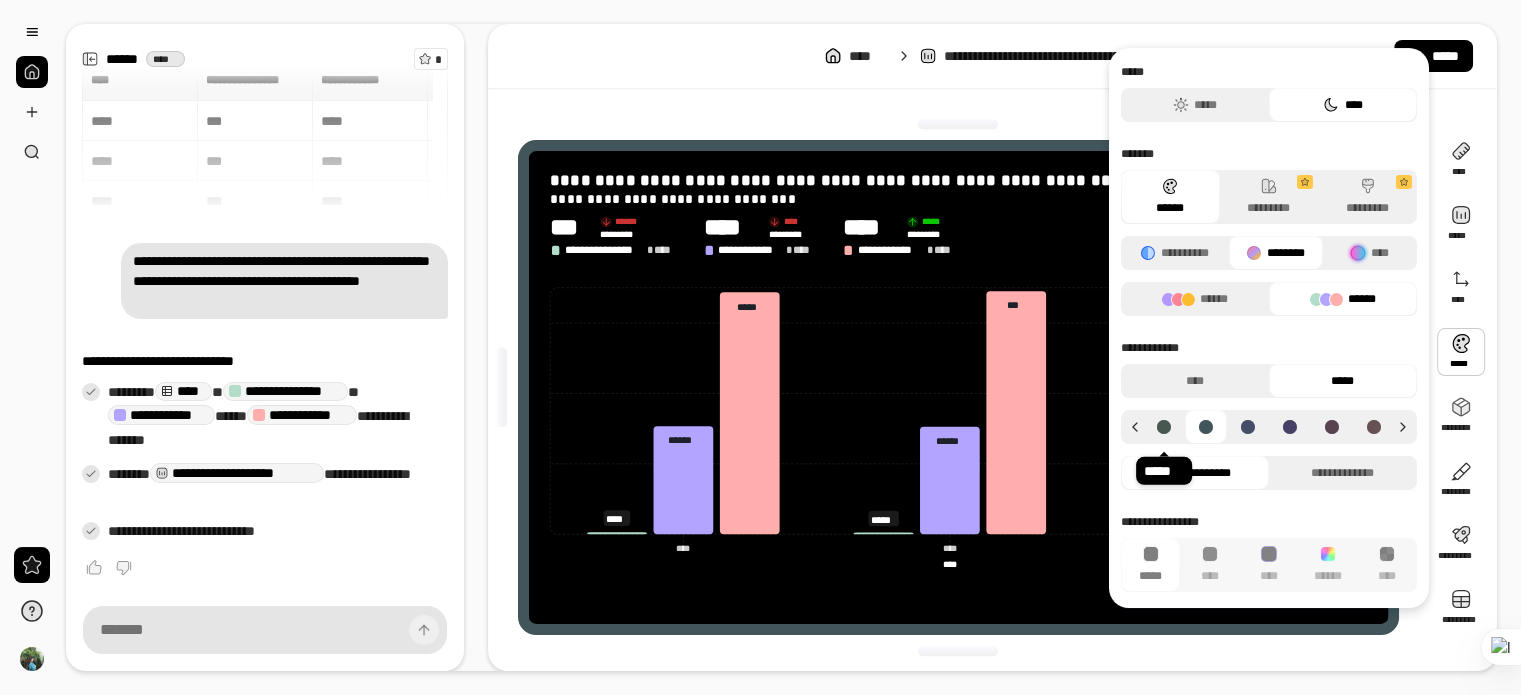 click at bounding box center [1164, 427] 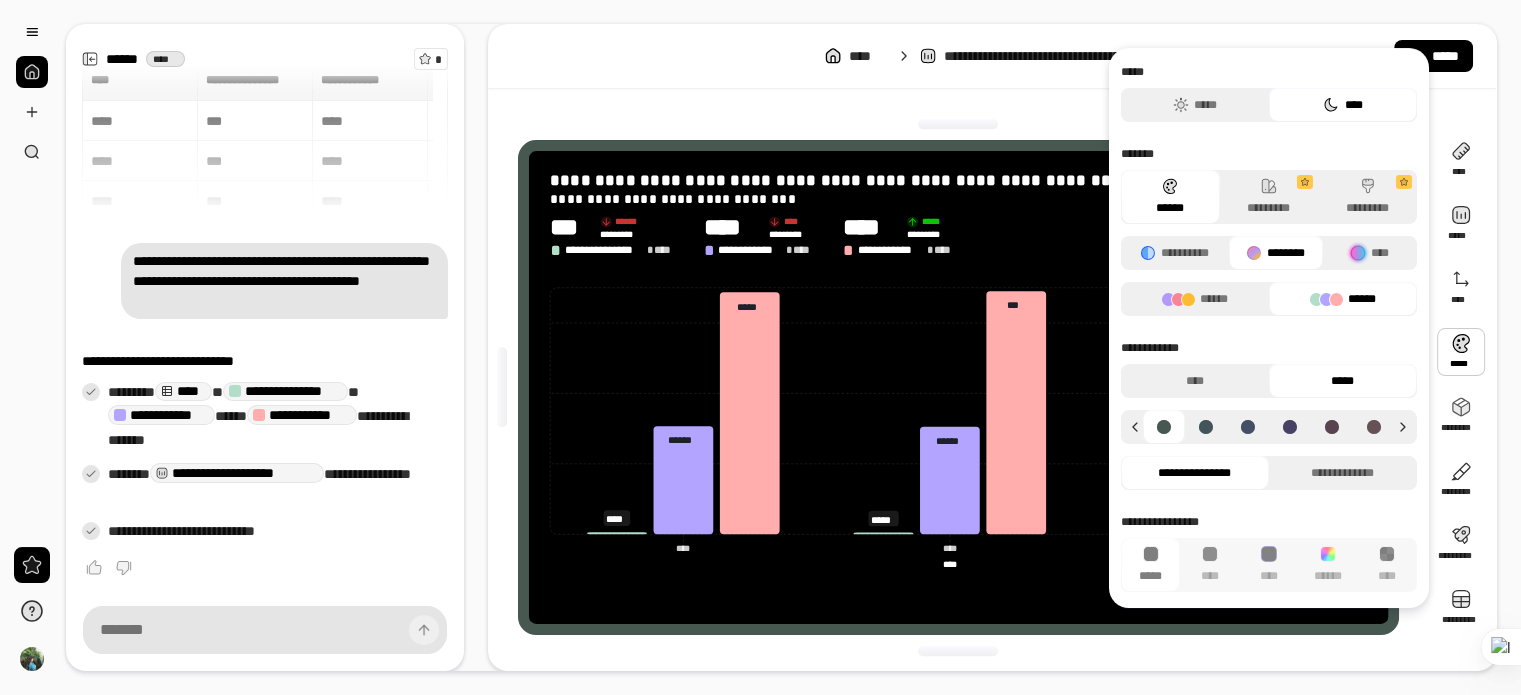 click at bounding box center (1290, 427) 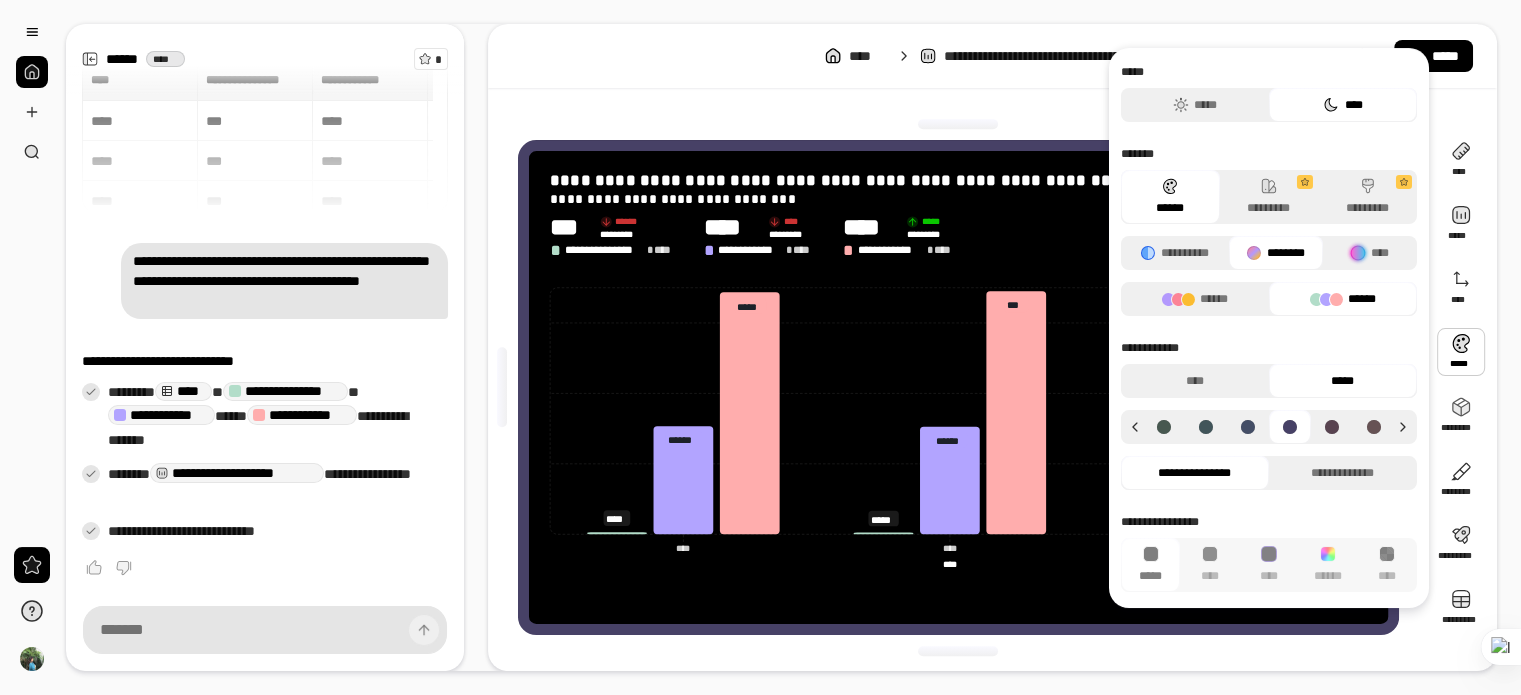 click at bounding box center (1164, 427) 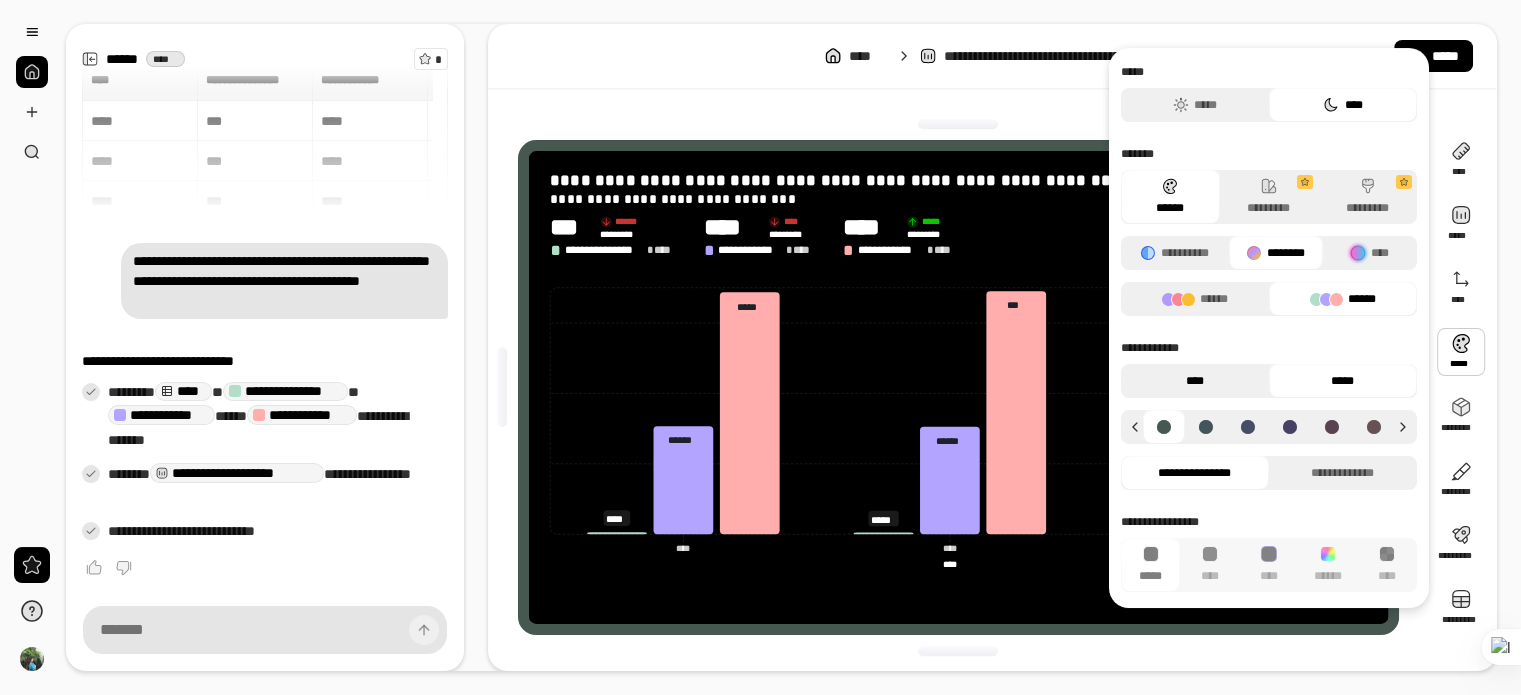click on "****" at bounding box center (1195, 381) 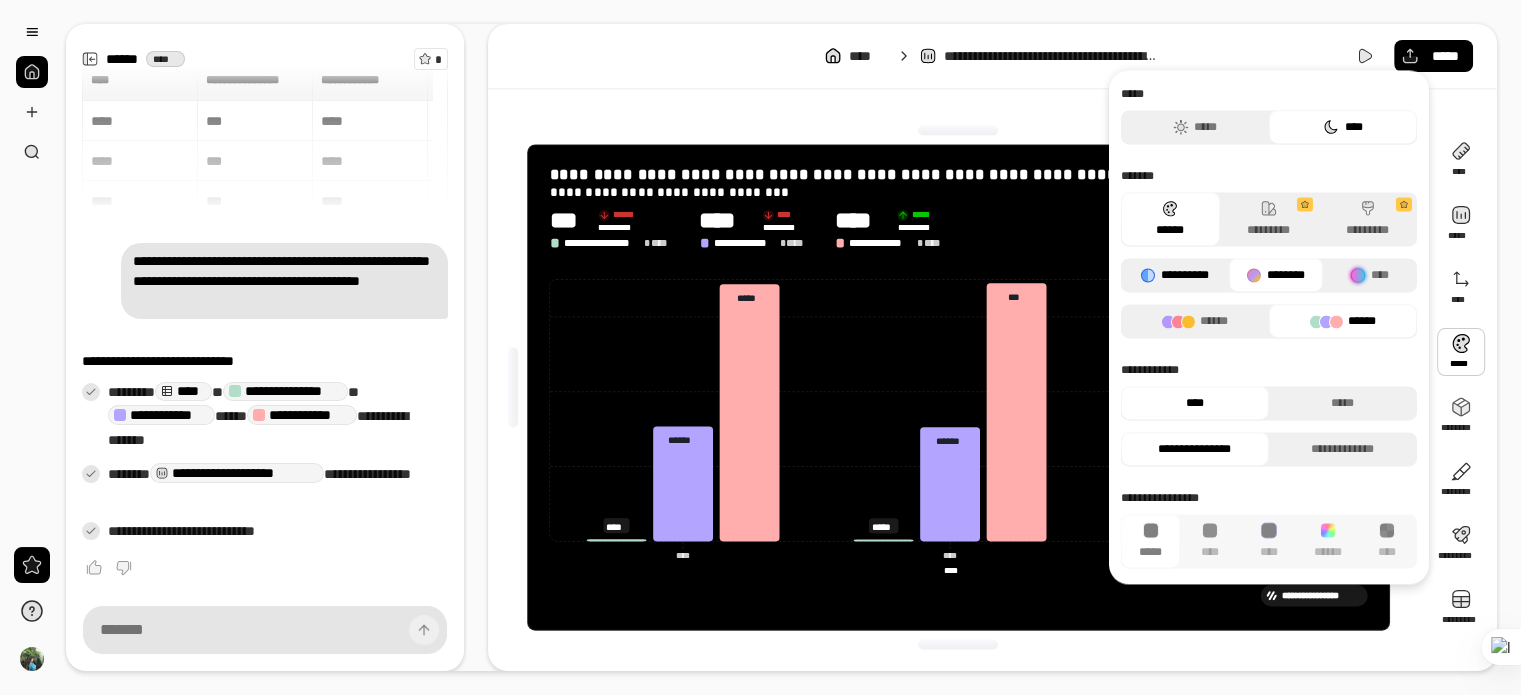 click on "**********" at bounding box center (1175, 275) 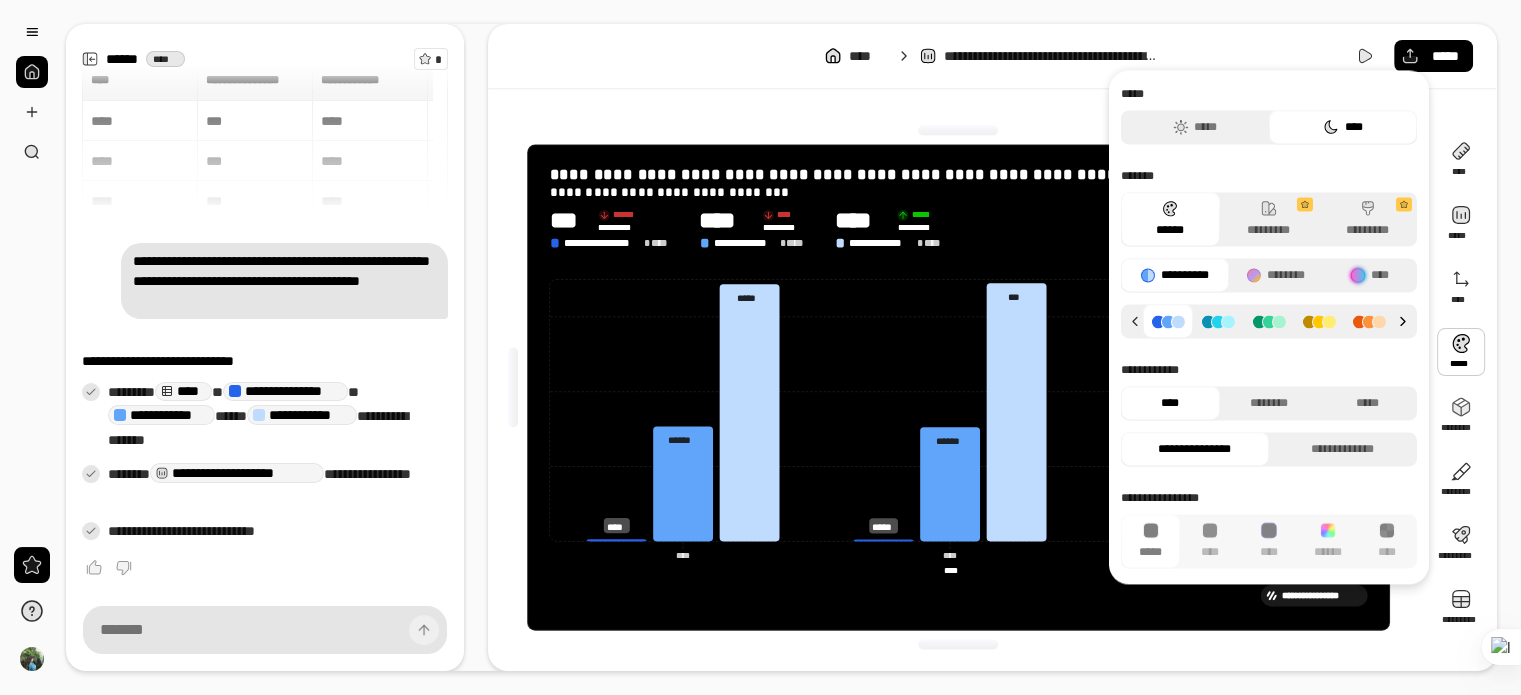 click 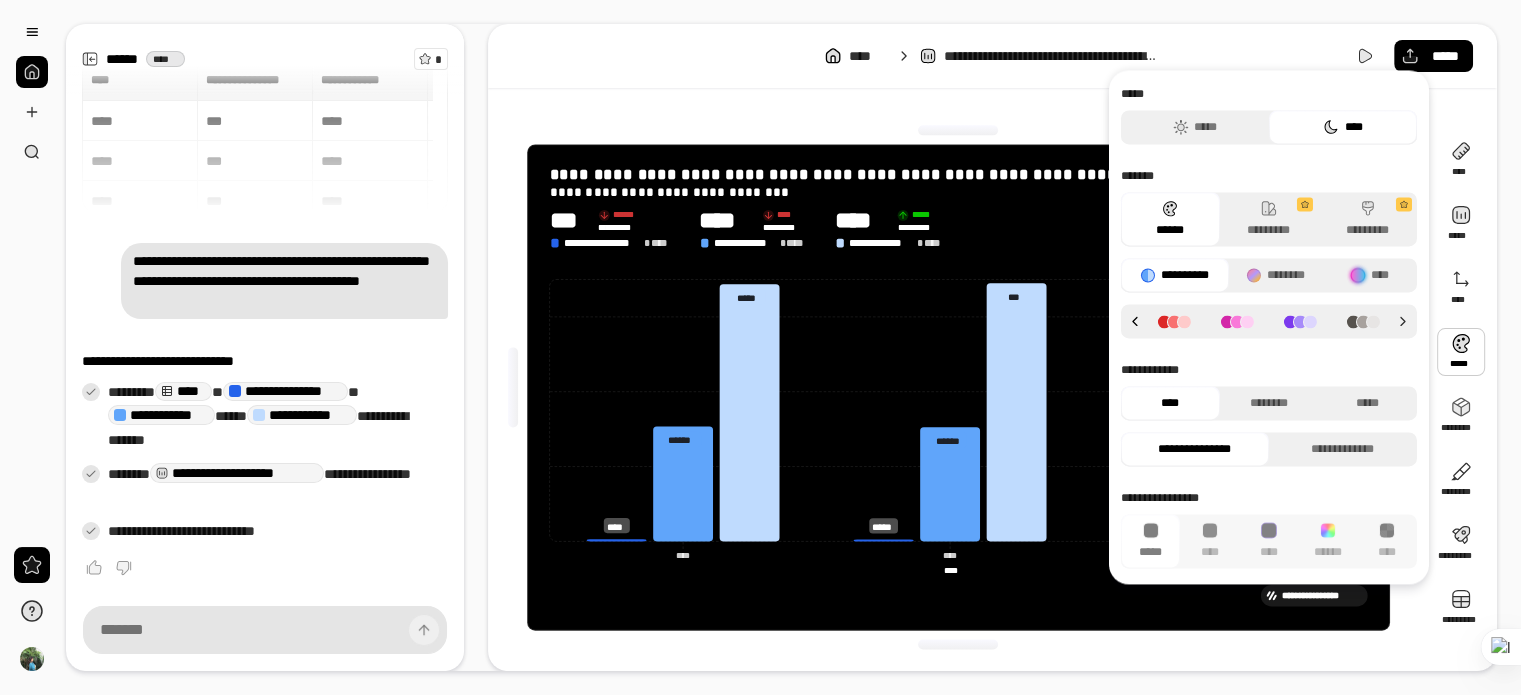 click 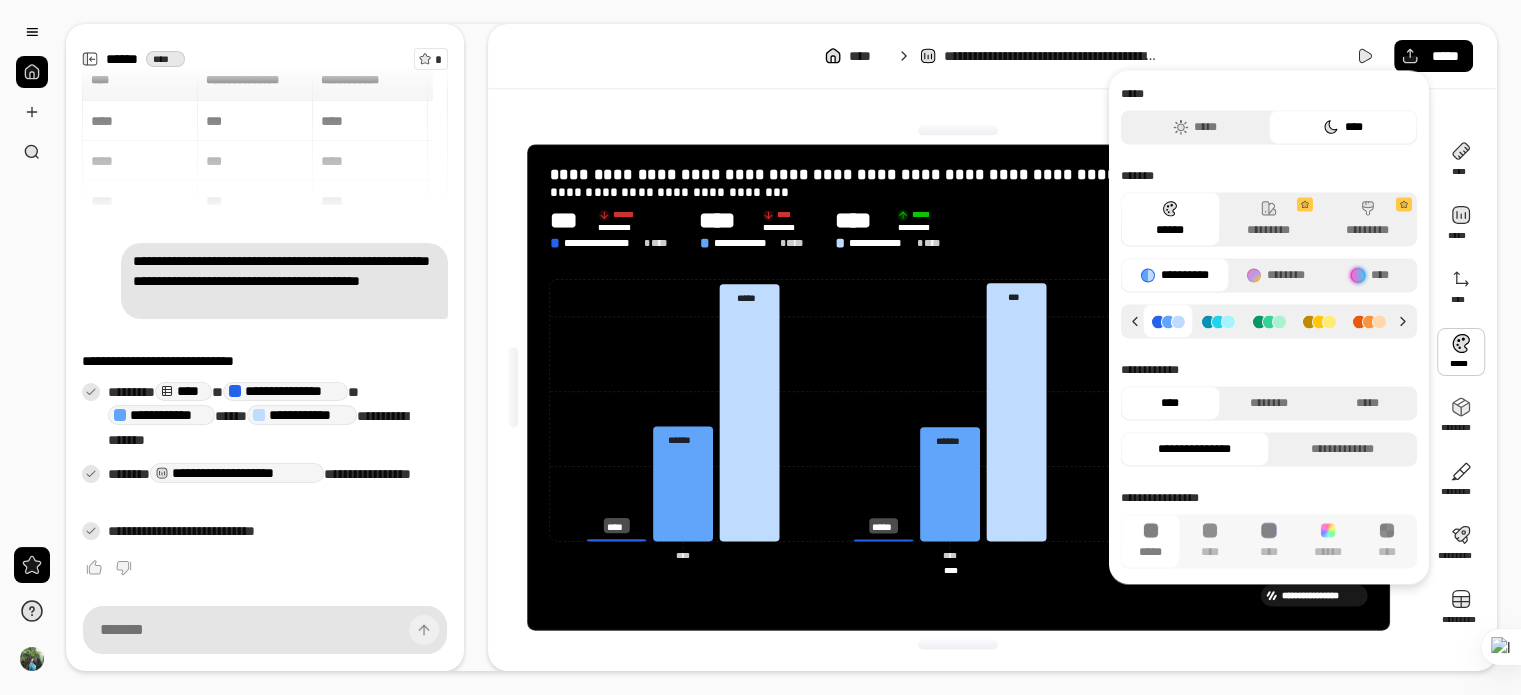 click 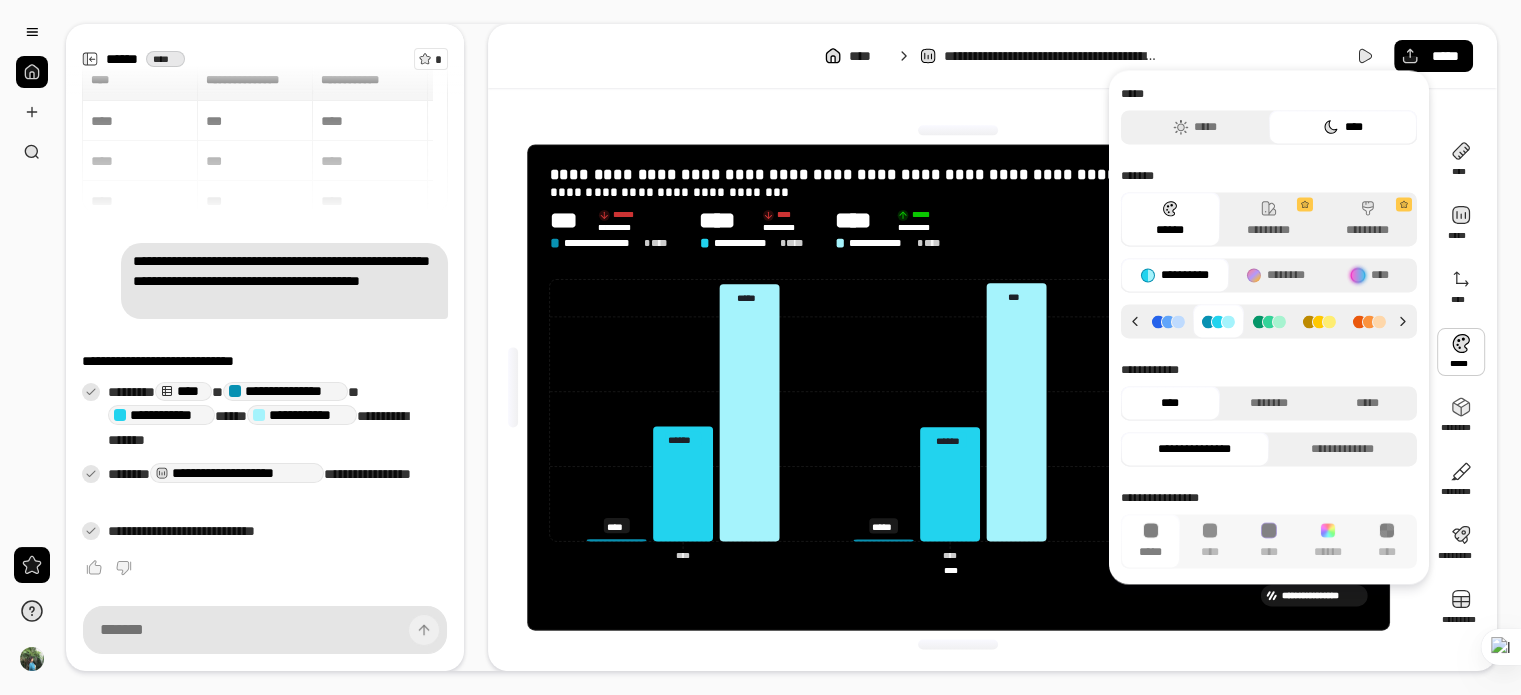 click at bounding box center [1168, 321] 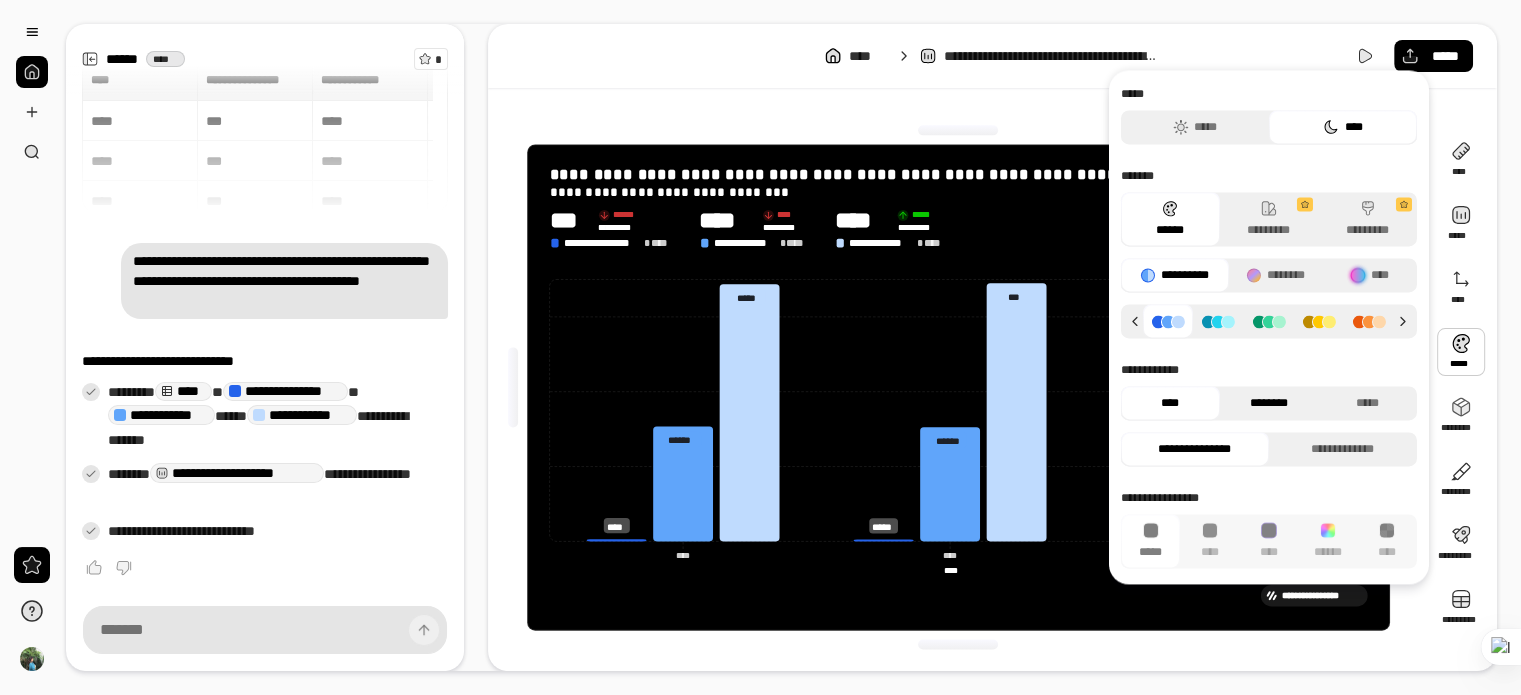 click on "********" at bounding box center (1268, 403) 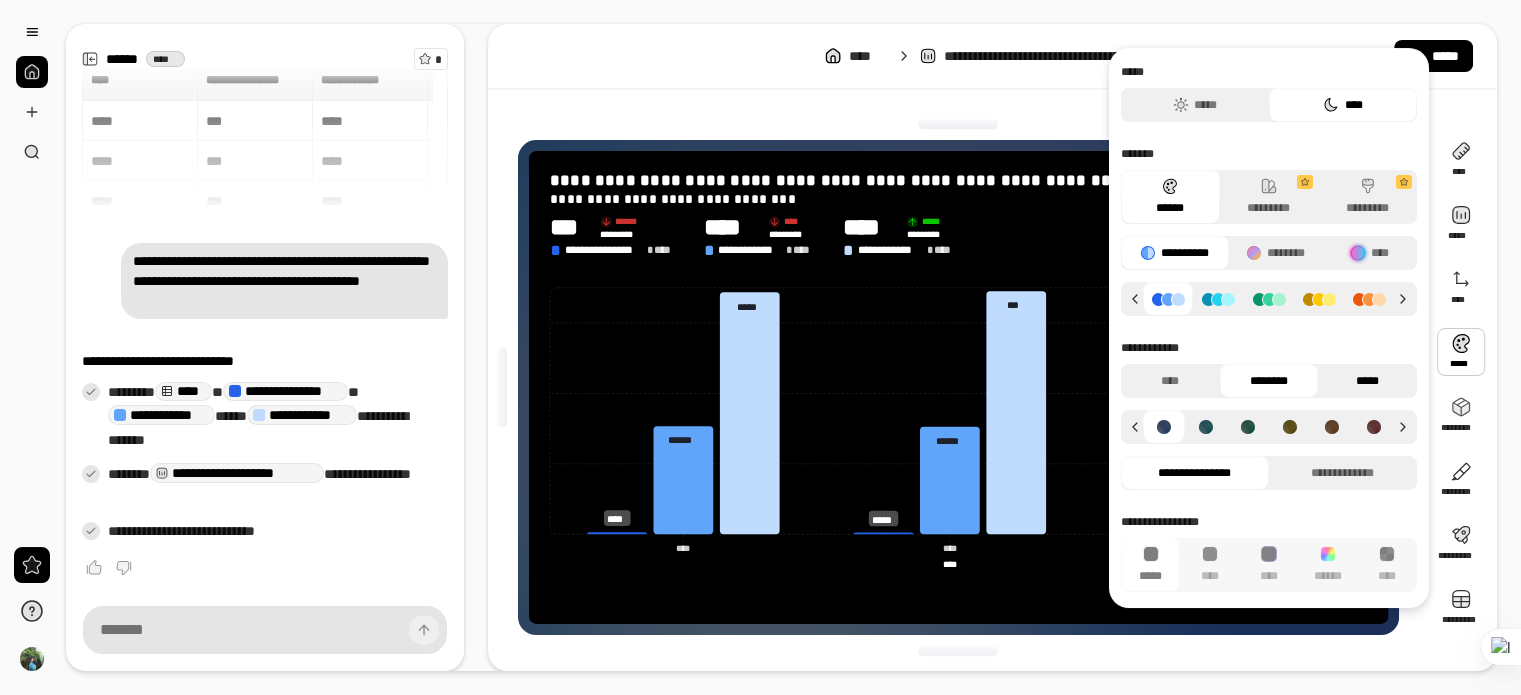 click on "*****" at bounding box center [1367, 381] 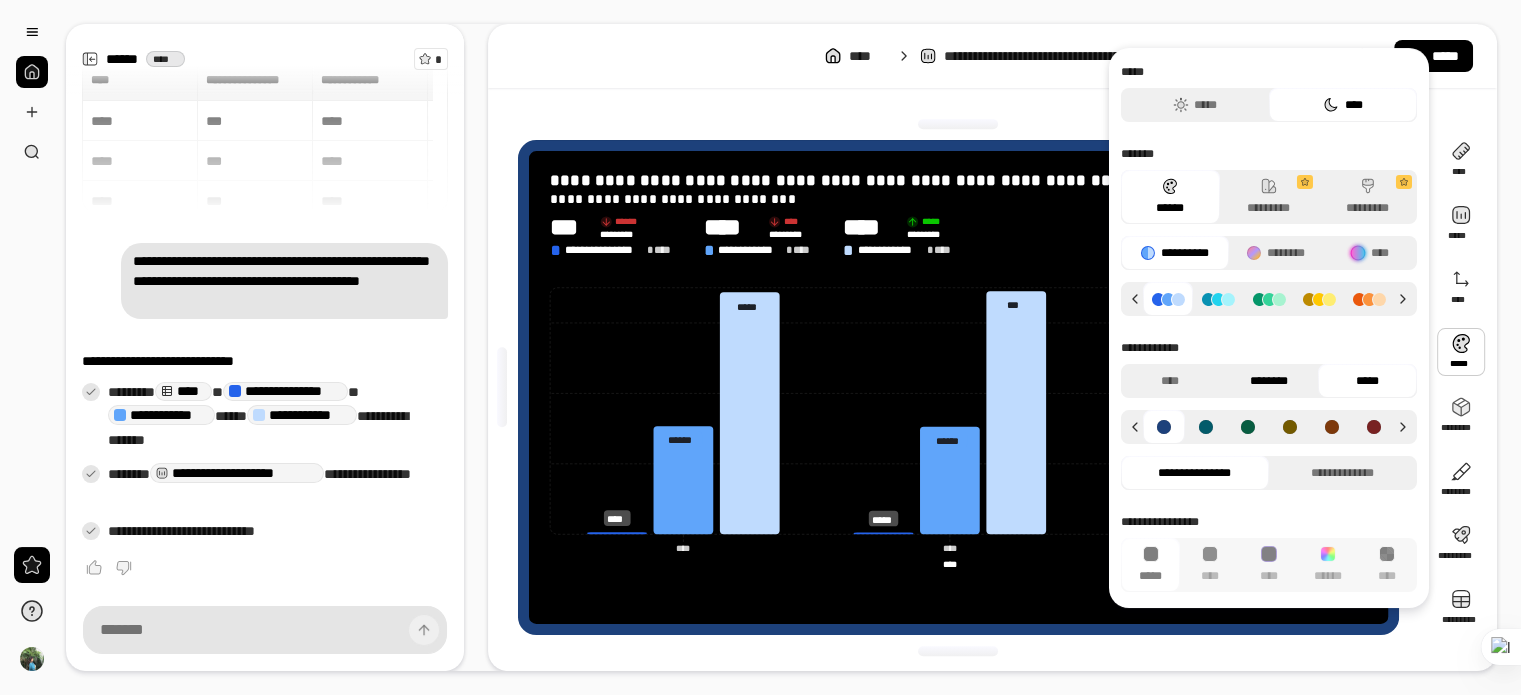 click on "********" at bounding box center (1268, 381) 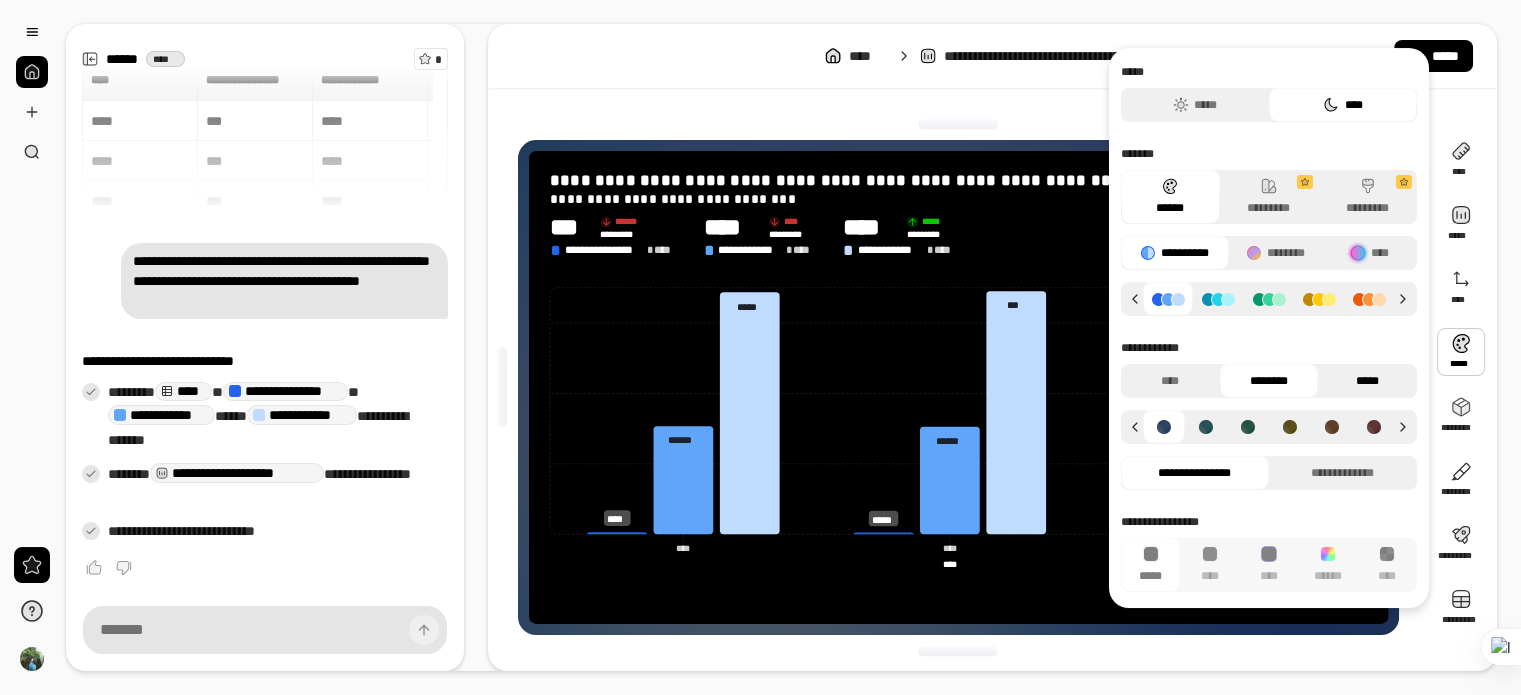 click on "*****" at bounding box center [1367, 381] 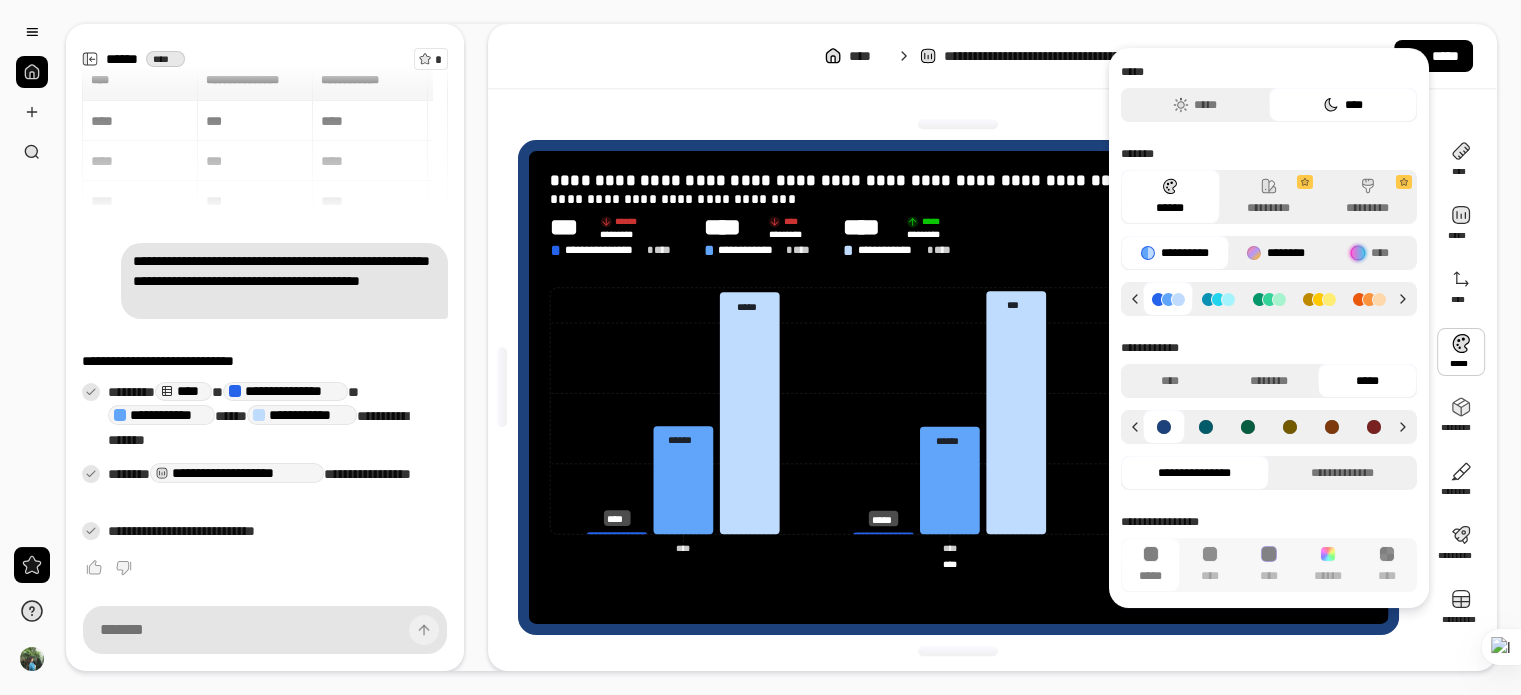 click on "********" at bounding box center (1275, 253) 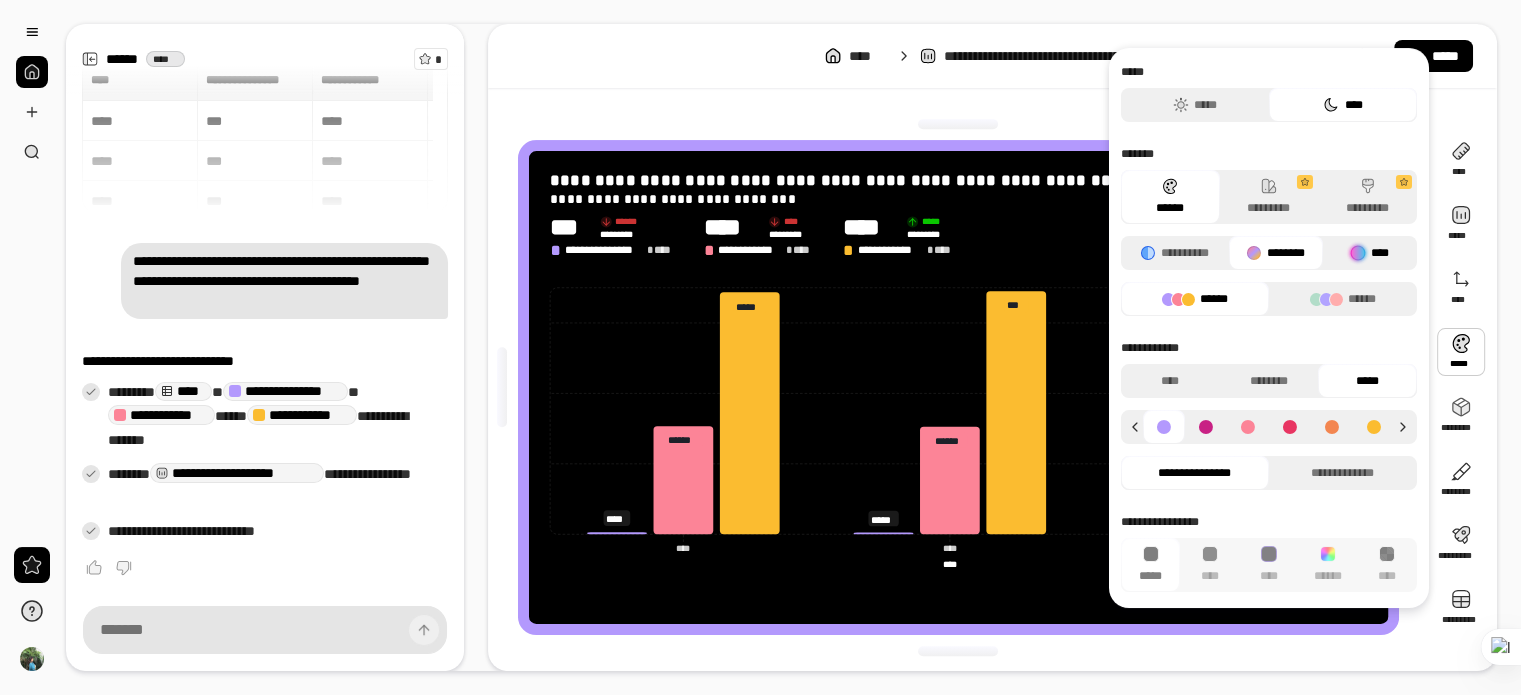 click on "****" at bounding box center (1370, 253) 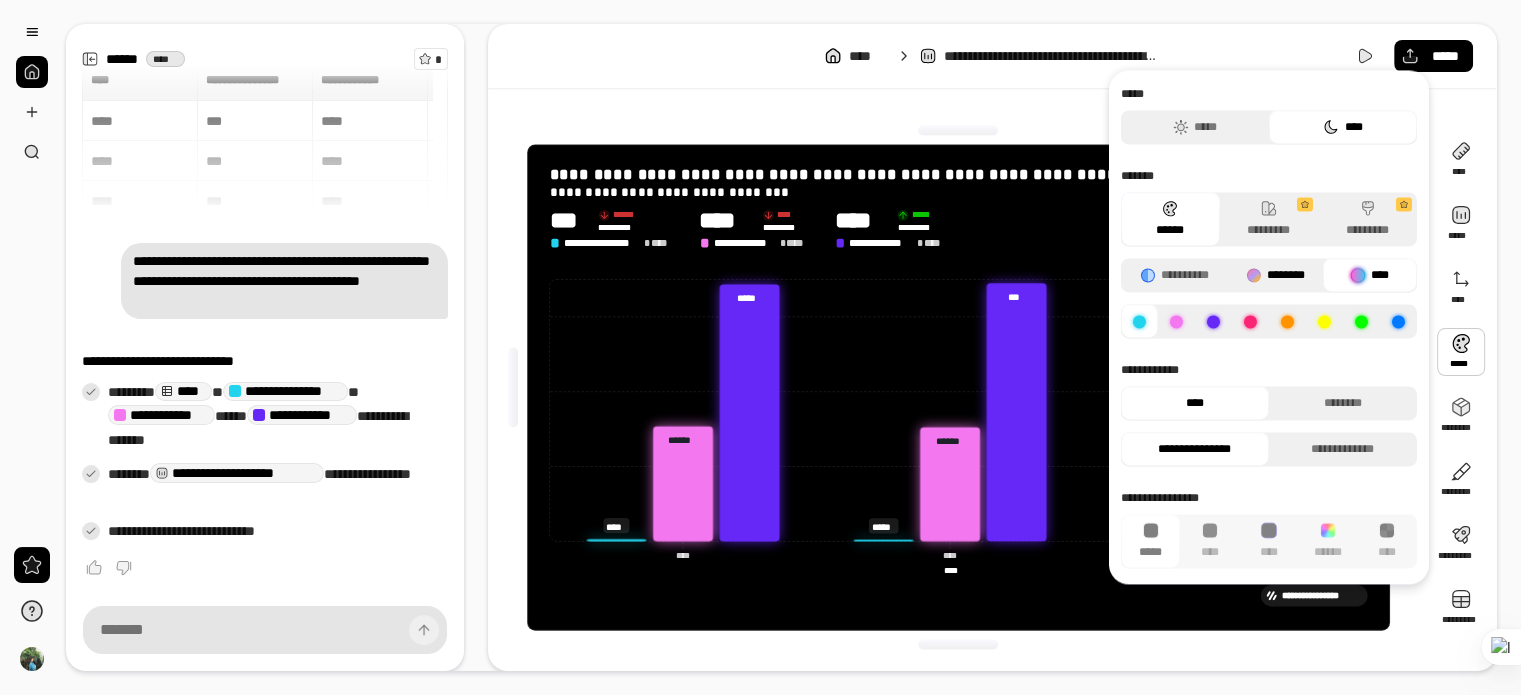 click on "********" at bounding box center [1275, 275] 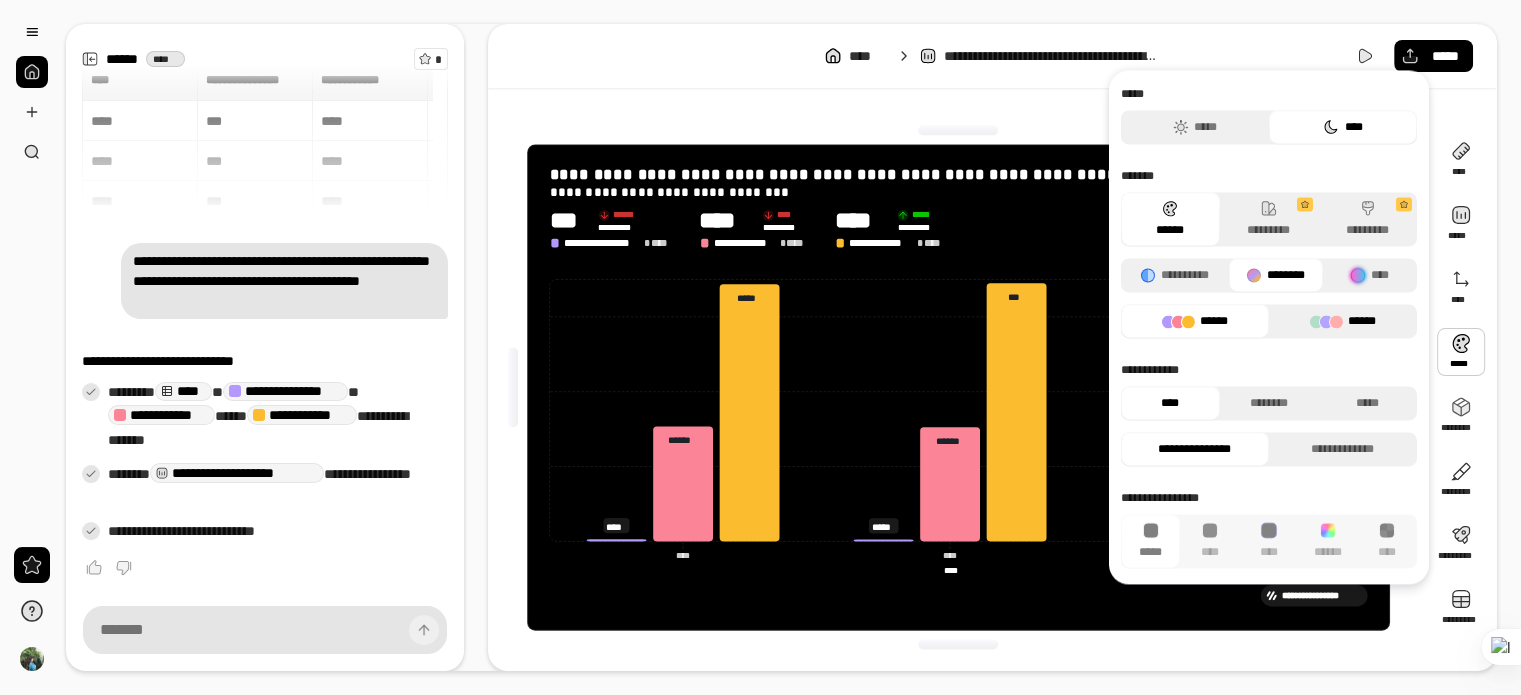 click on "******" at bounding box center (1343, 321) 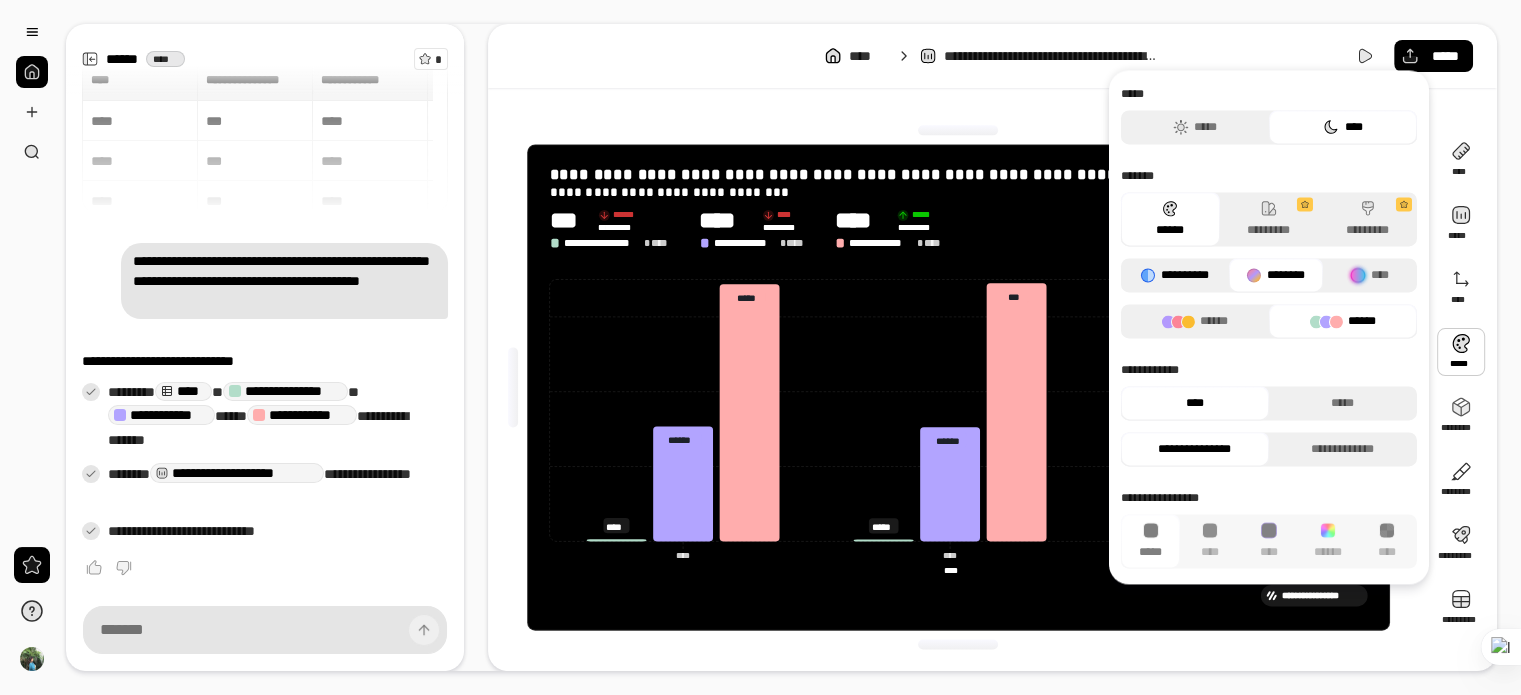 click on "**********" at bounding box center [1175, 275] 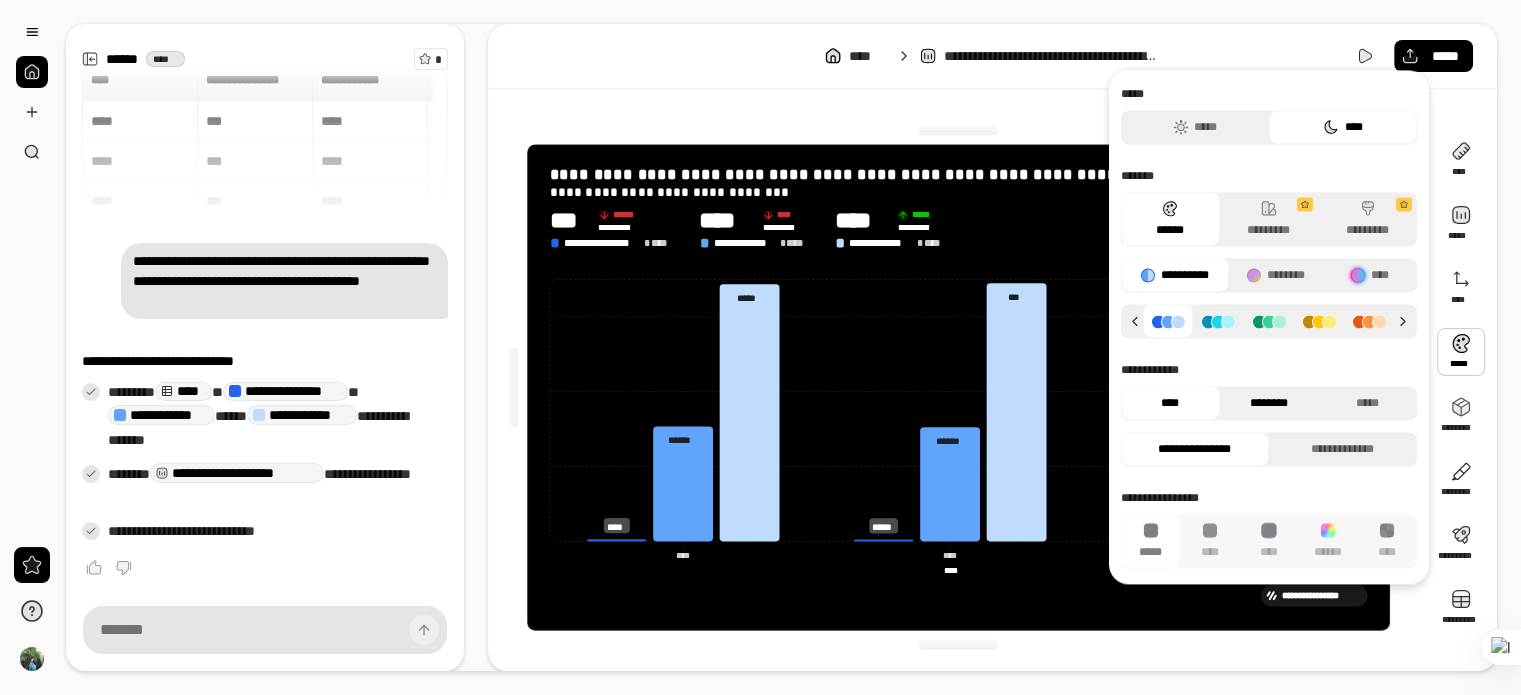 click on "********" at bounding box center [1268, 403] 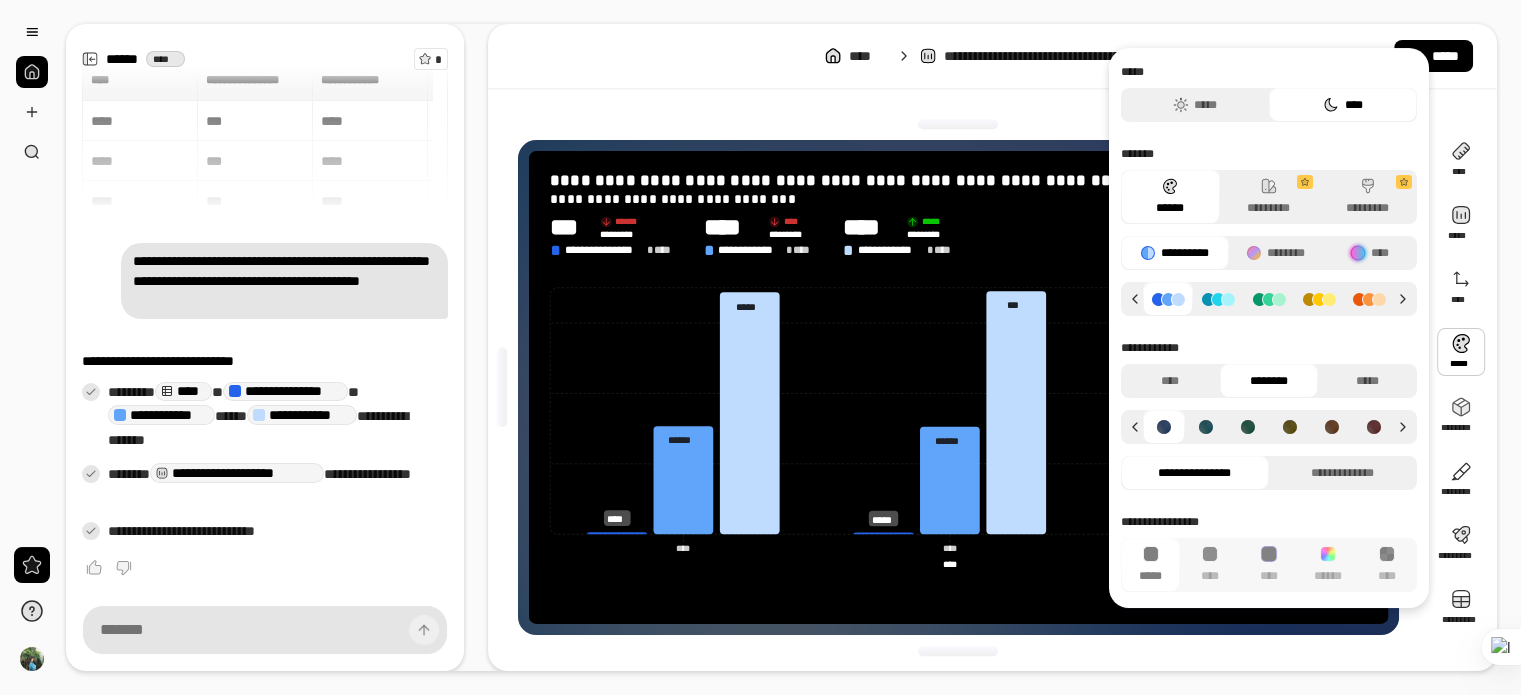 click at bounding box center [958, 124] 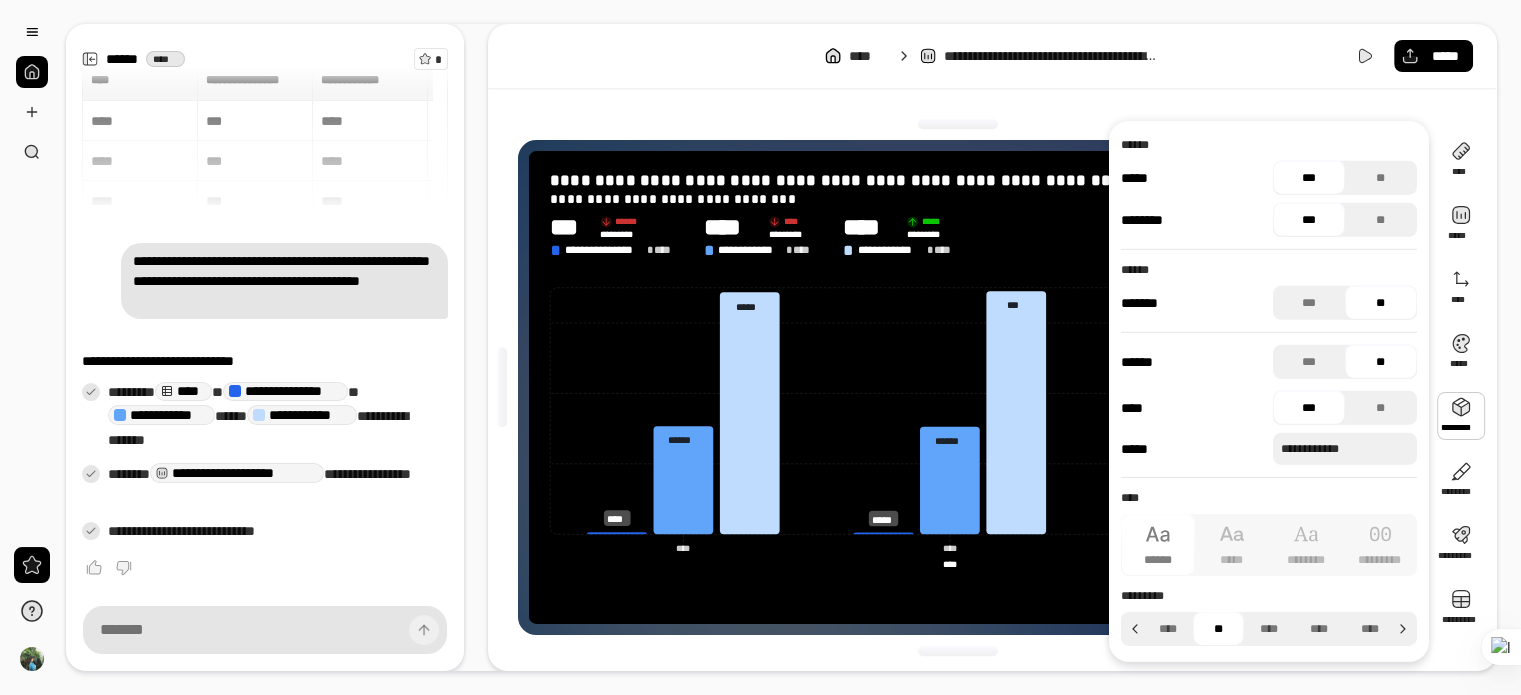 click at bounding box center (1461, 416) 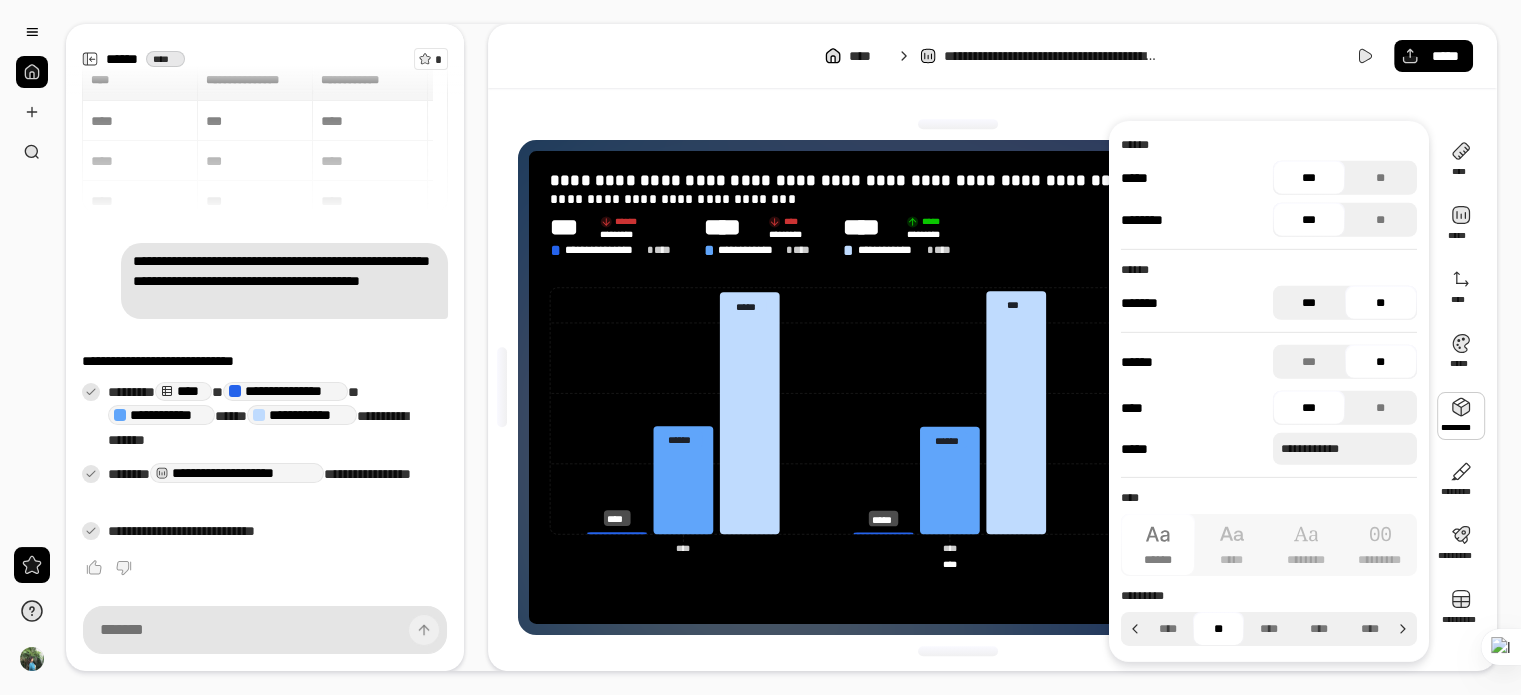 click on "***" at bounding box center (1309, 303) 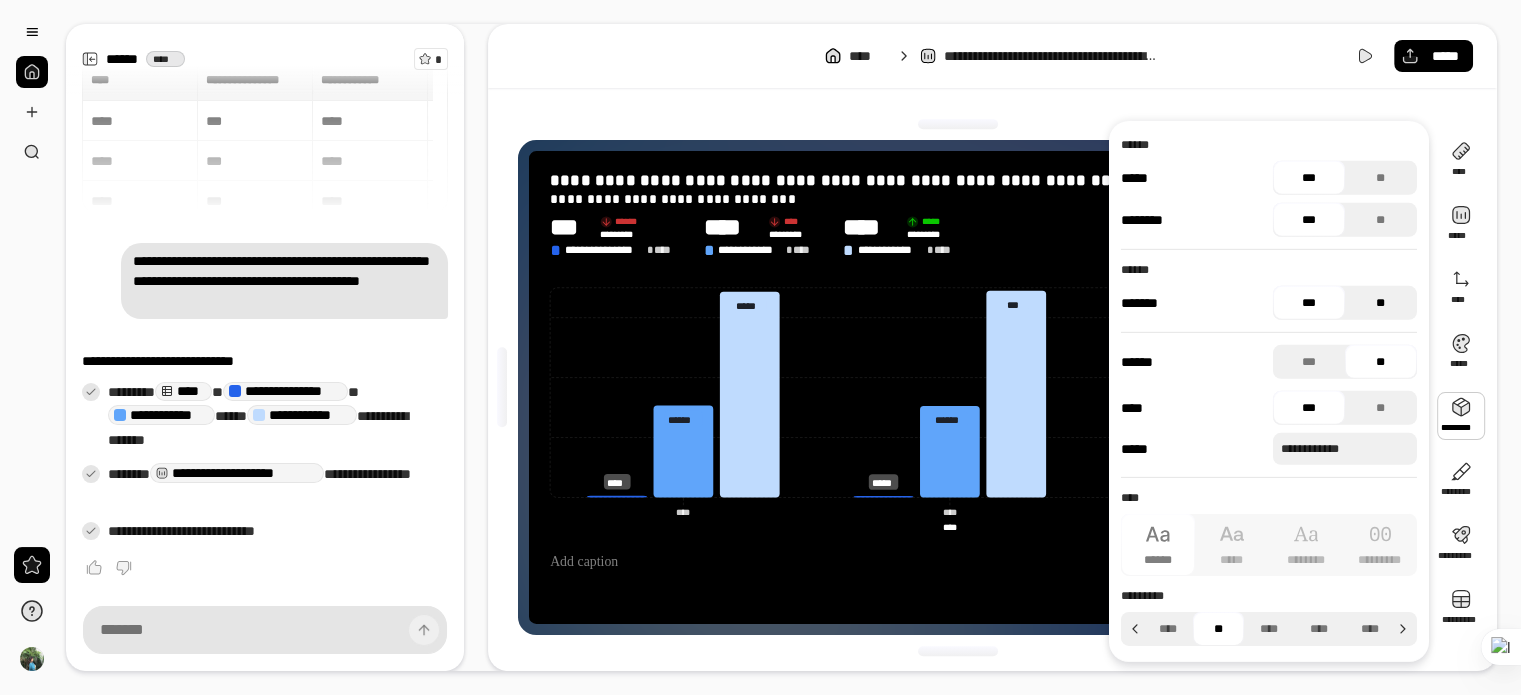 click on "**" at bounding box center (1381, 303) 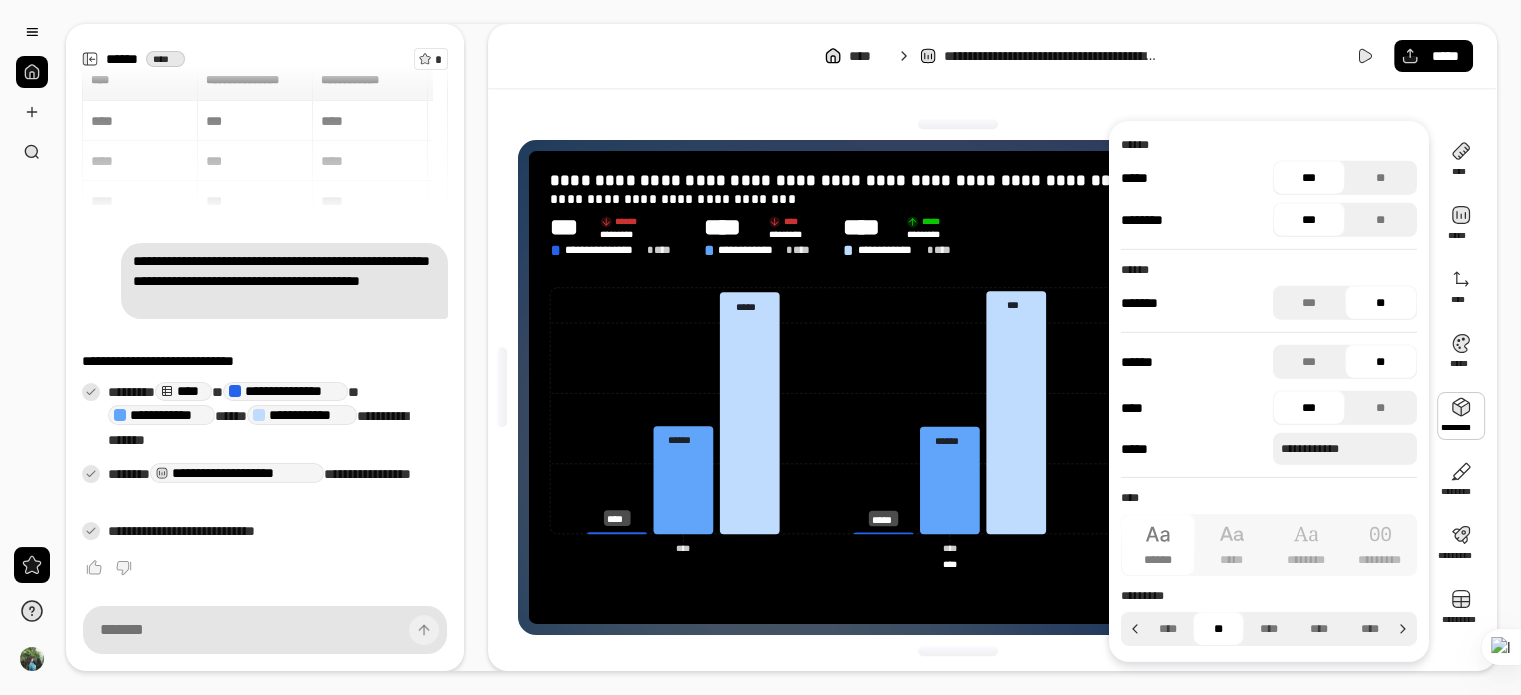 click on "**" at bounding box center [1381, 303] 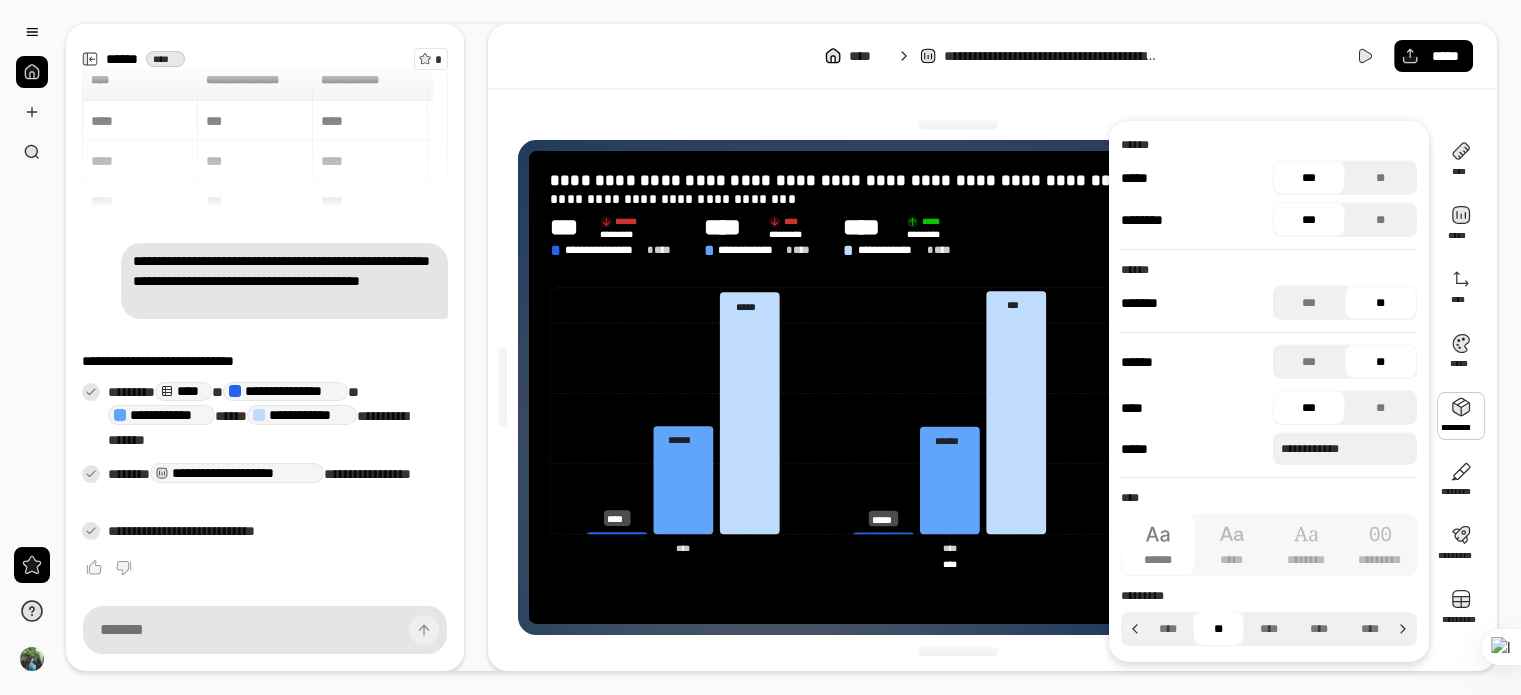 click on "***" at bounding box center (1309, 178) 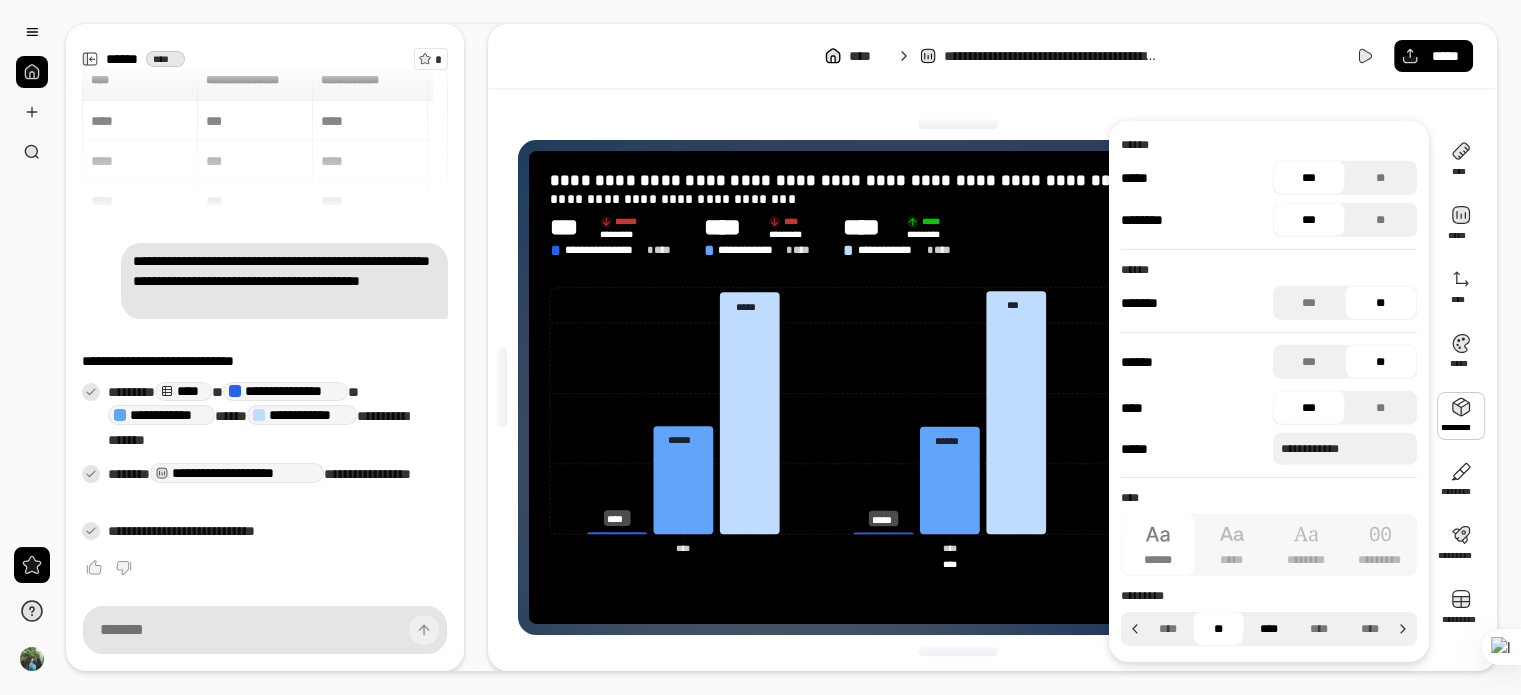 click on "****" at bounding box center (1269, 629) 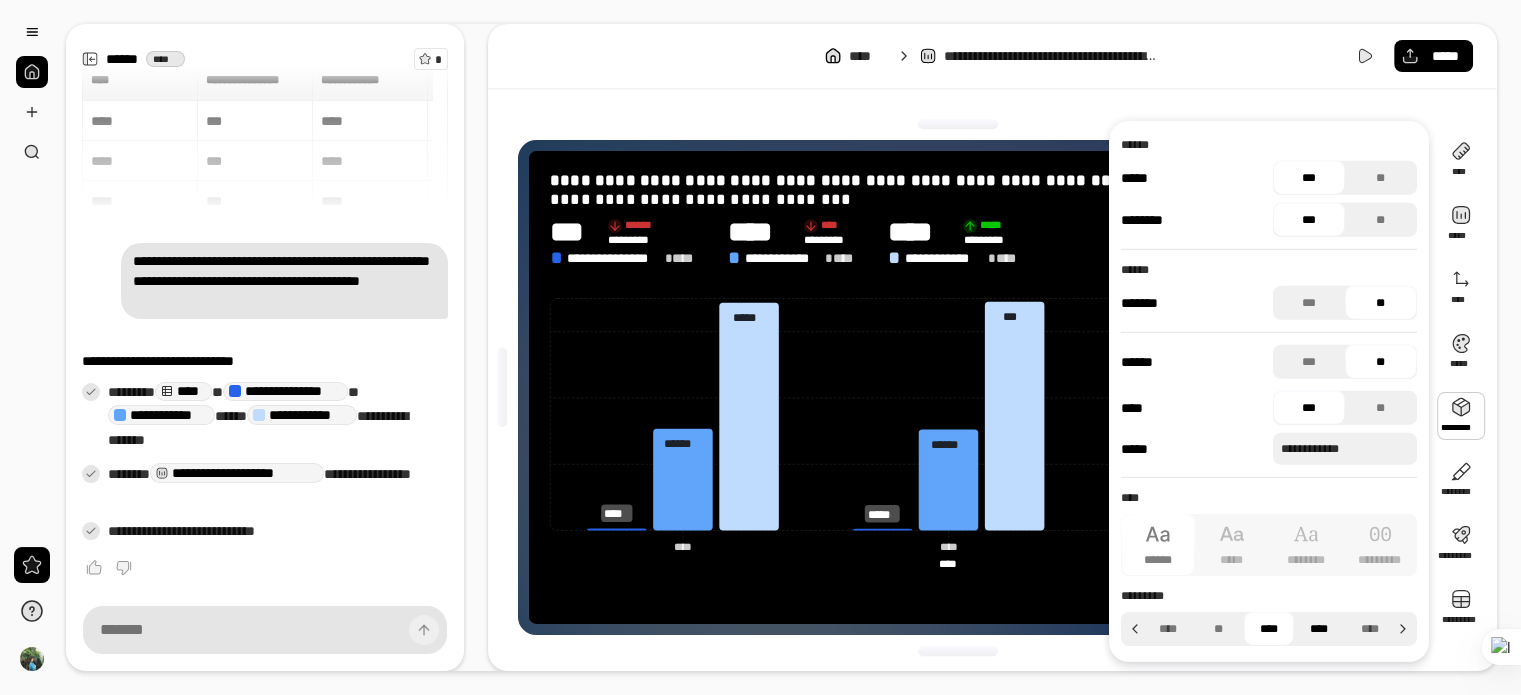 click on "****" at bounding box center (1319, 629) 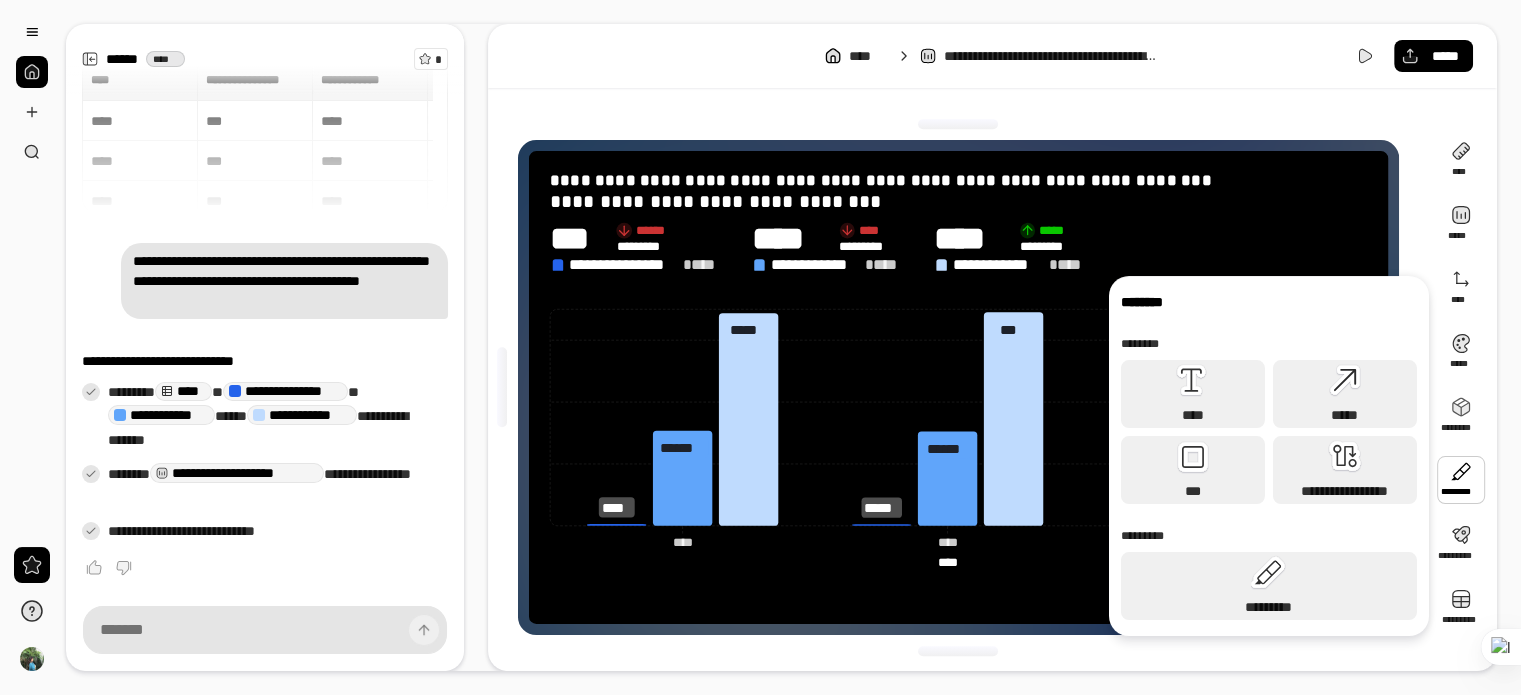 scroll, scrollTop: 0, scrollLeft: 0, axis: both 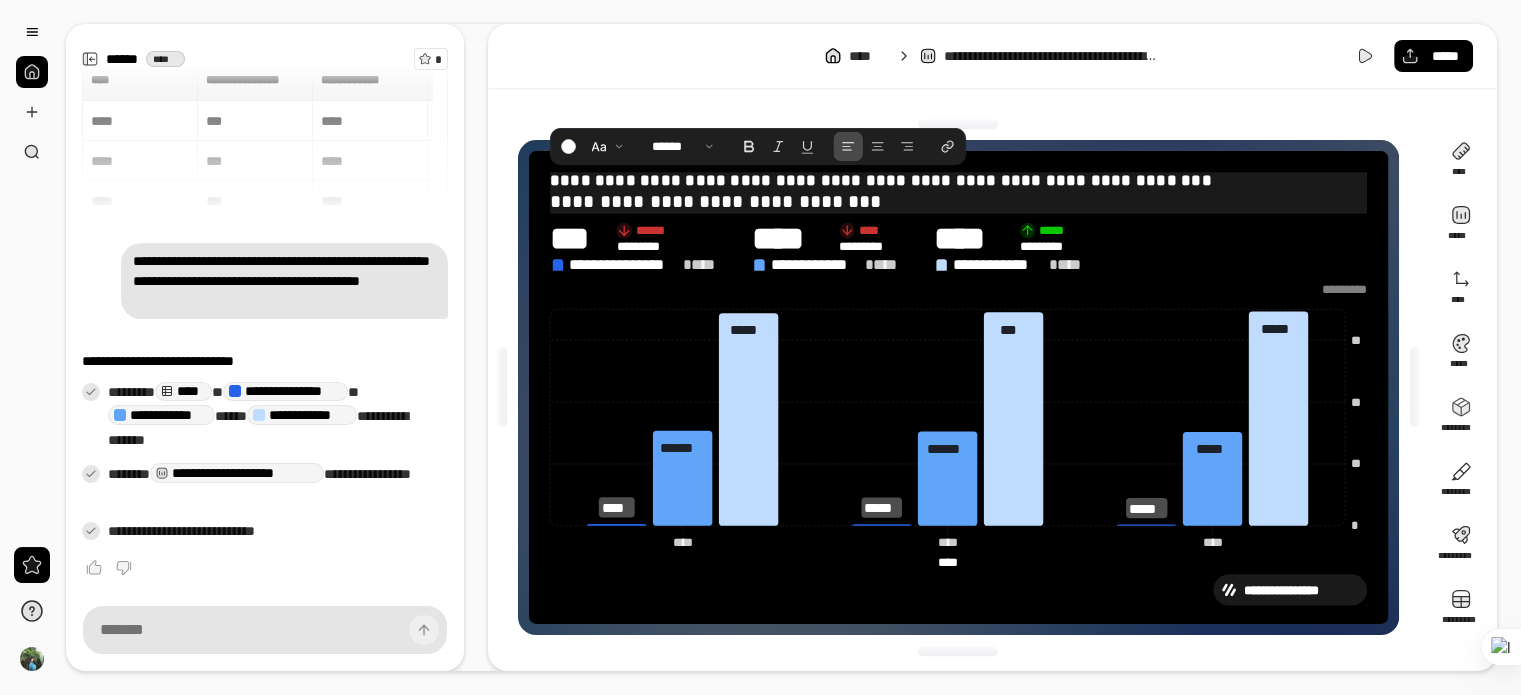click on "**********" at bounding box center (958, 201) 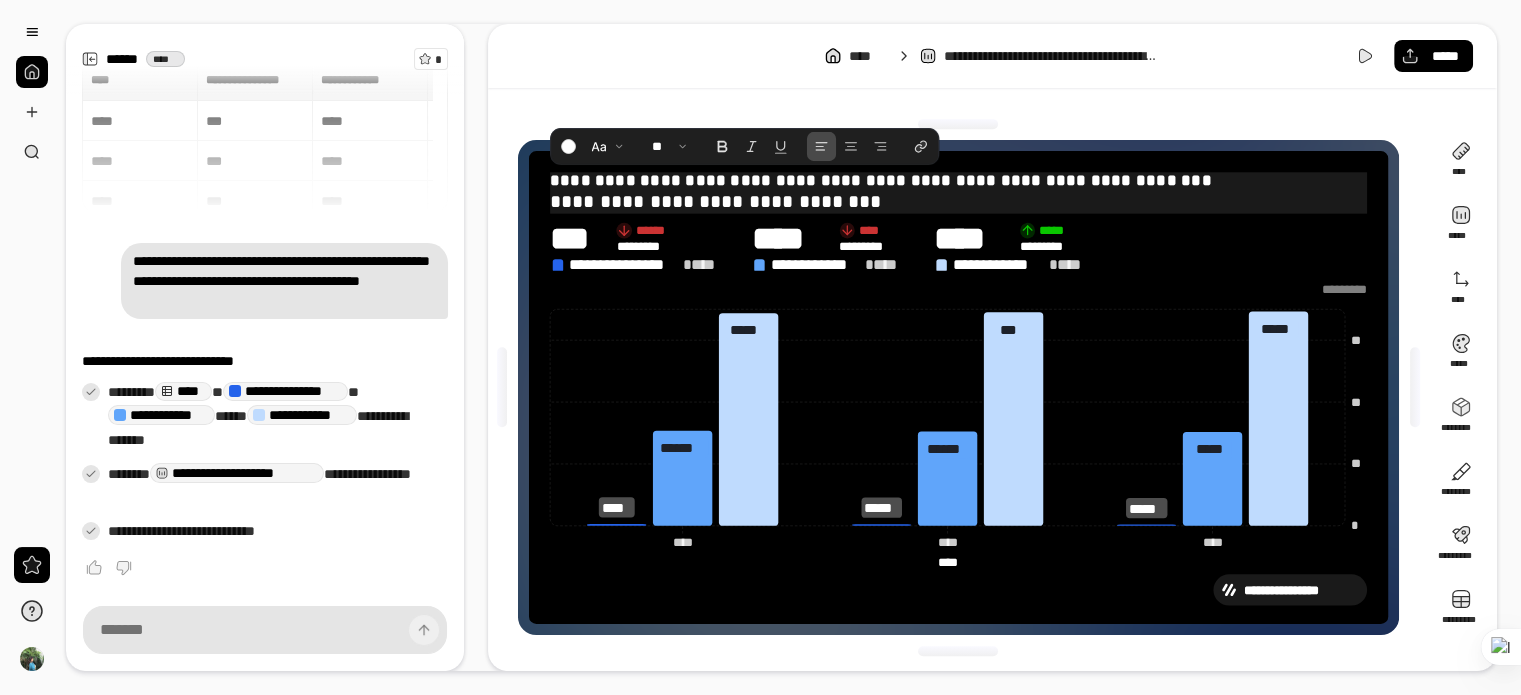 click on "**********" at bounding box center [958, 181] 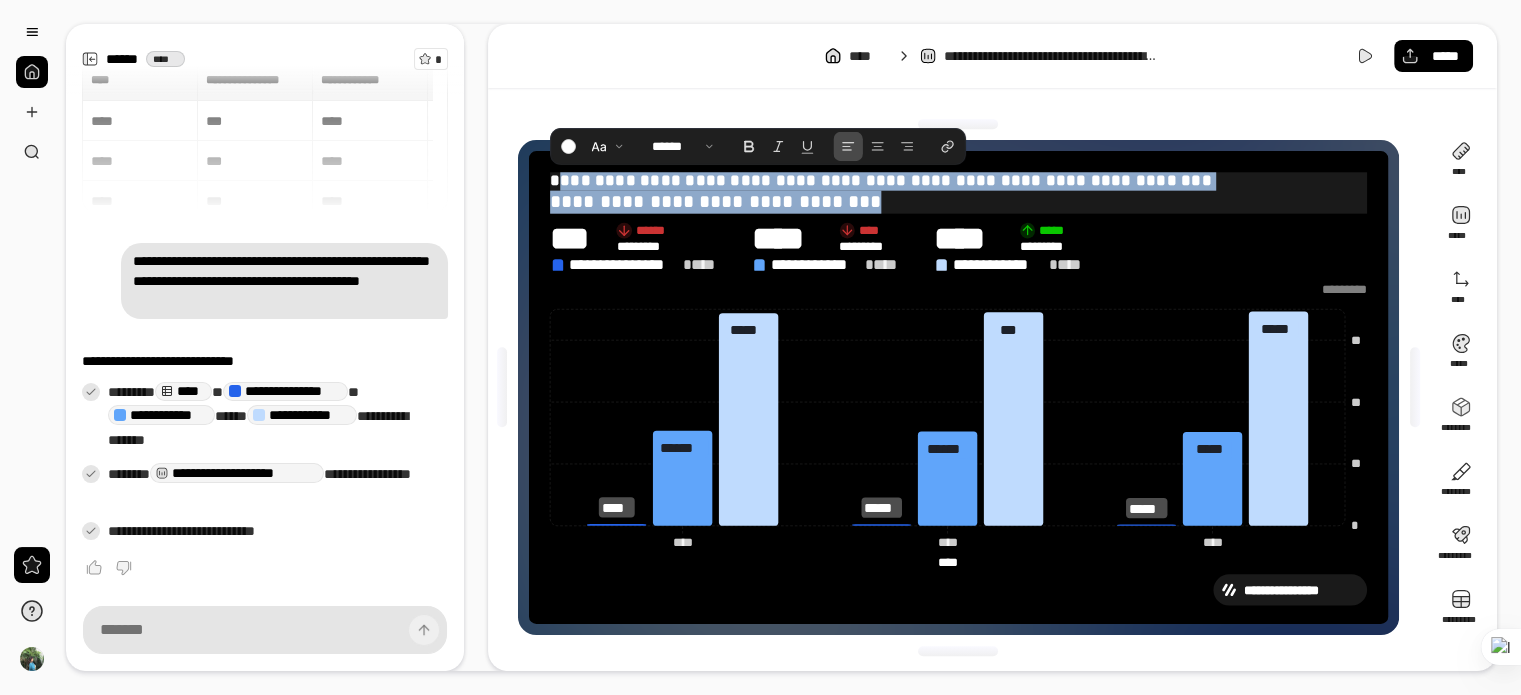 drag, startPoint x: 555, startPoint y: 151, endPoint x: 913, endPoint y: 175, distance: 358.80356 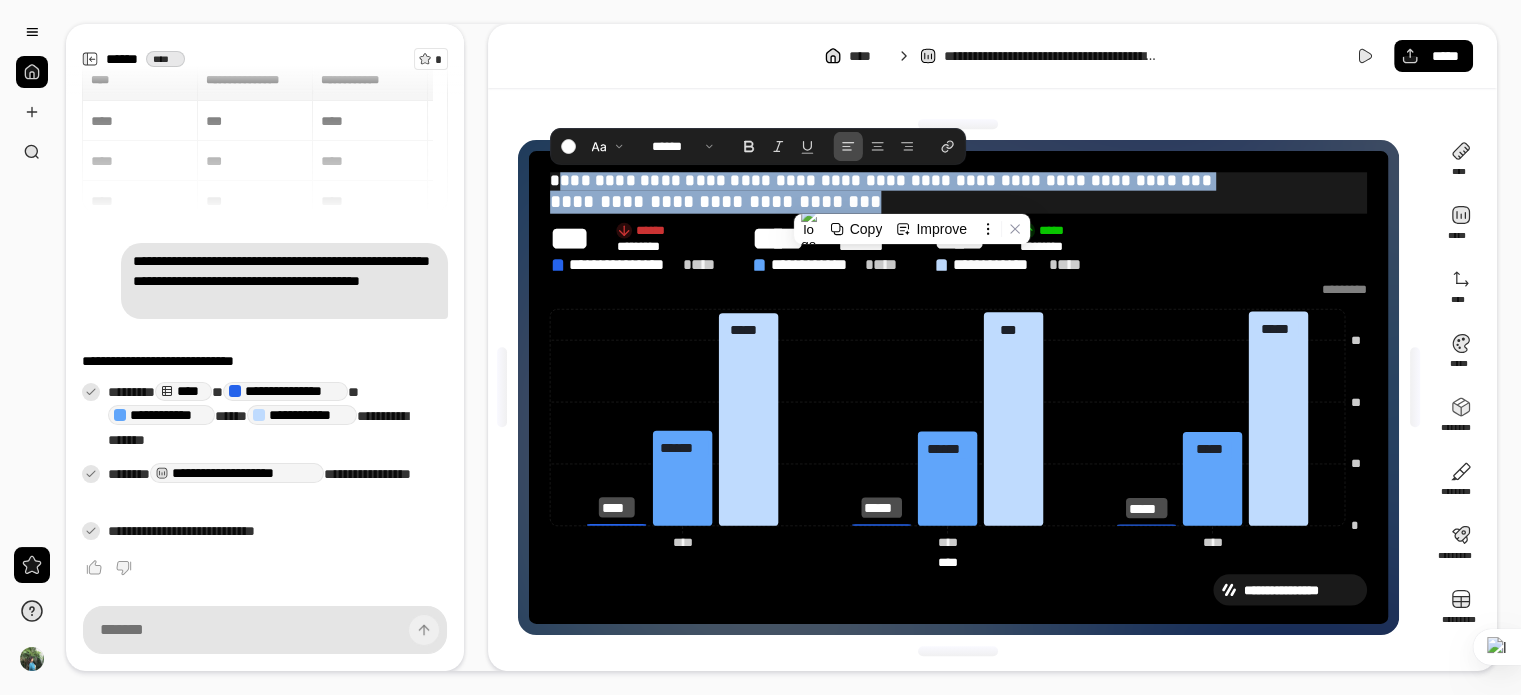 click on "**********" at bounding box center [958, 201] 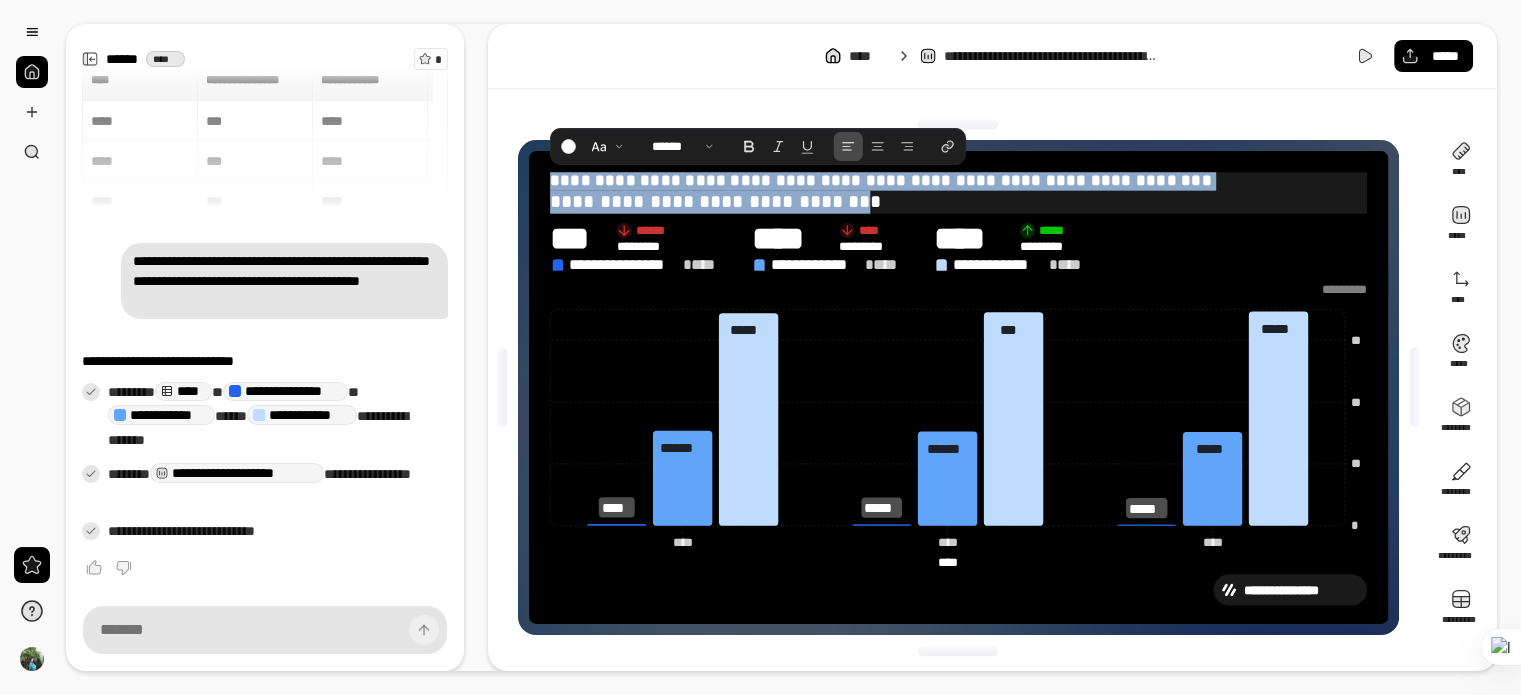 drag, startPoint x: 841, startPoint y: 182, endPoint x: 529, endPoint y: 143, distance: 314.42804 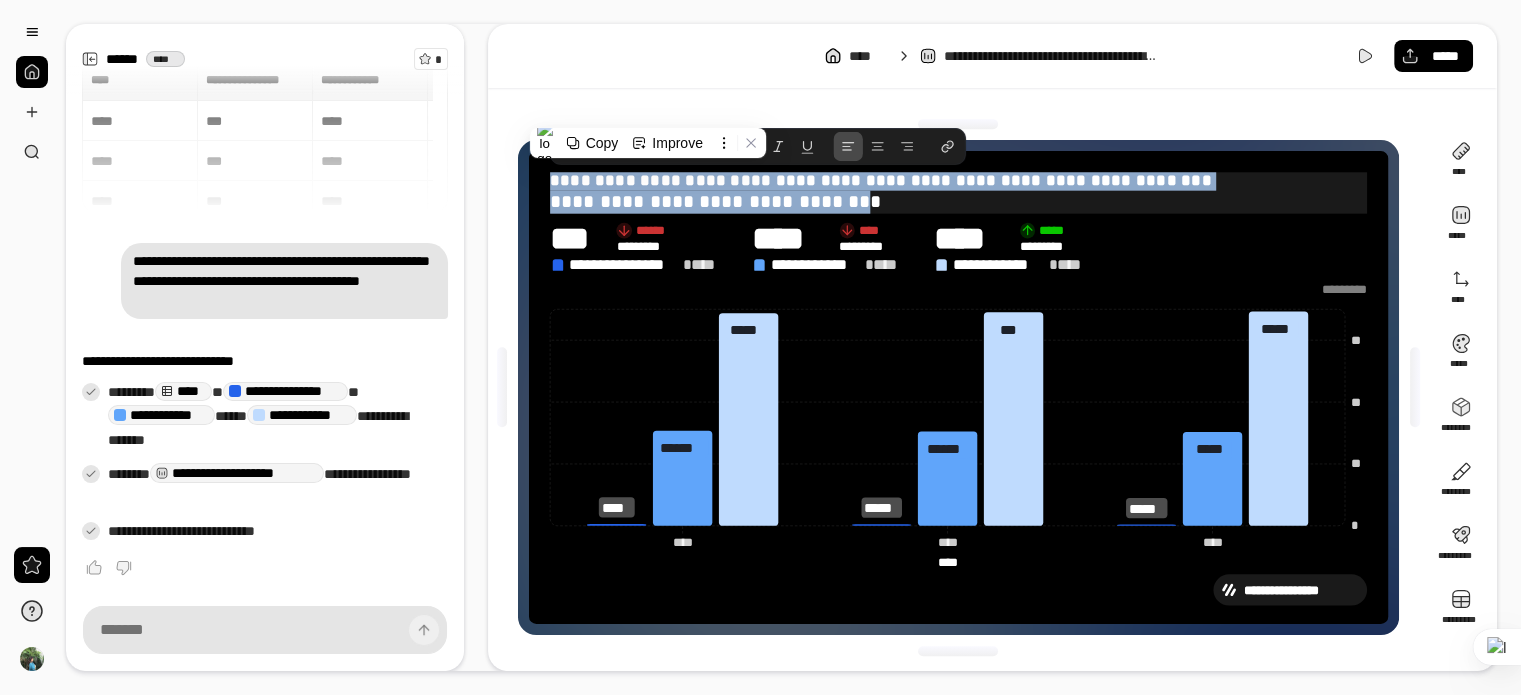 copy on "**********" 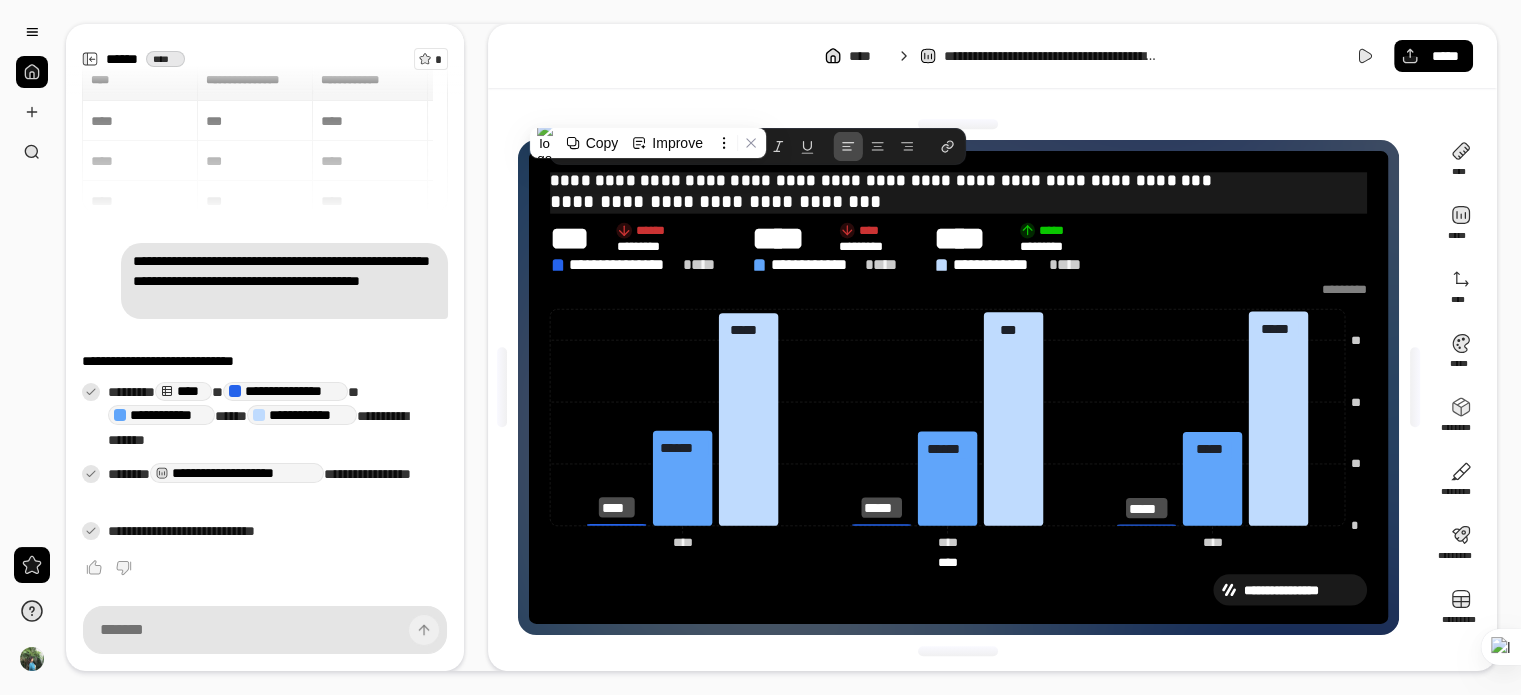 click on "**********" at bounding box center (958, 201) 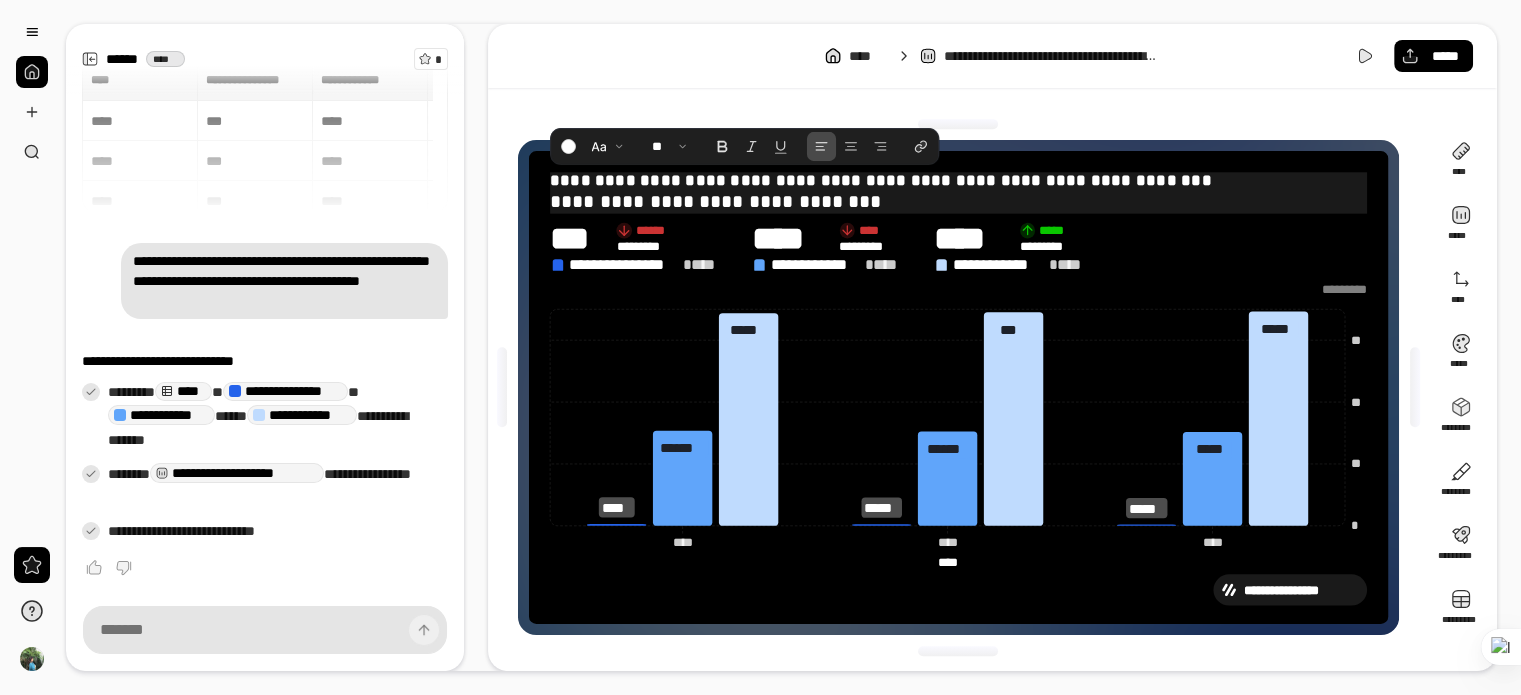 click on "**********" at bounding box center (958, 181) 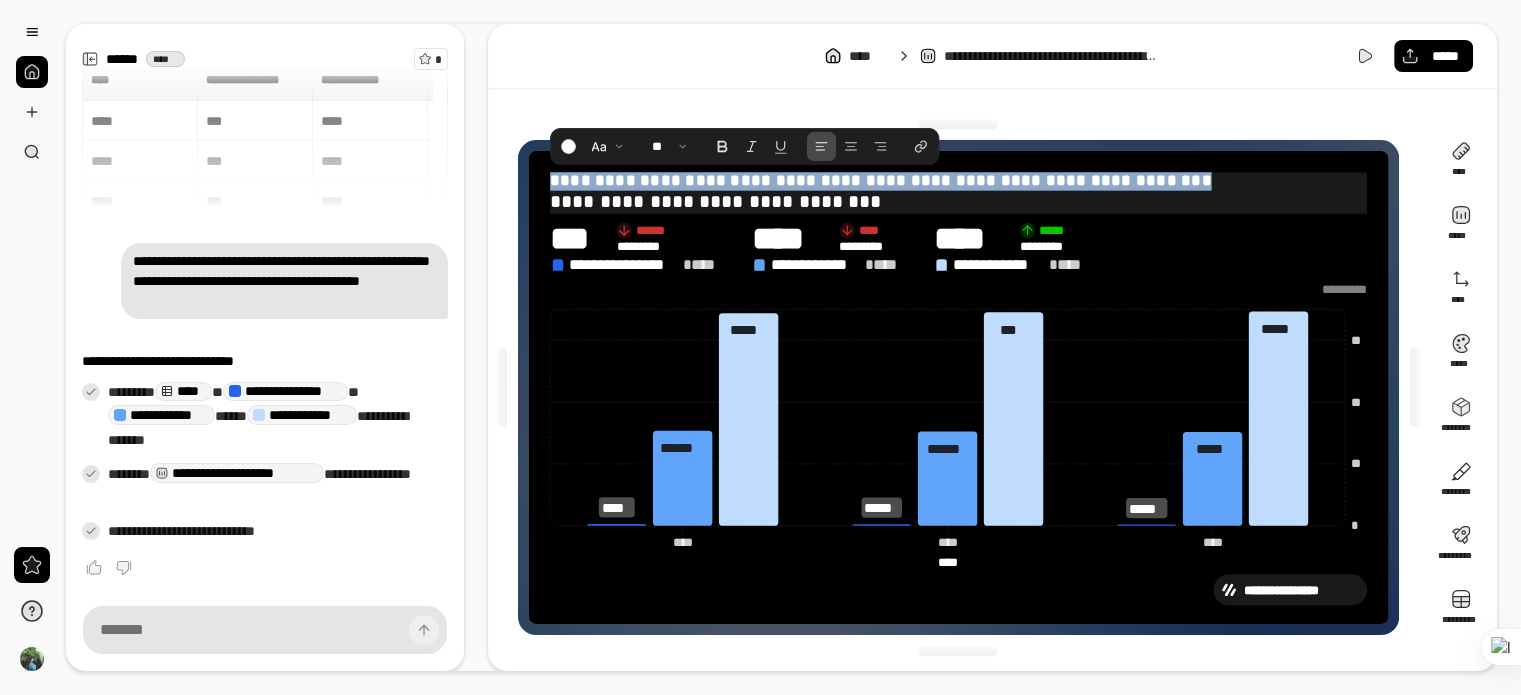 drag, startPoint x: 1163, startPoint y: 155, endPoint x: 549, endPoint y: 161, distance: 614.0293 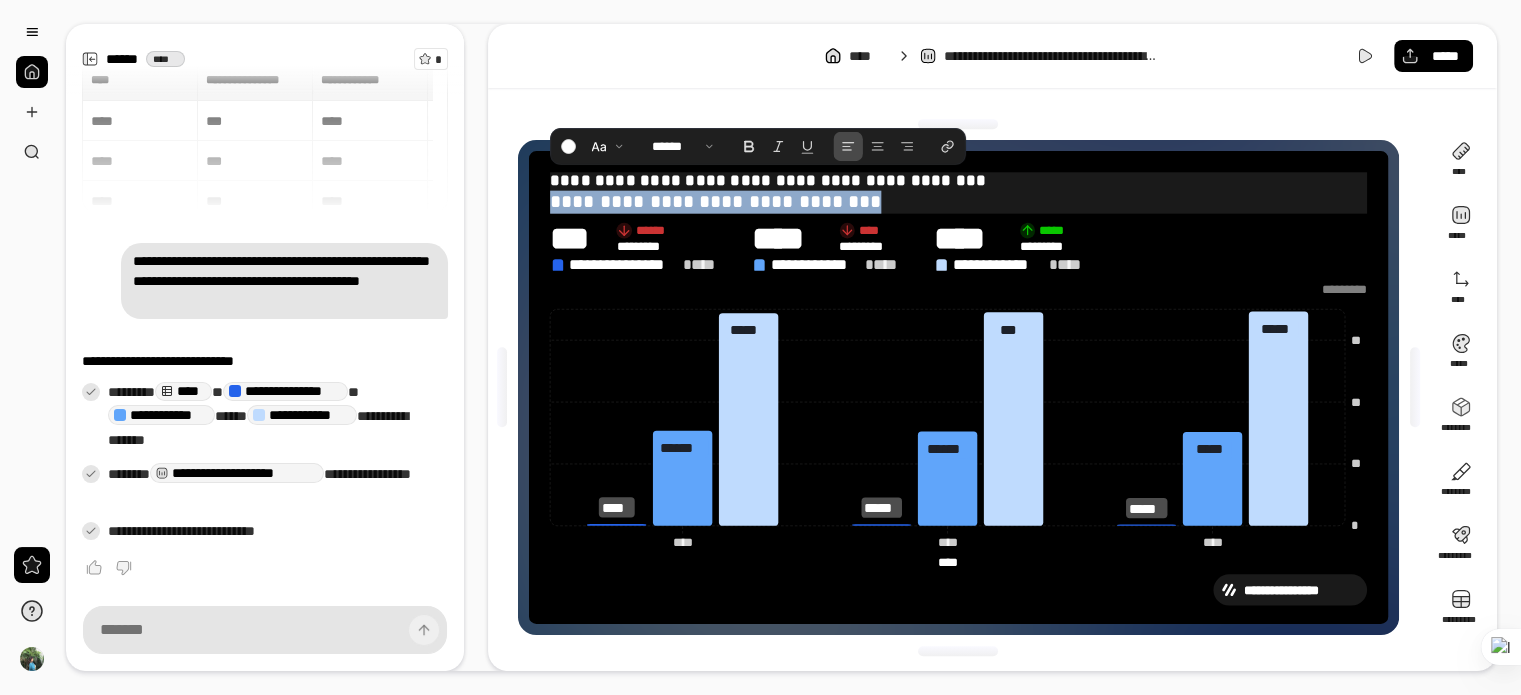 drag, startPoint x: 851, startPoint y: 179, endPoint x: 547, endPoint y: 179, distance: 304 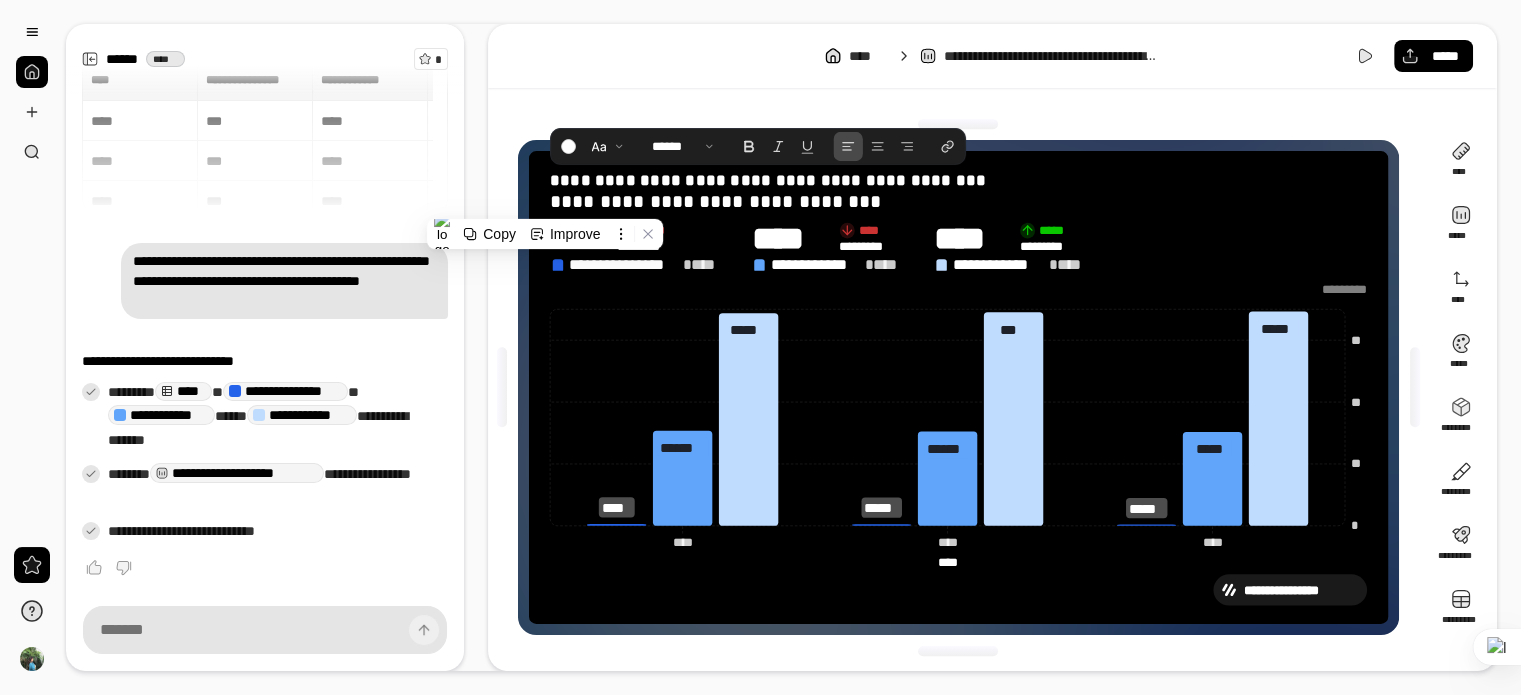 click on "**********" at bounding box center [992, 56] 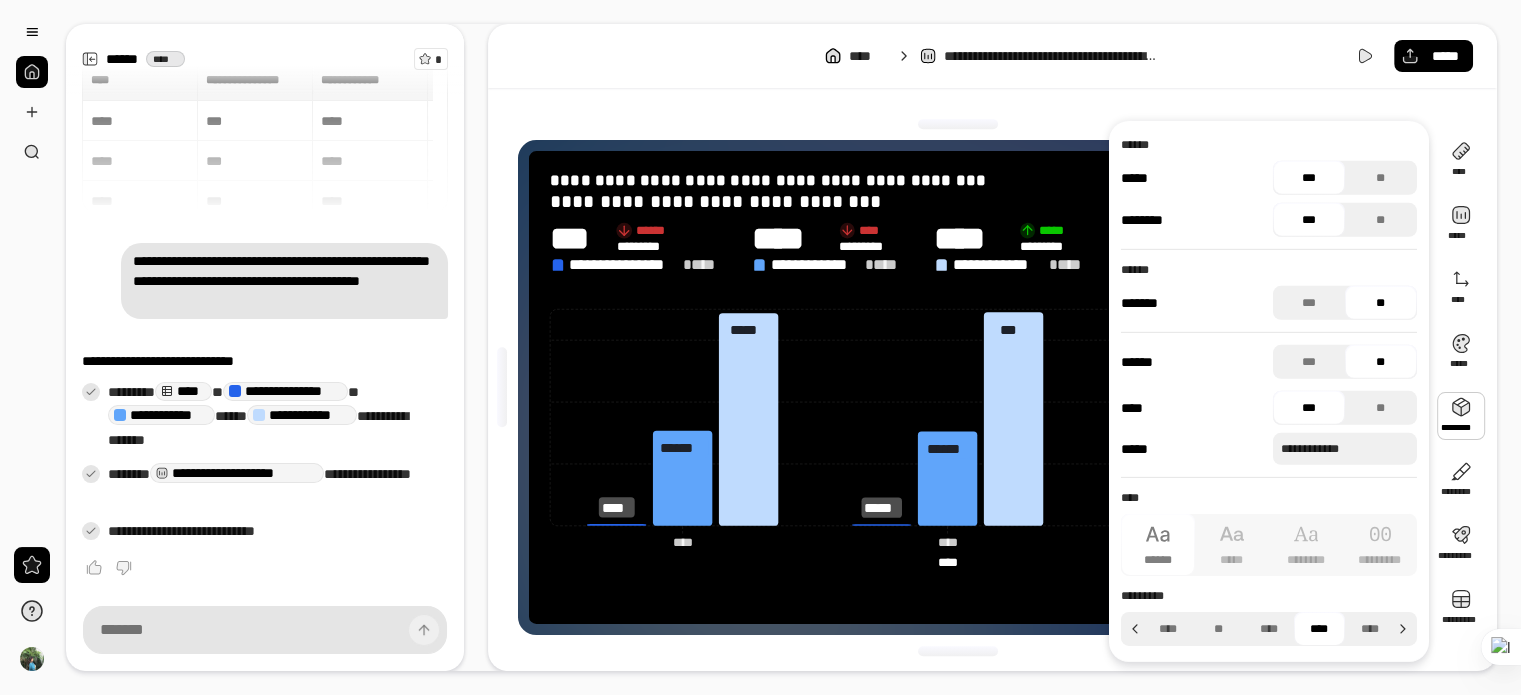 click on "**" at bounding box center (1381, 303) 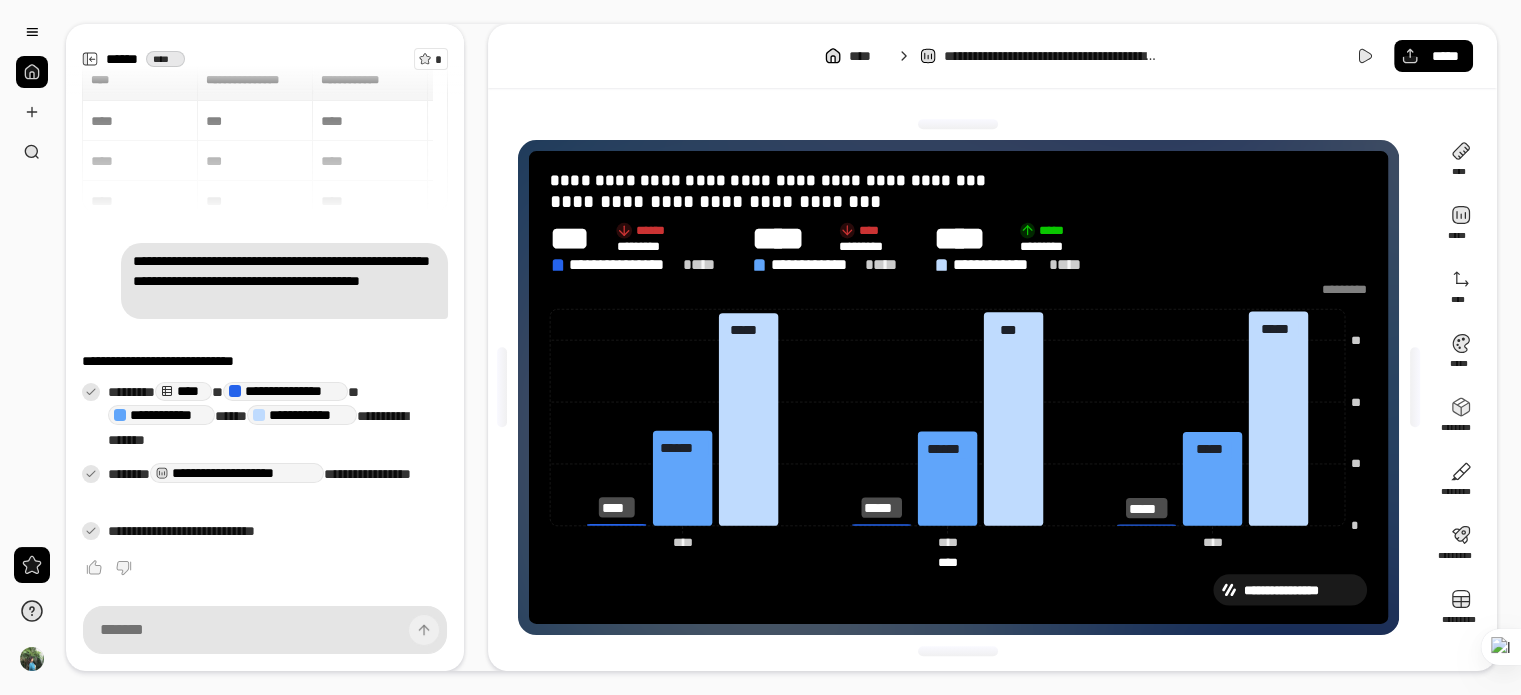 click on "**********" at bounding box center (958, 387) 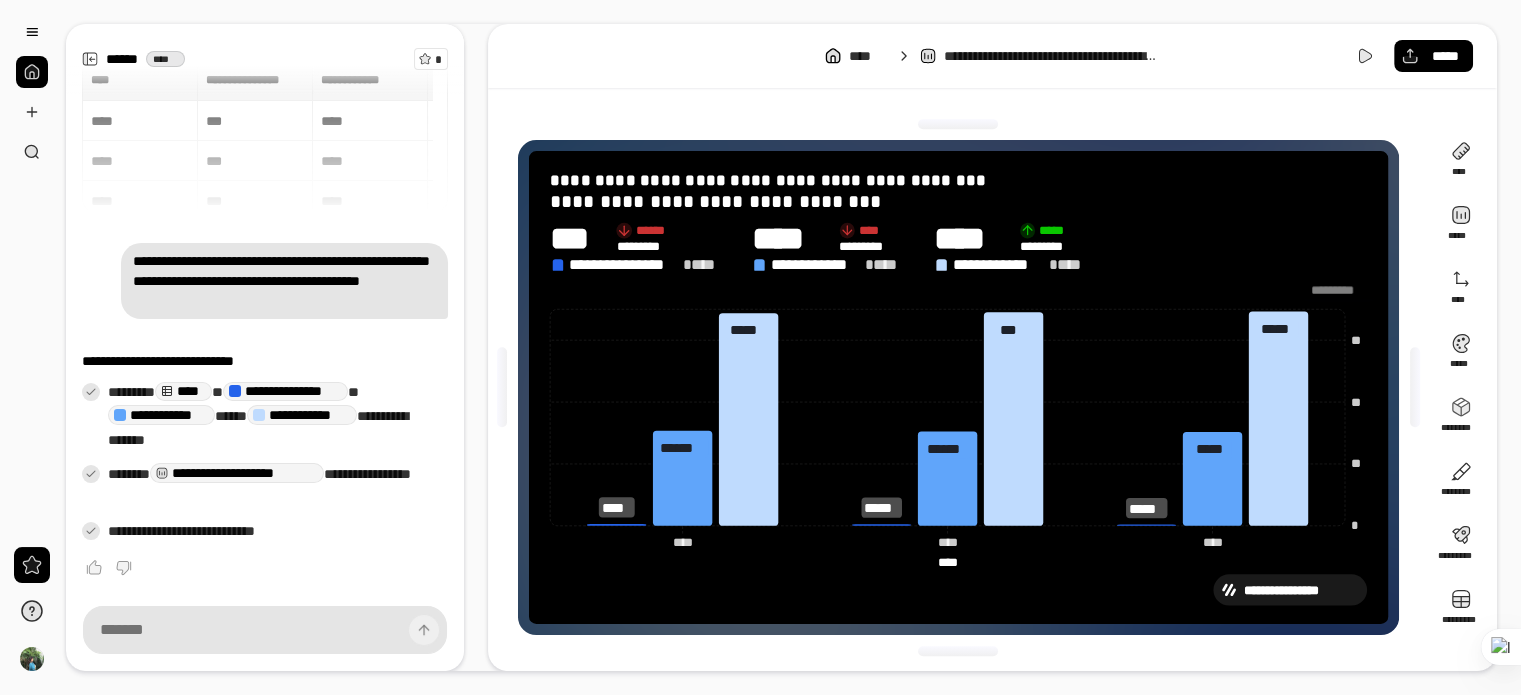 click at bounding box center [1338, 290] 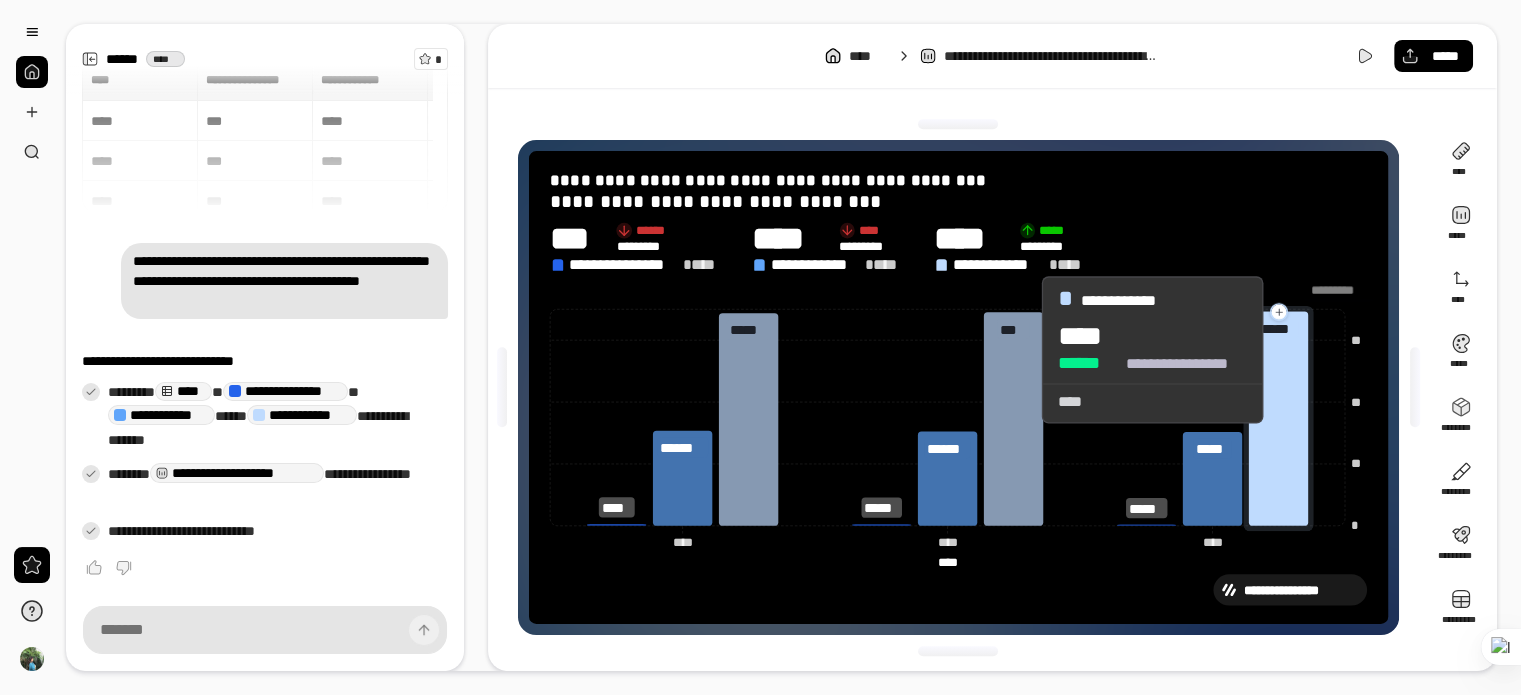 click 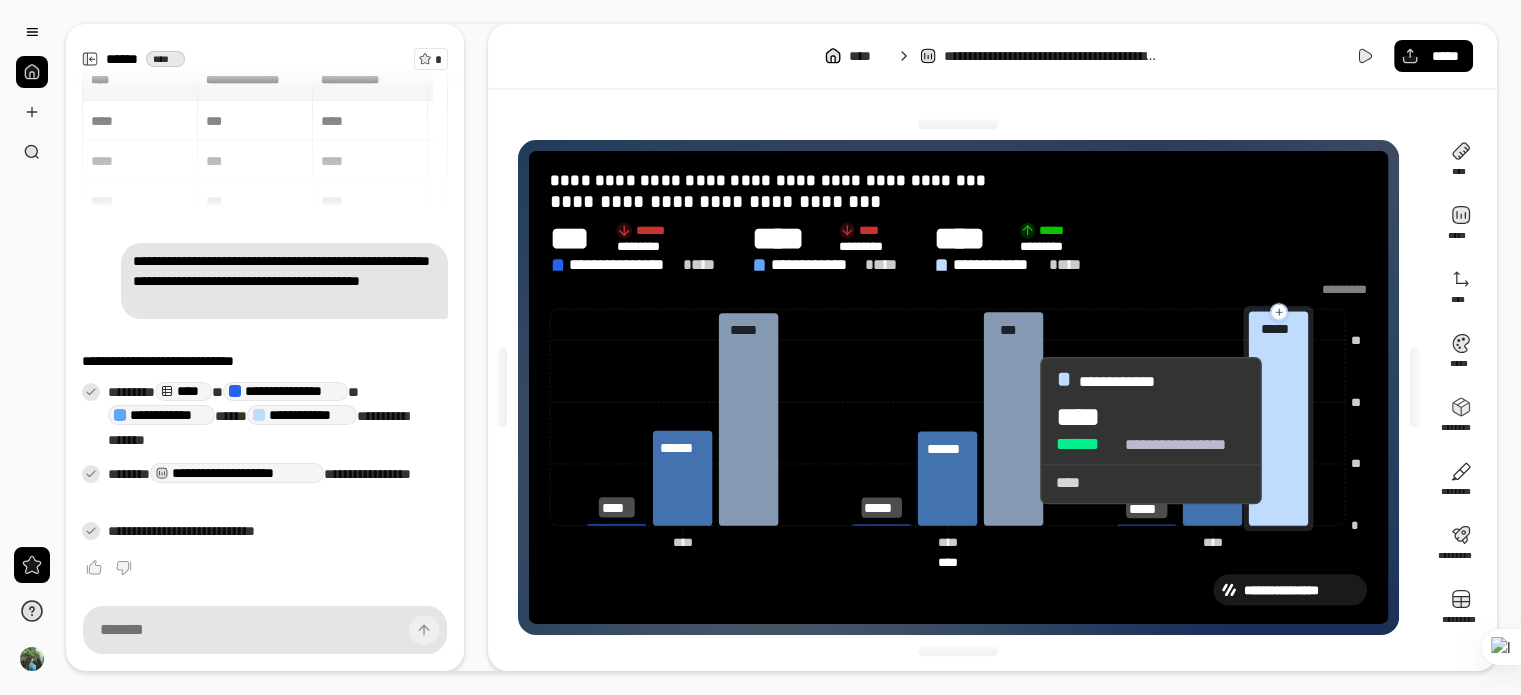 click 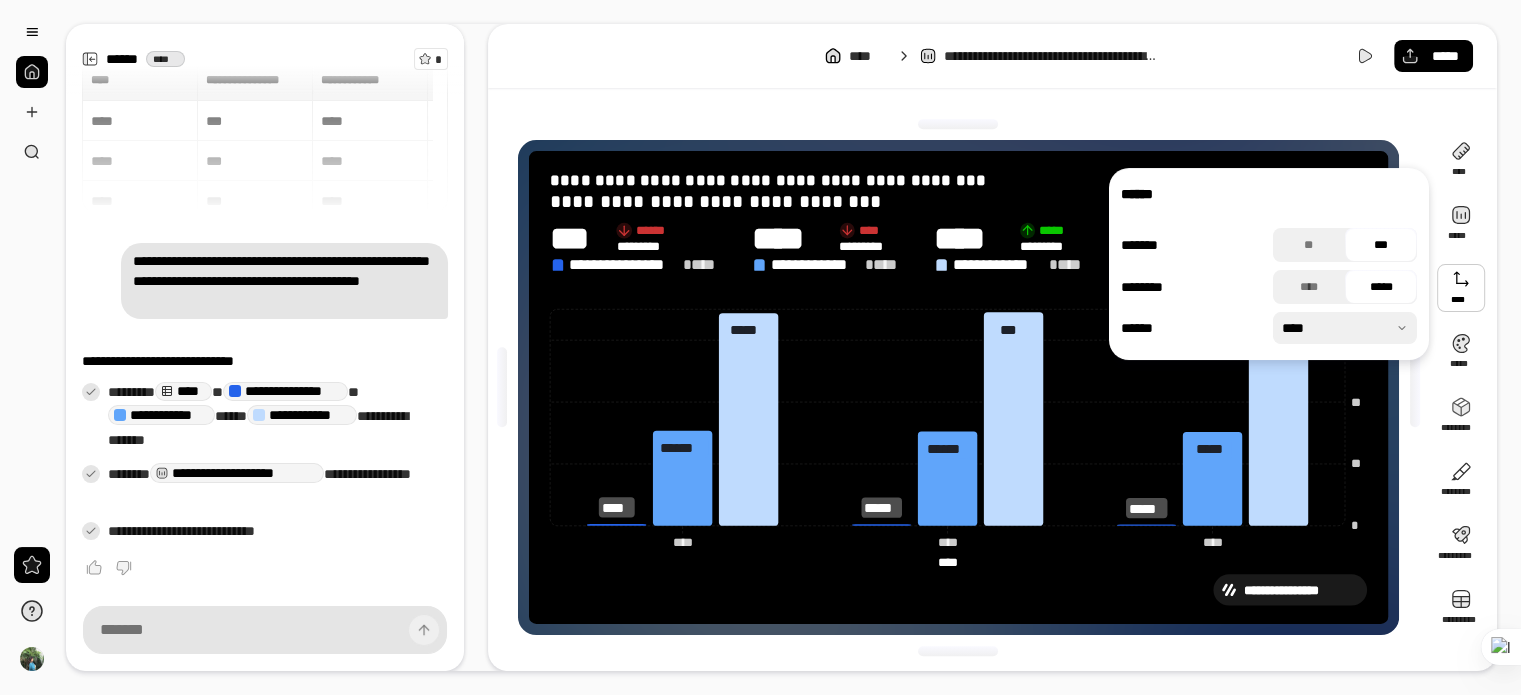 click at bounding box center (1461, 288) 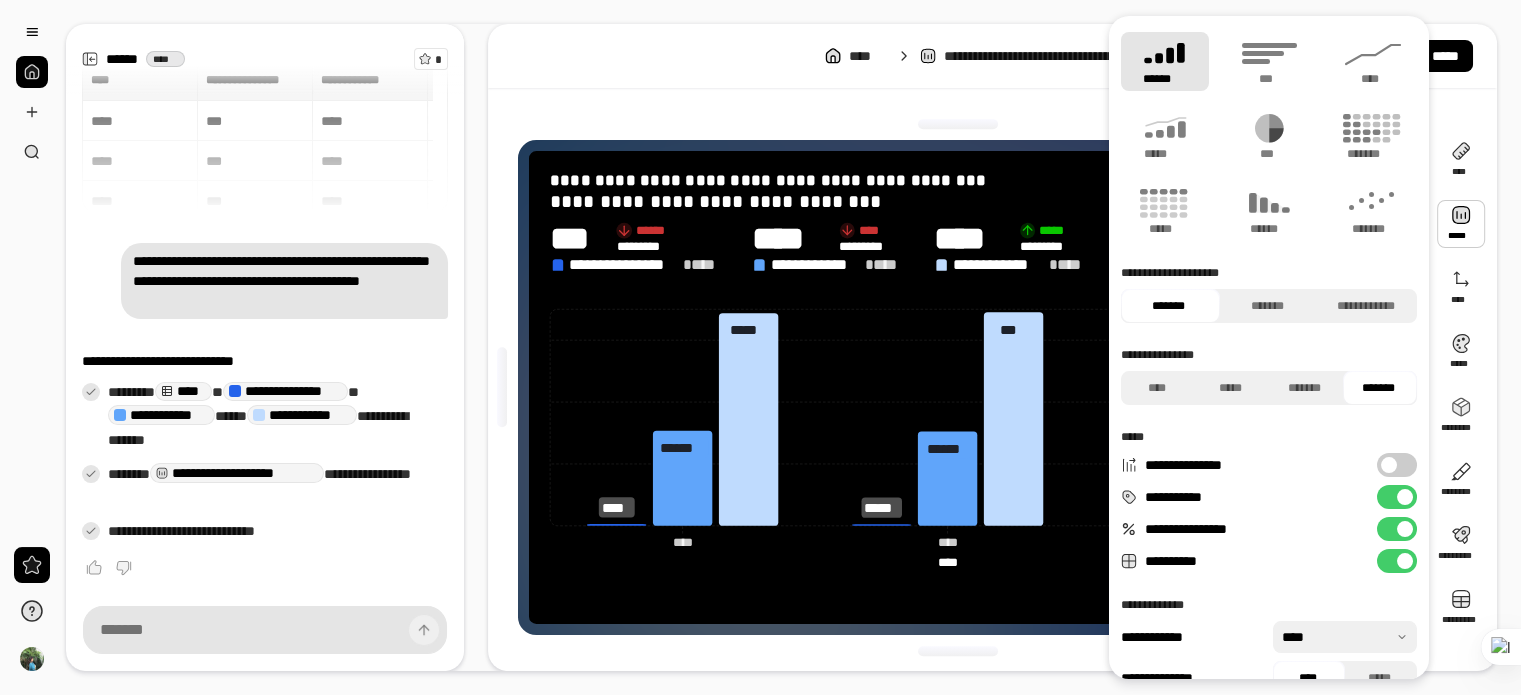 click at bounding box center (1461, 224) 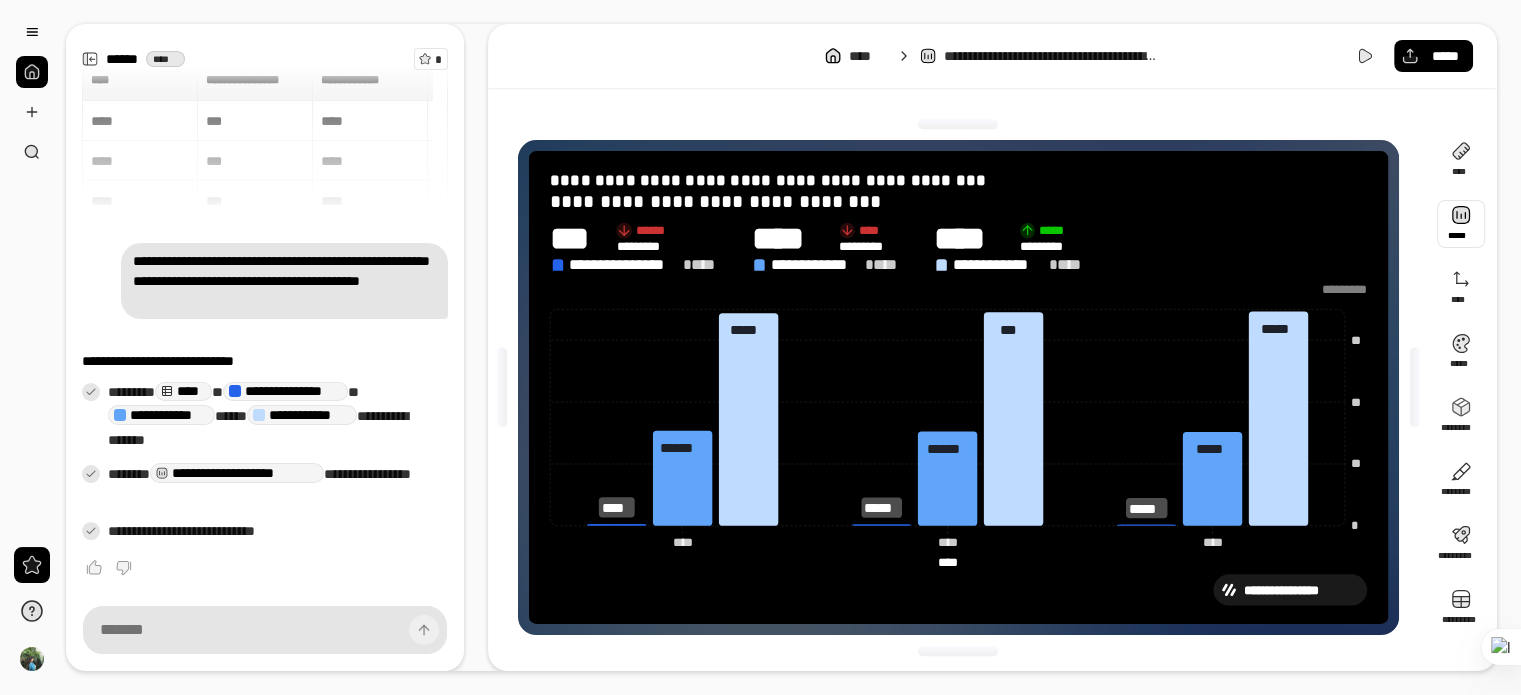 click at bounding box center [1461, 224] 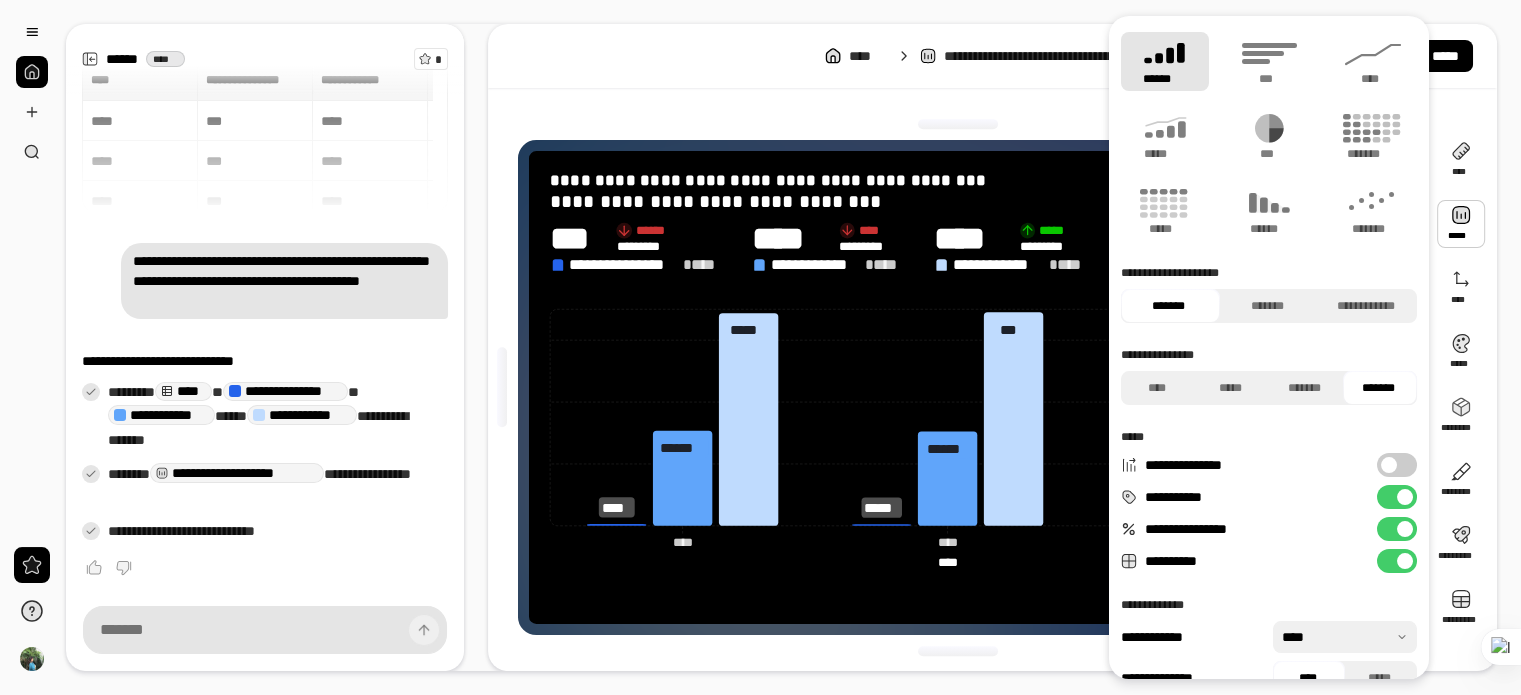 scroll, scrollTop: 32, scrollLeft: 0, axis: vertical 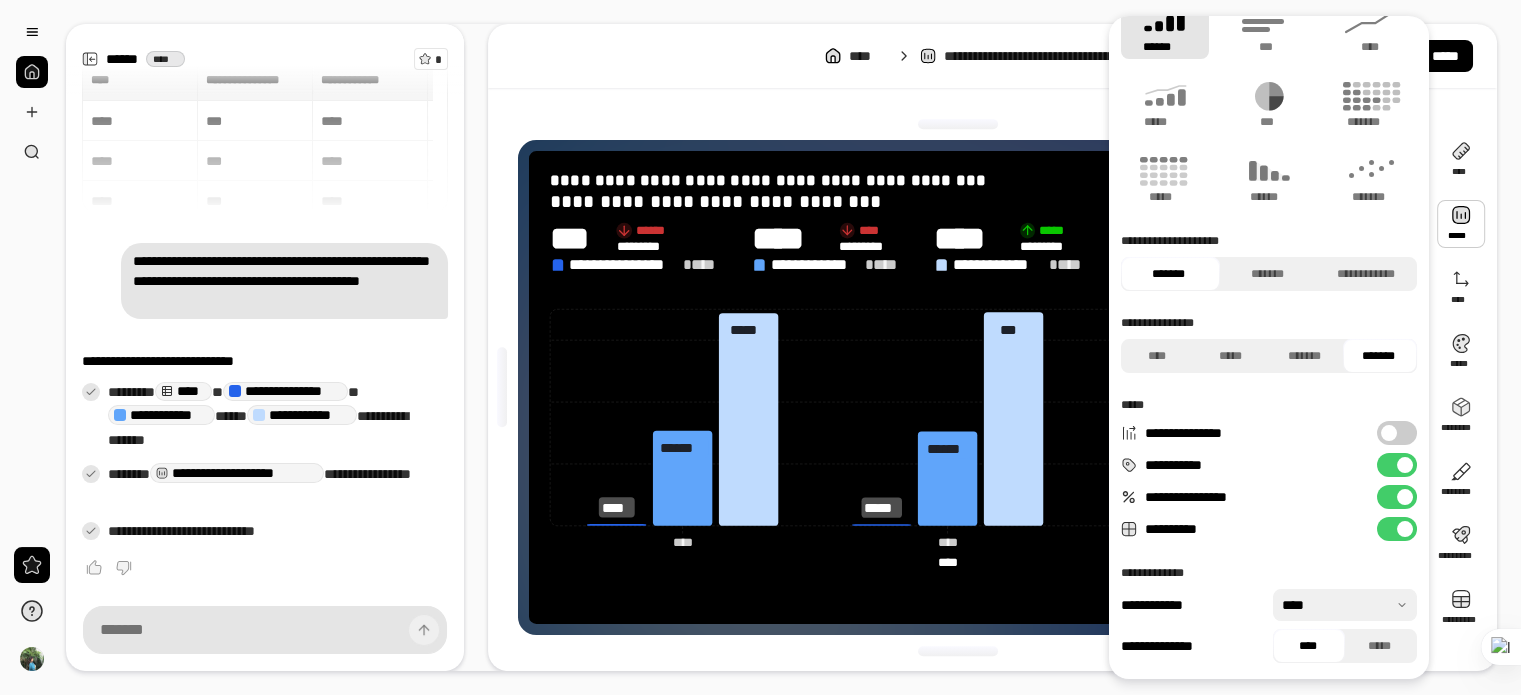 click at bounding box center [1405, 465] 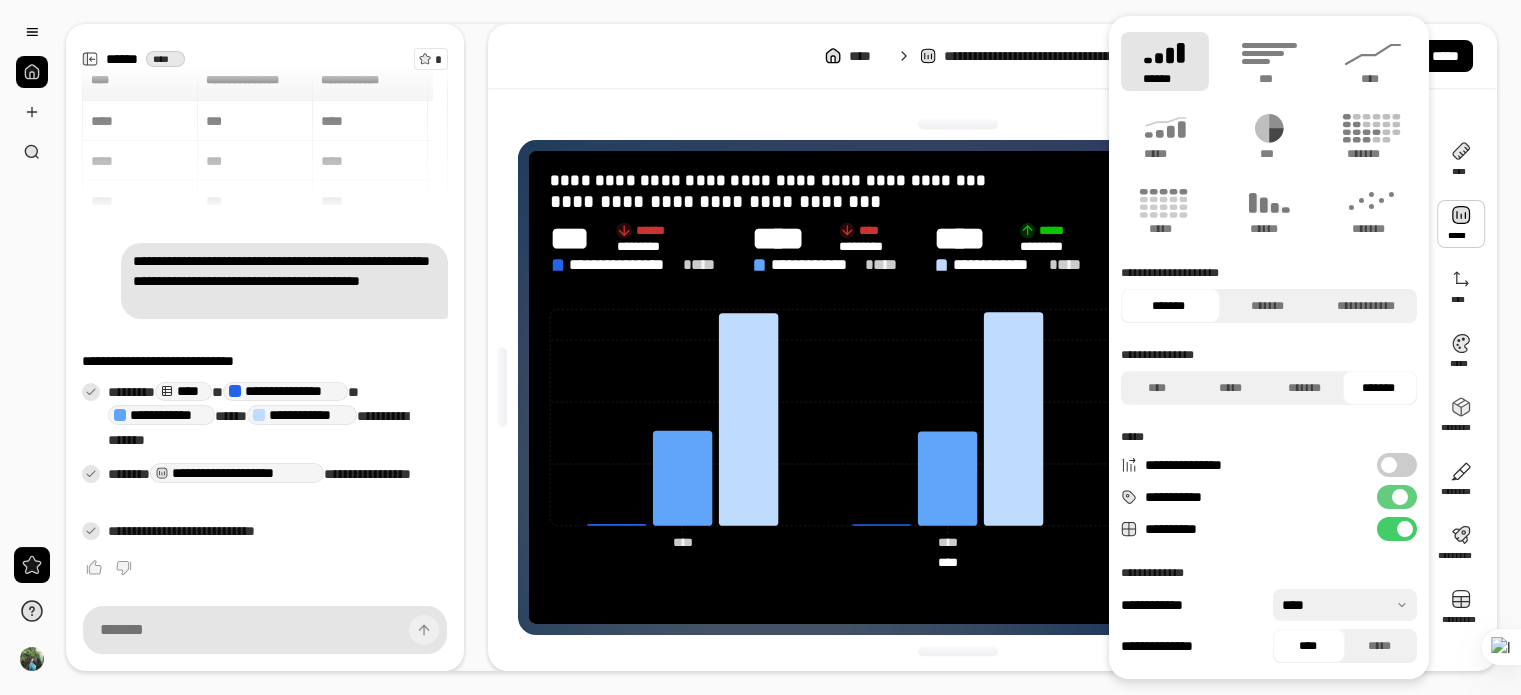 scroll, scrollTop: 0, scrollLeft: 0, axis: both 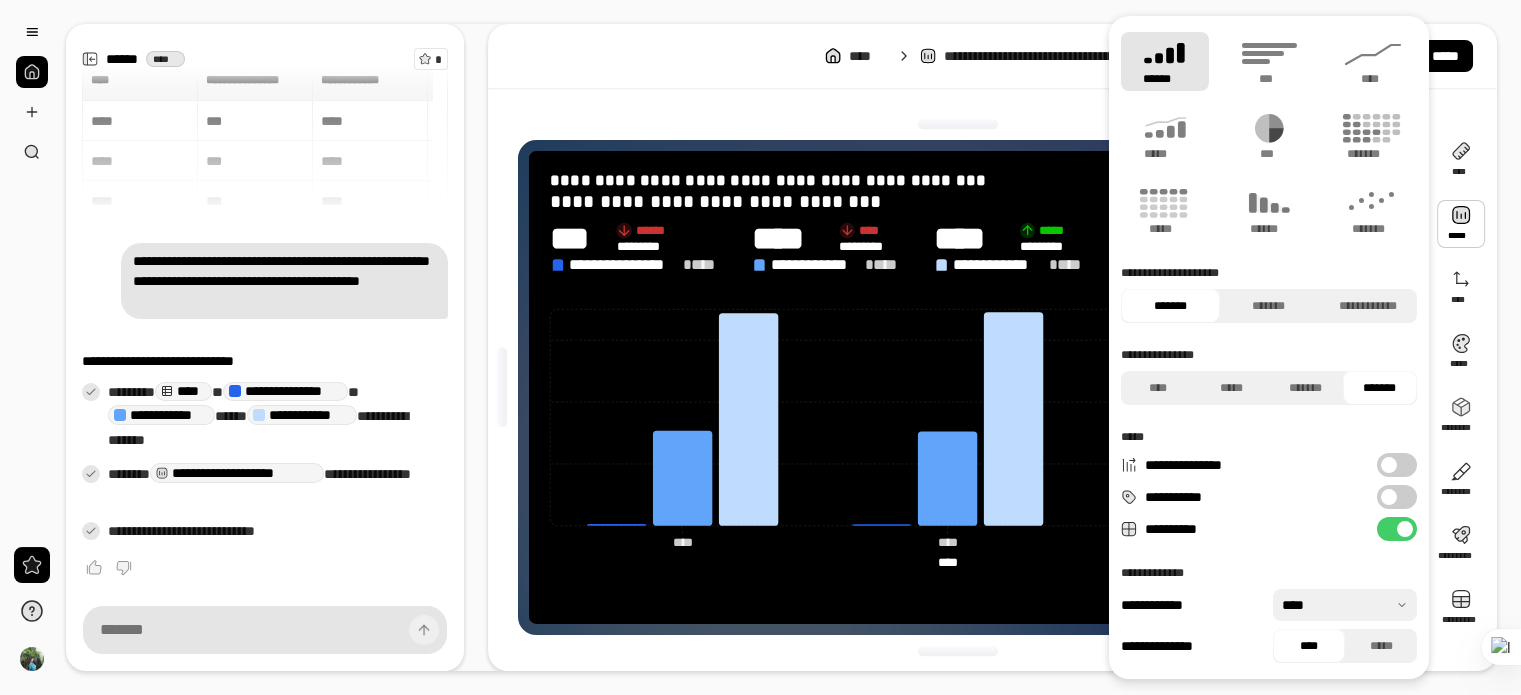click on "**********" at bounding box center (1397, 497) 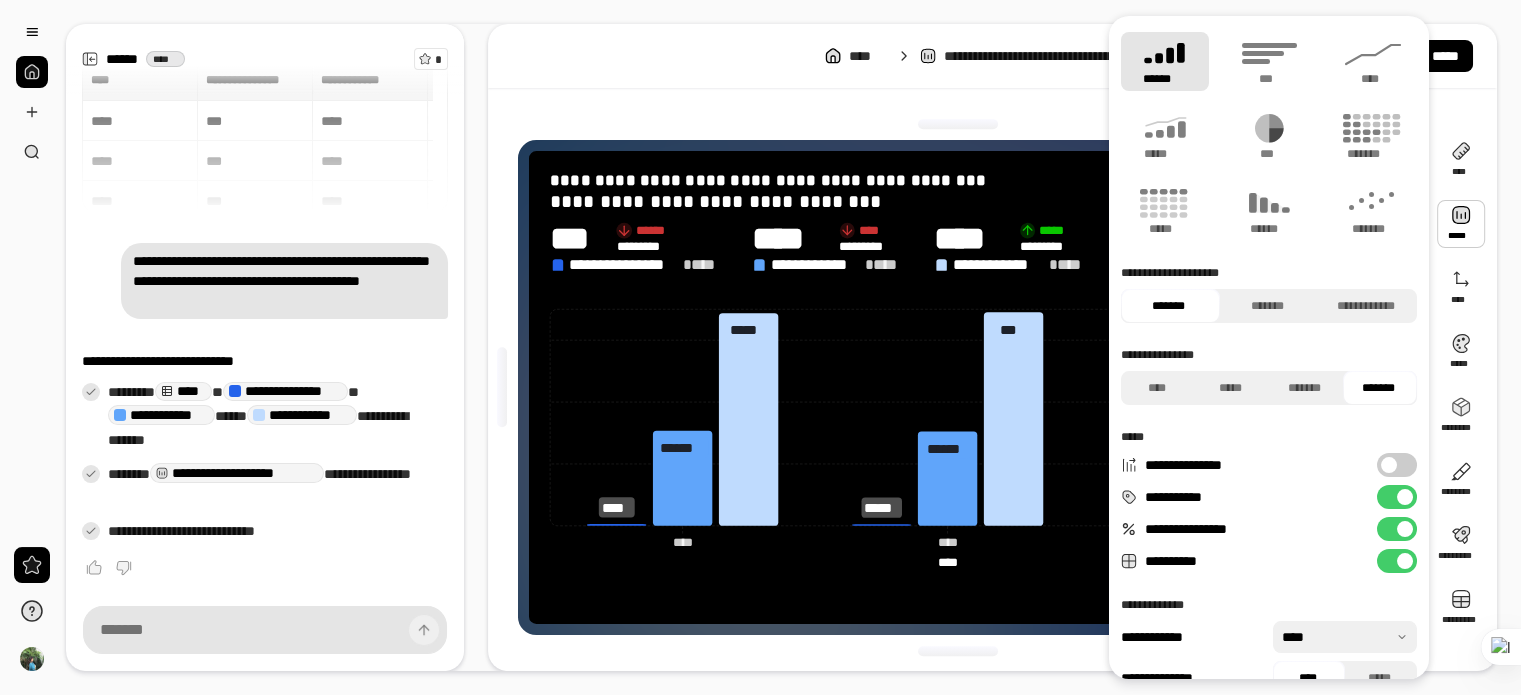 click at bounding box center (1405, 529) 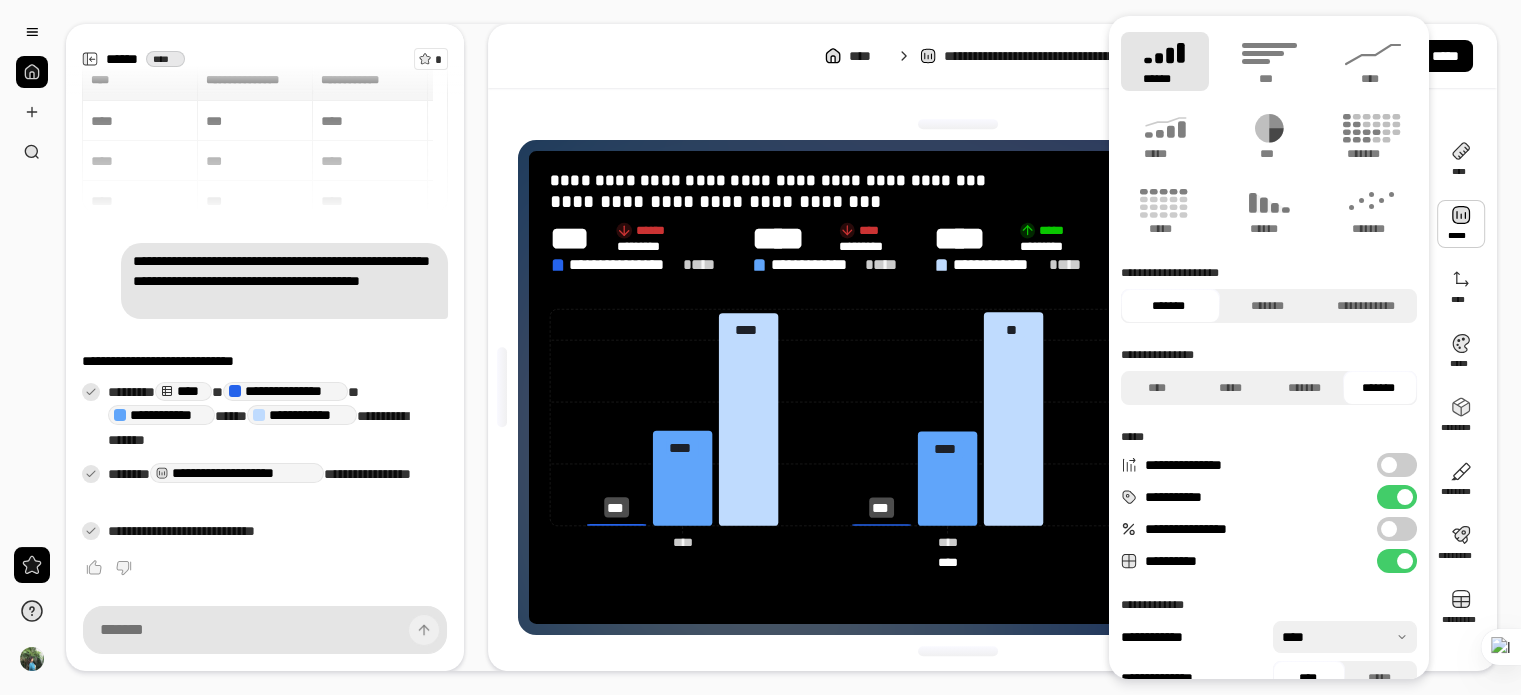 click on "**********" at bounding box center (1397, 529) 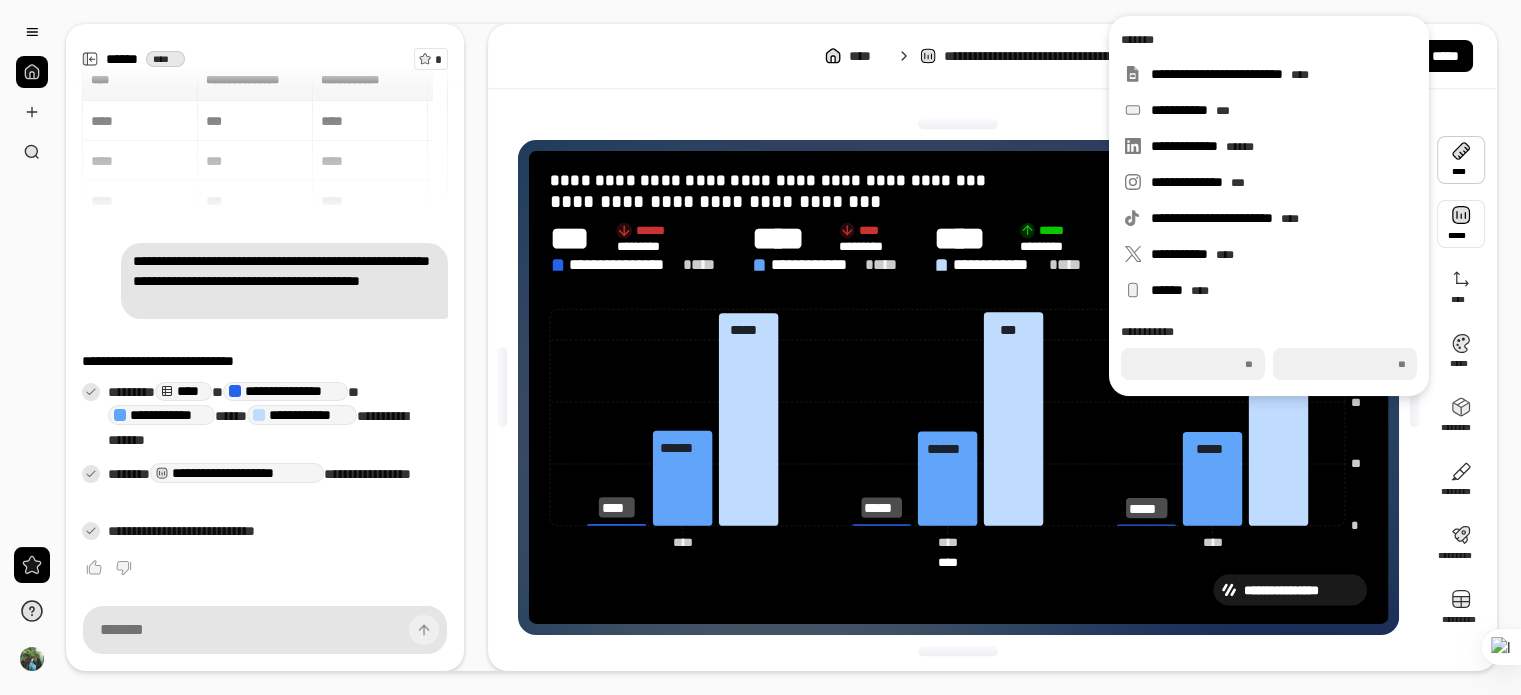 click at bounding box center [958, 124] 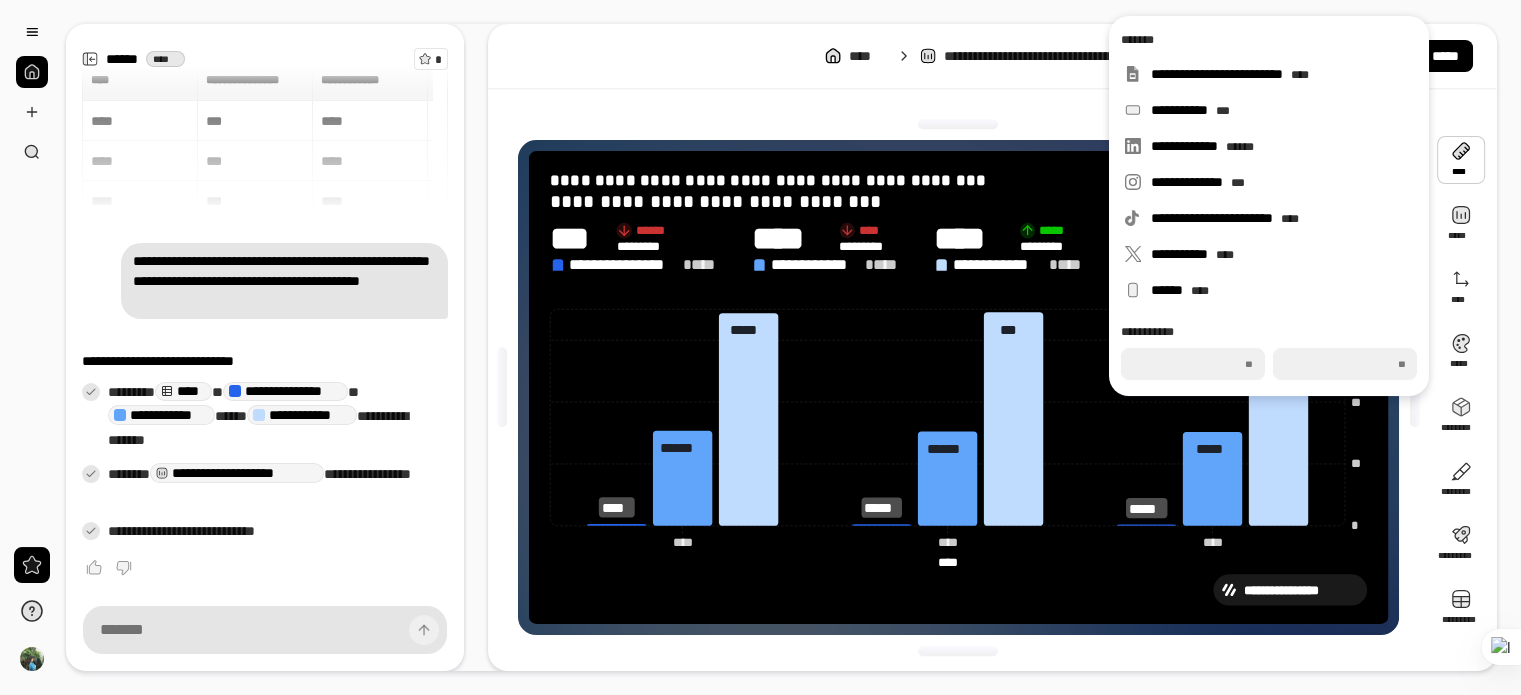 click on "**********" at bounding box center [958, 590] 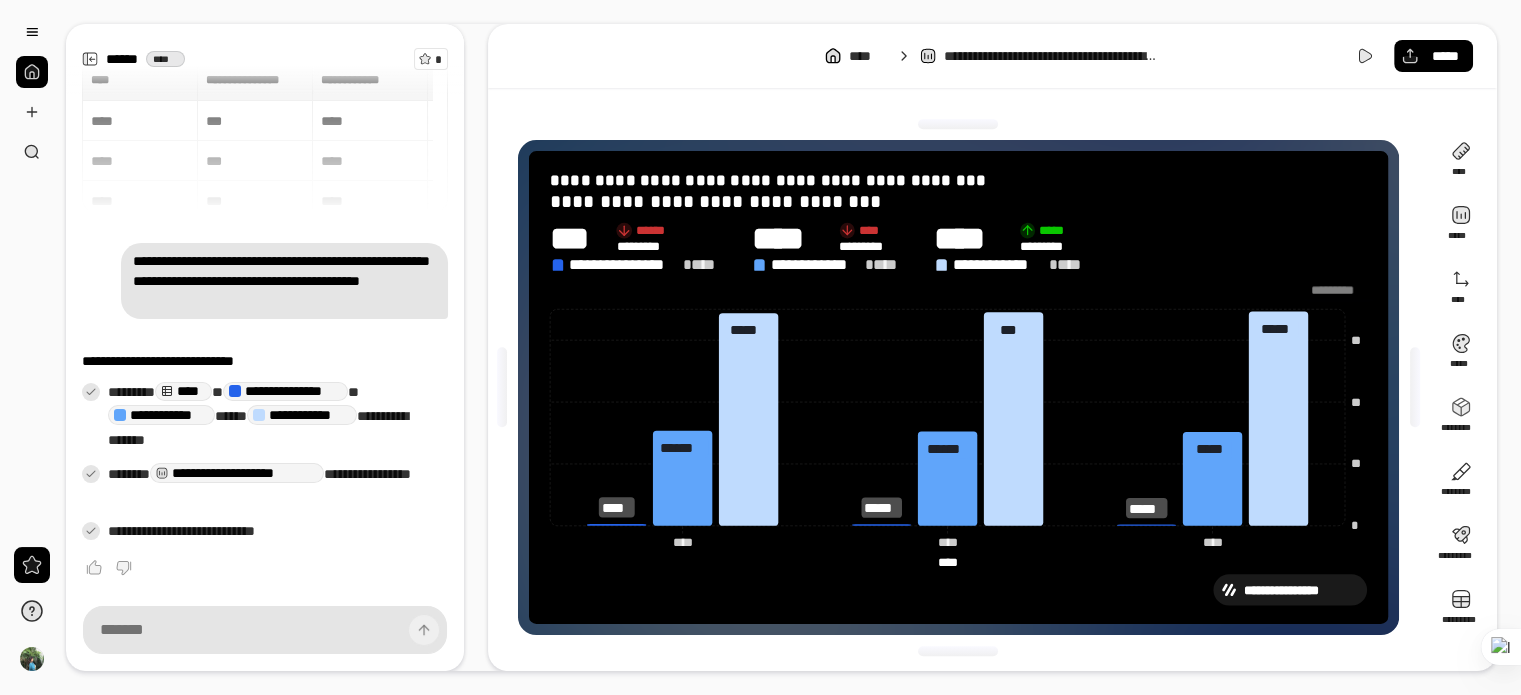 click at bounding box center (1338, 290) 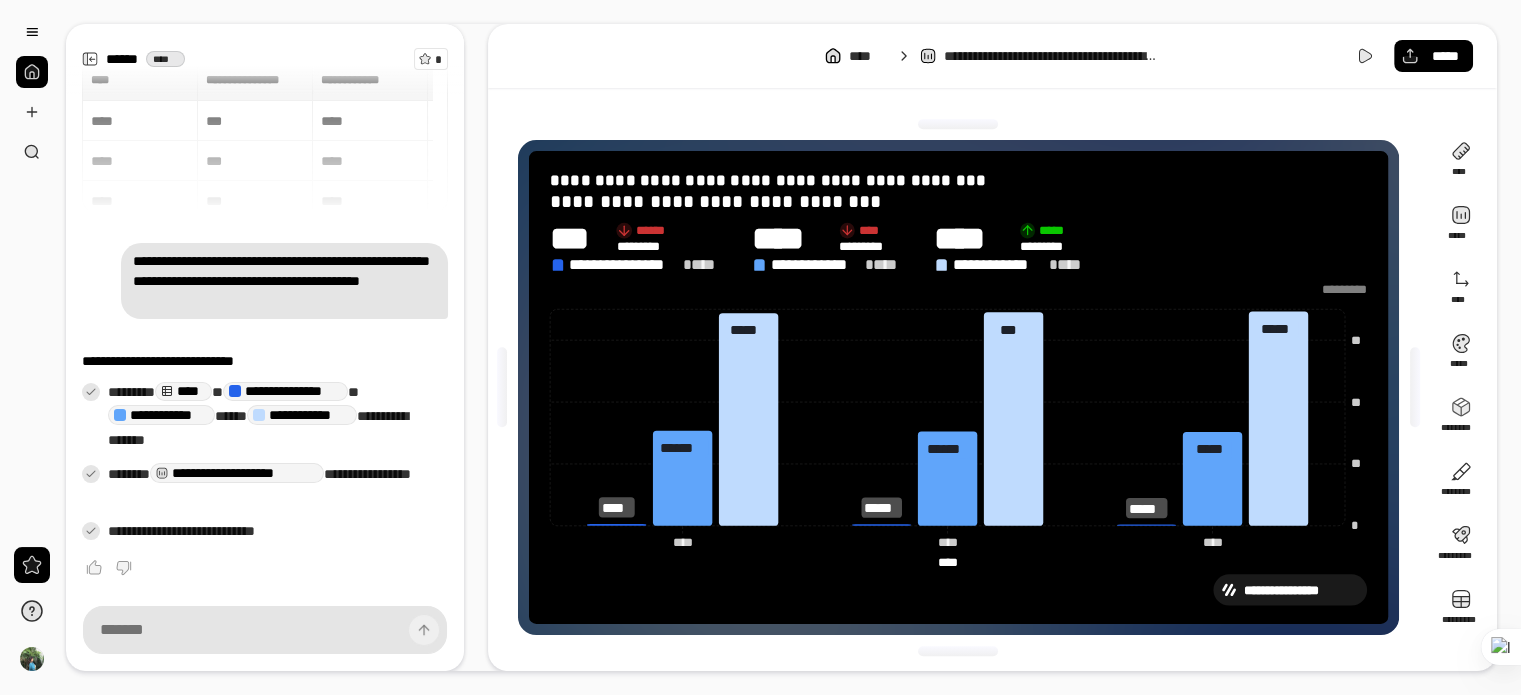 click on "**" 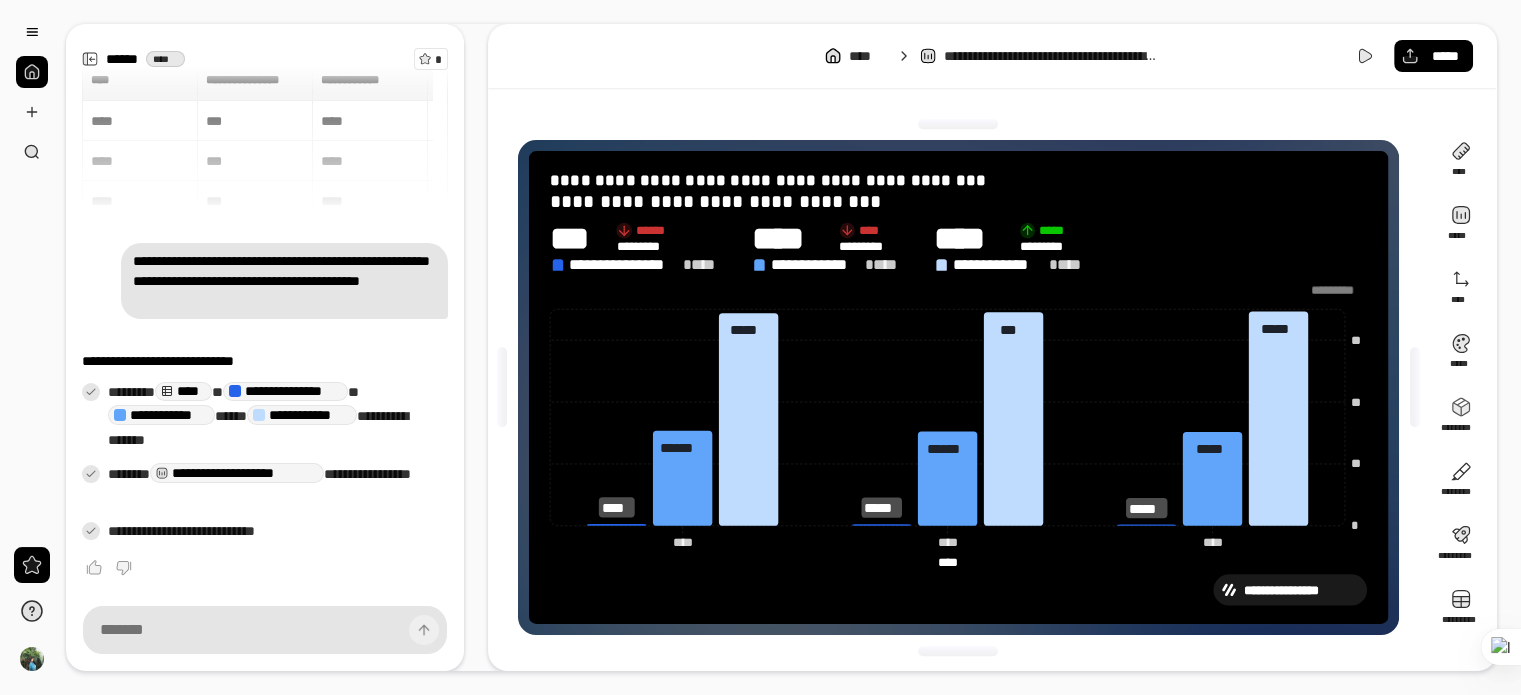 click at bounding box center [1338, 290] 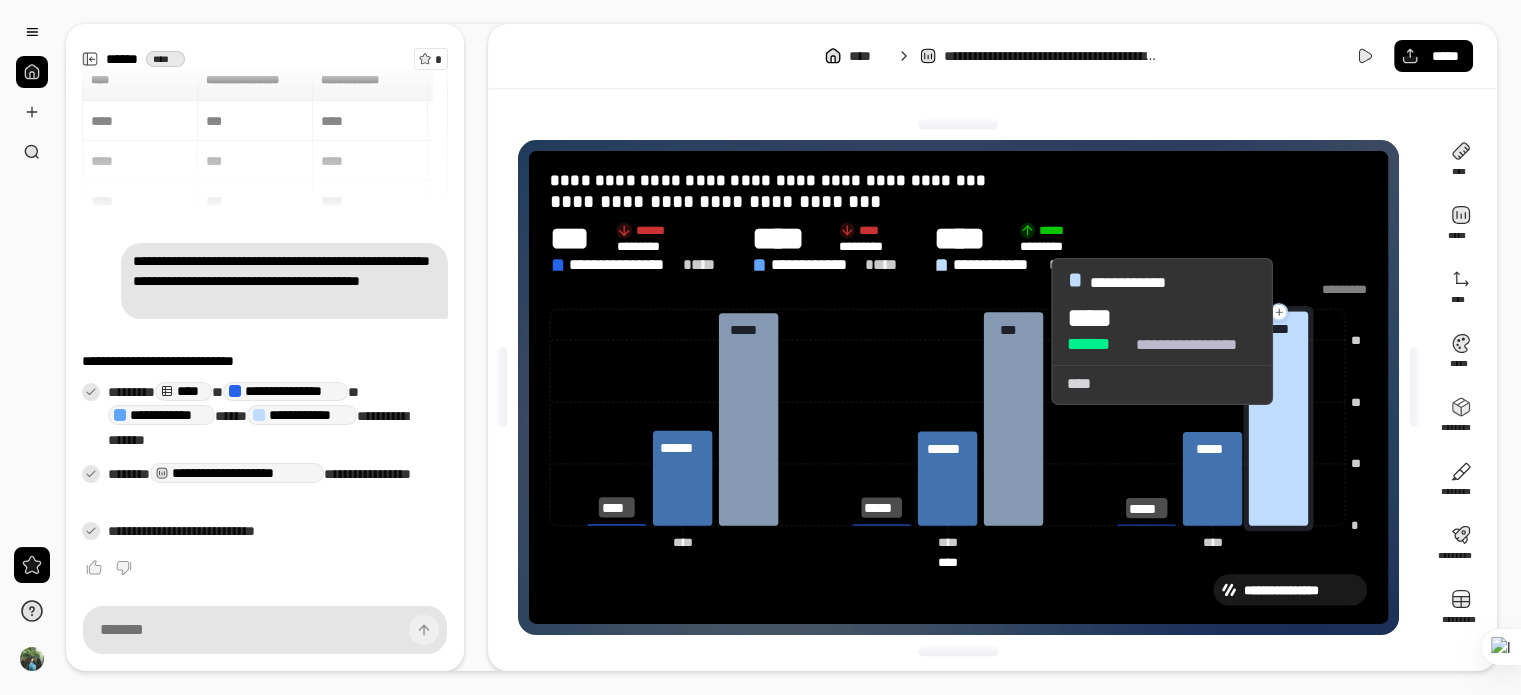 click 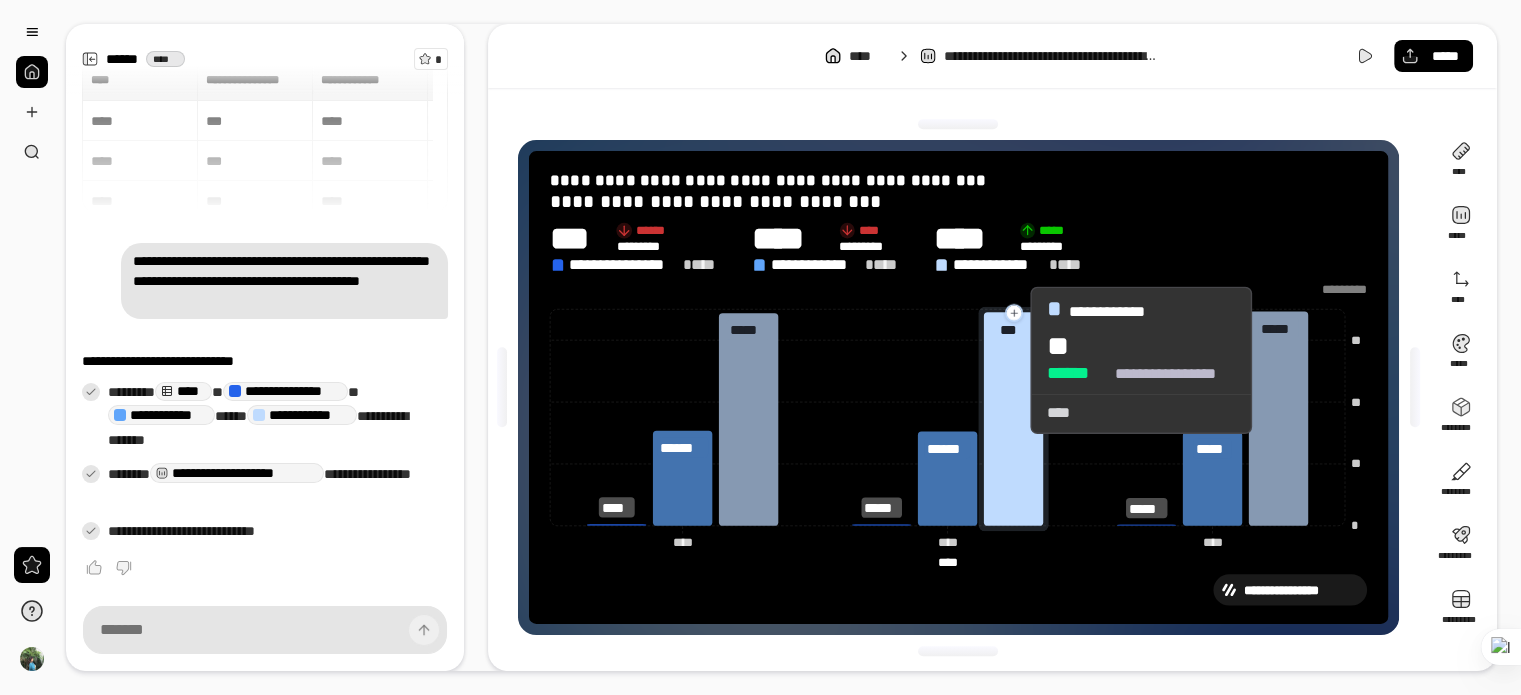 click 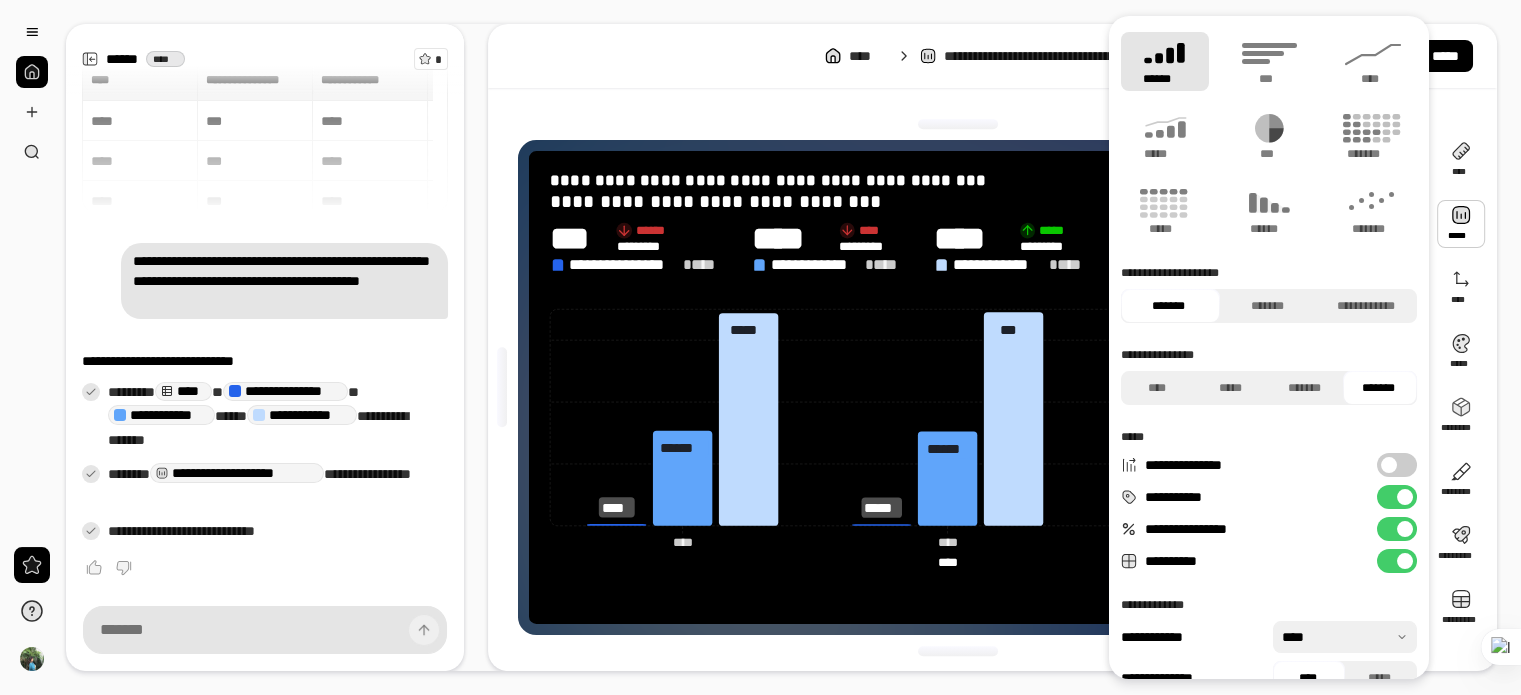 click at bounding box center [1461, 224] 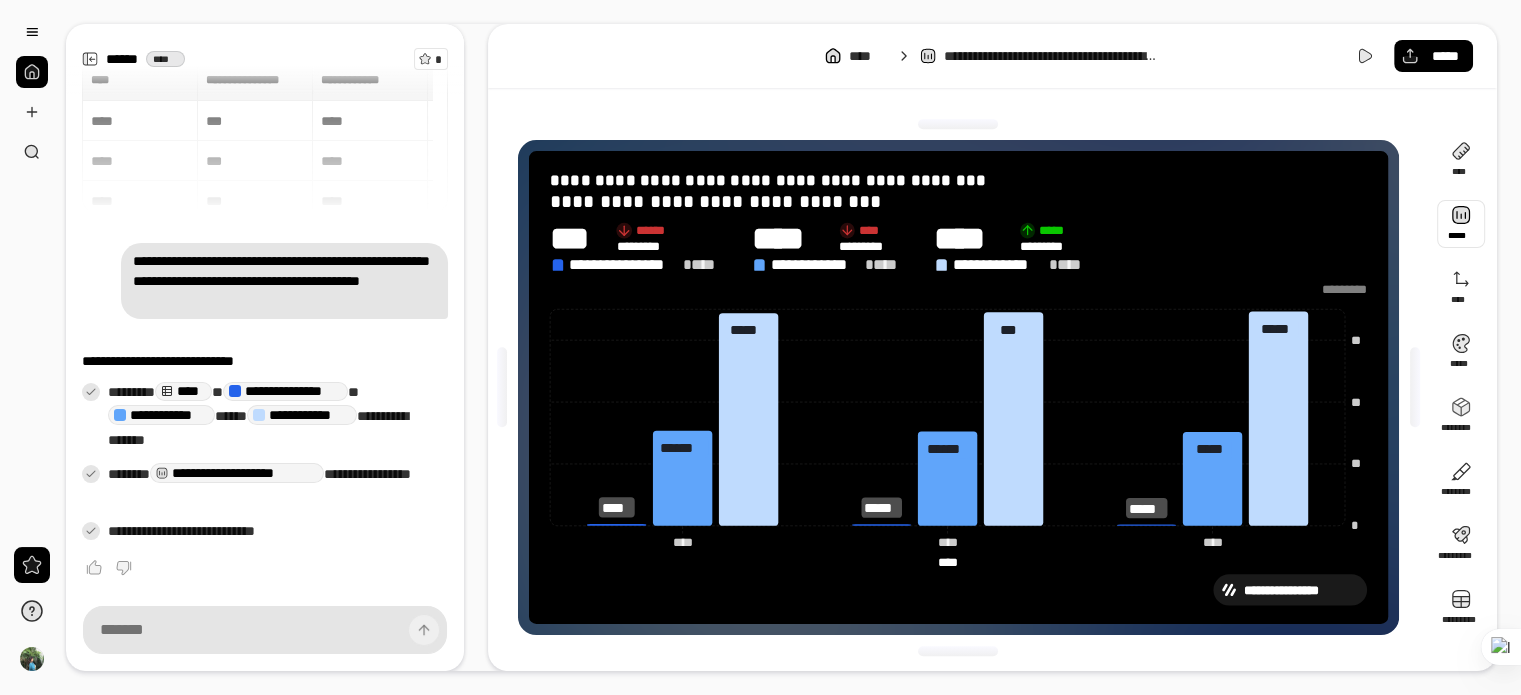 click at bounding box center (1461, 224) 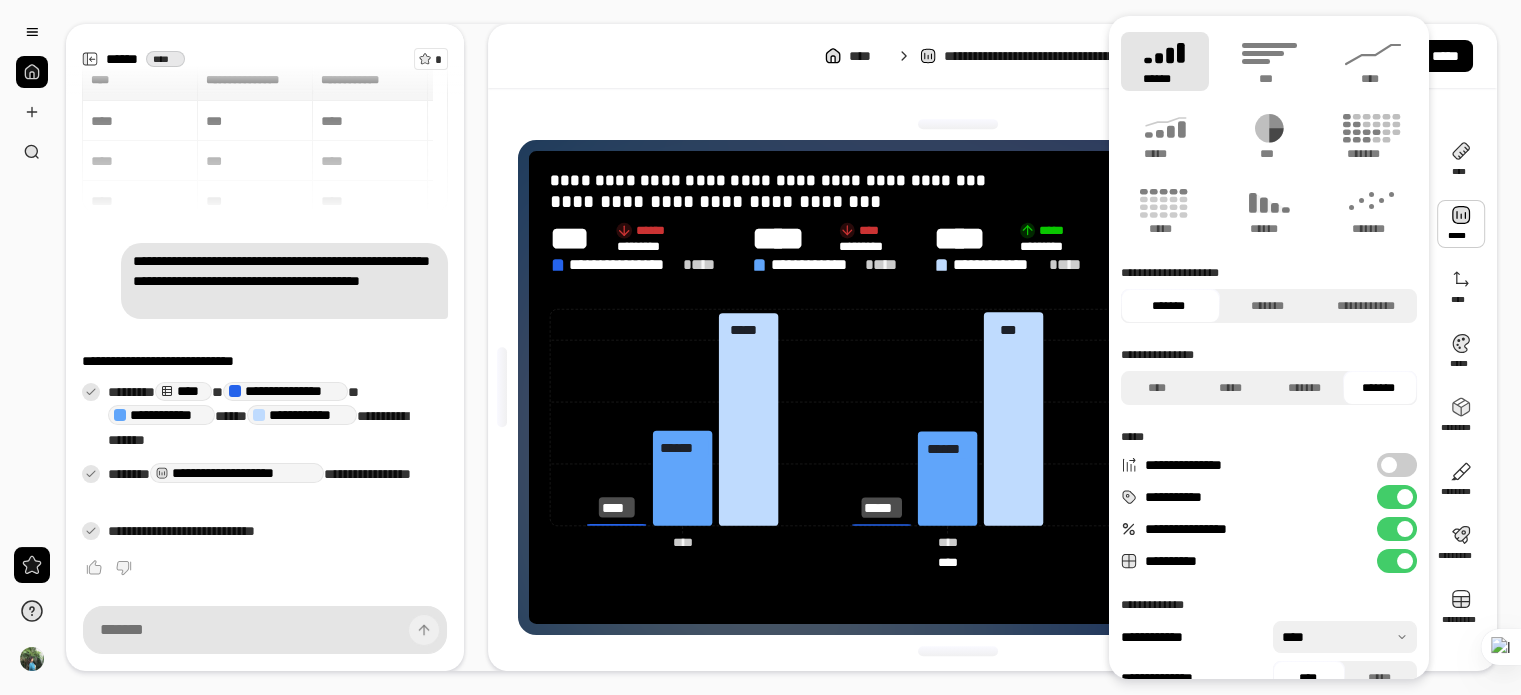 click at bounding box center (1405, 497) 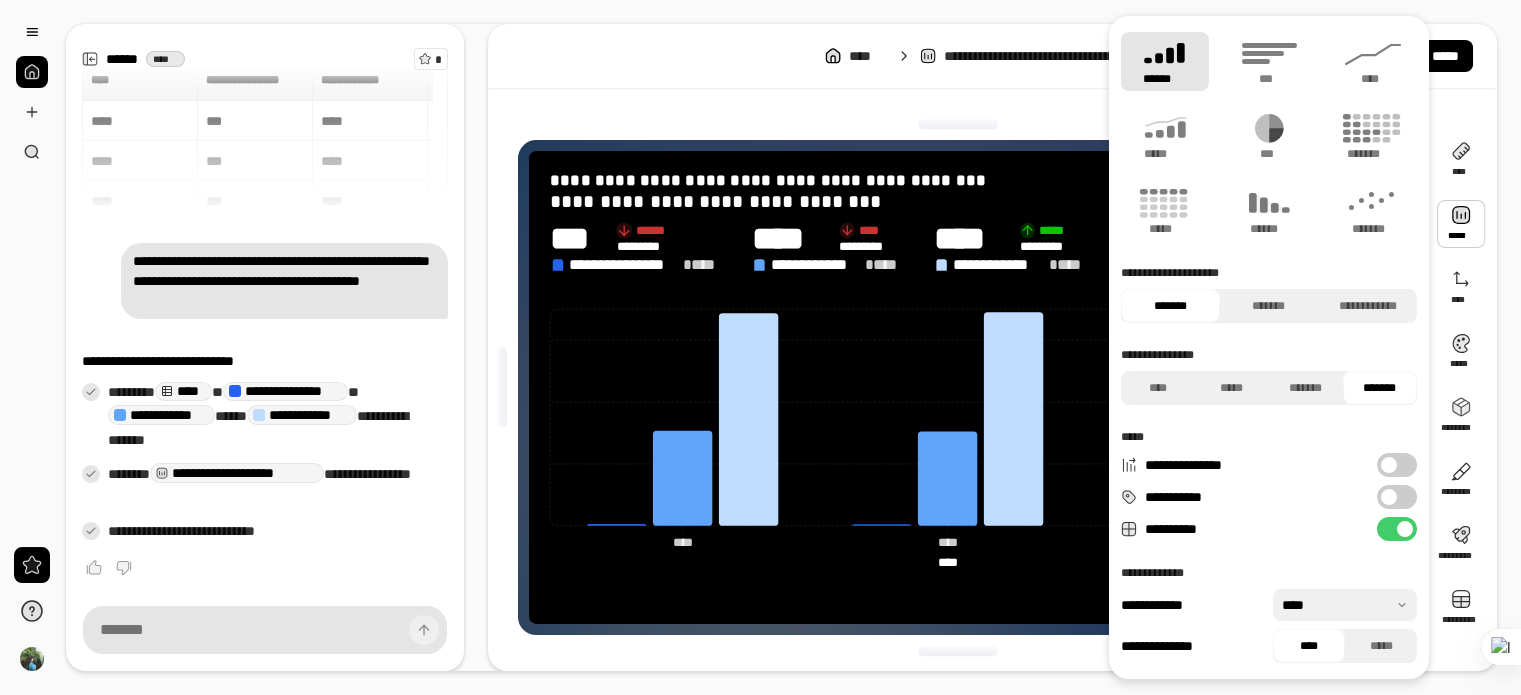 click on "**********" at bounding box center [1397, 497] 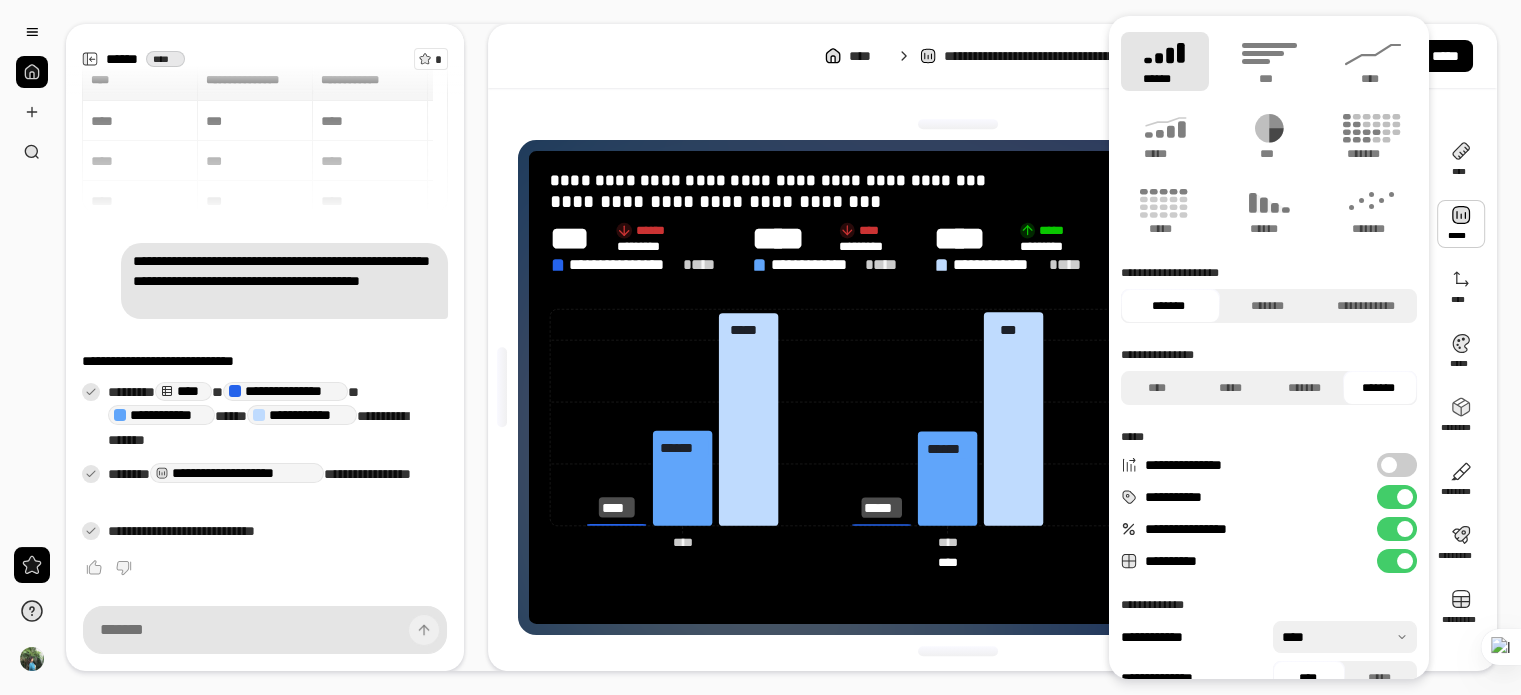 click at bounding box center [1405, 561] 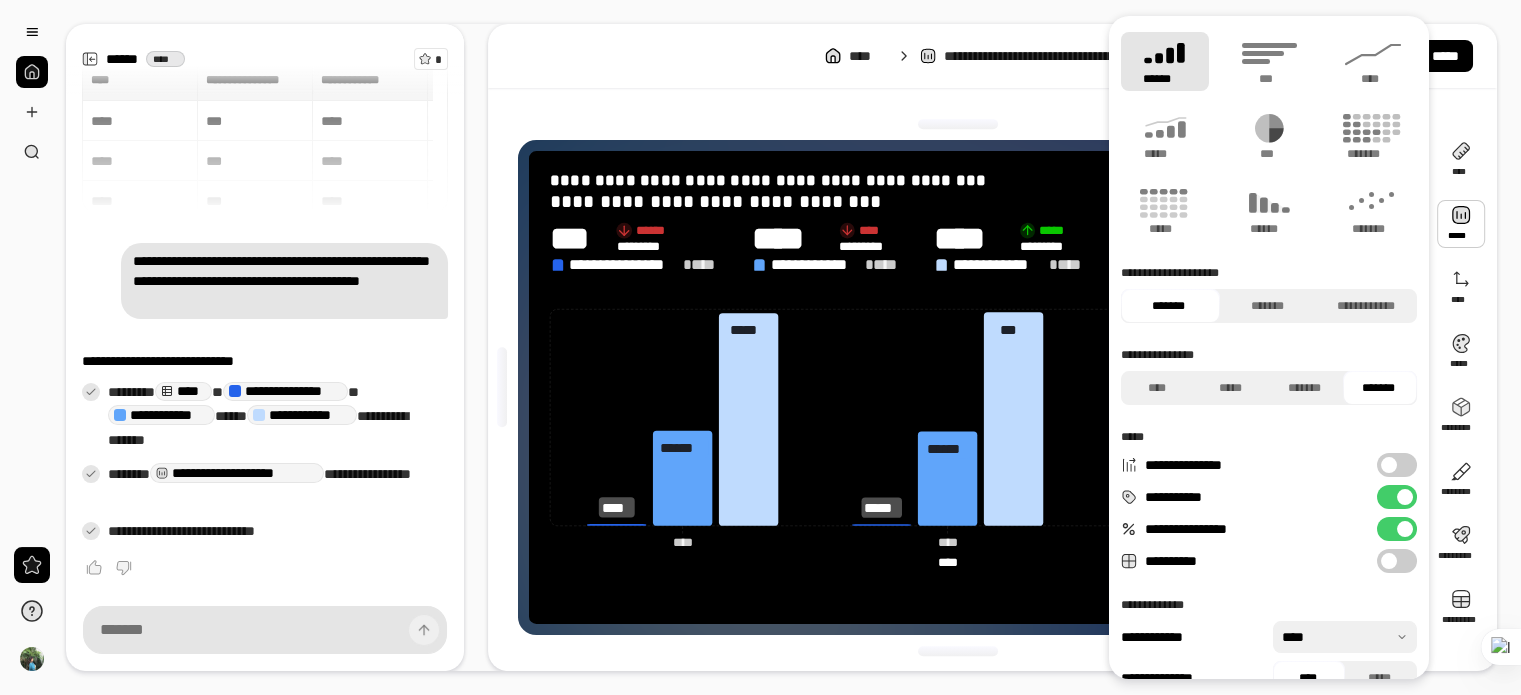 click at bounding box center [1389, 561] 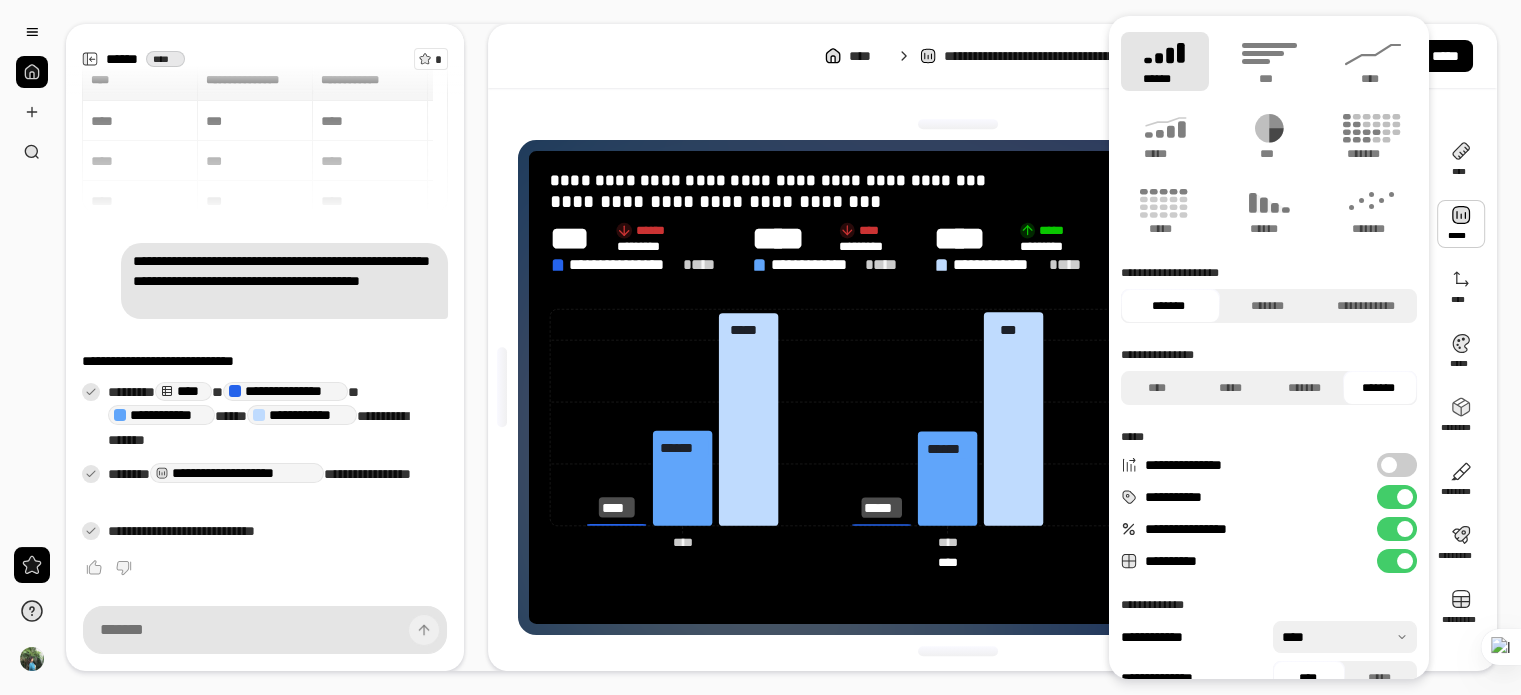 click at bounding box center [1405, 529] 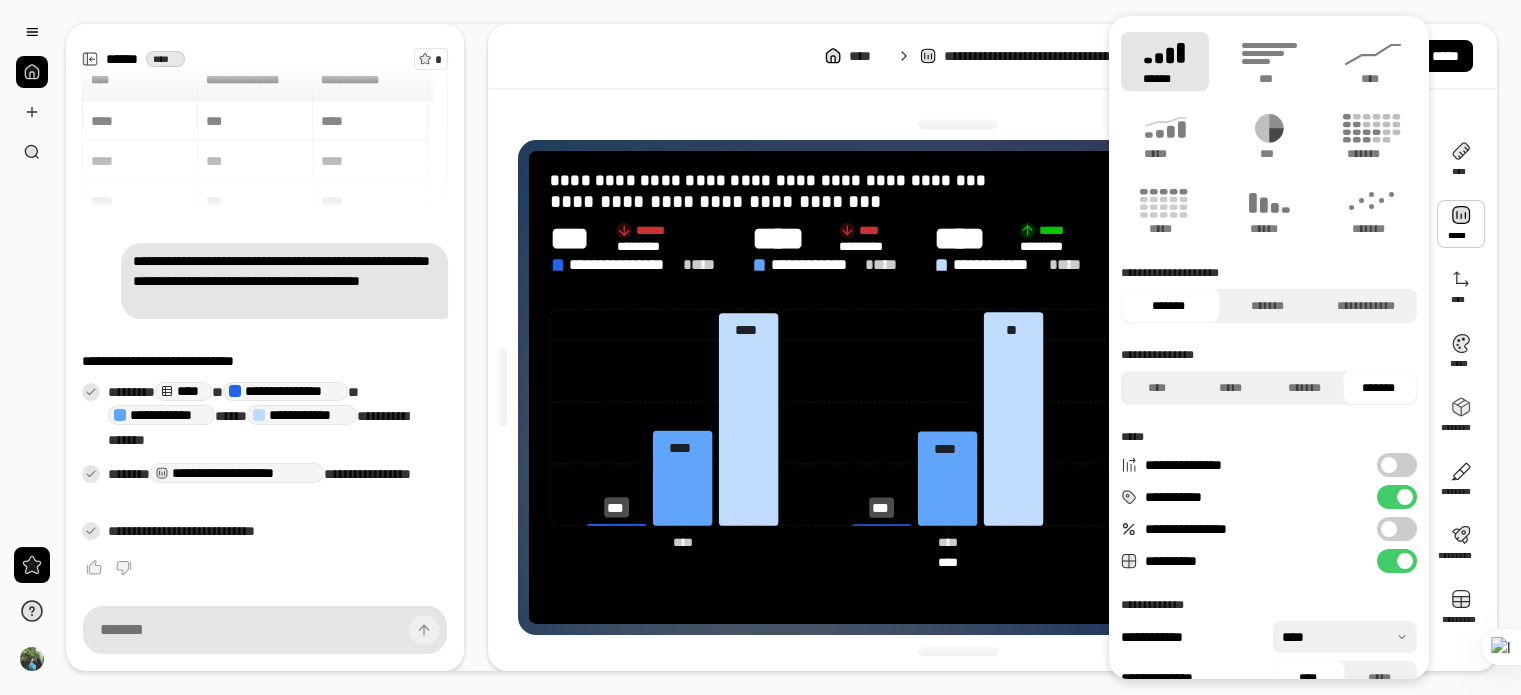 click at bounding box center [958, 124] 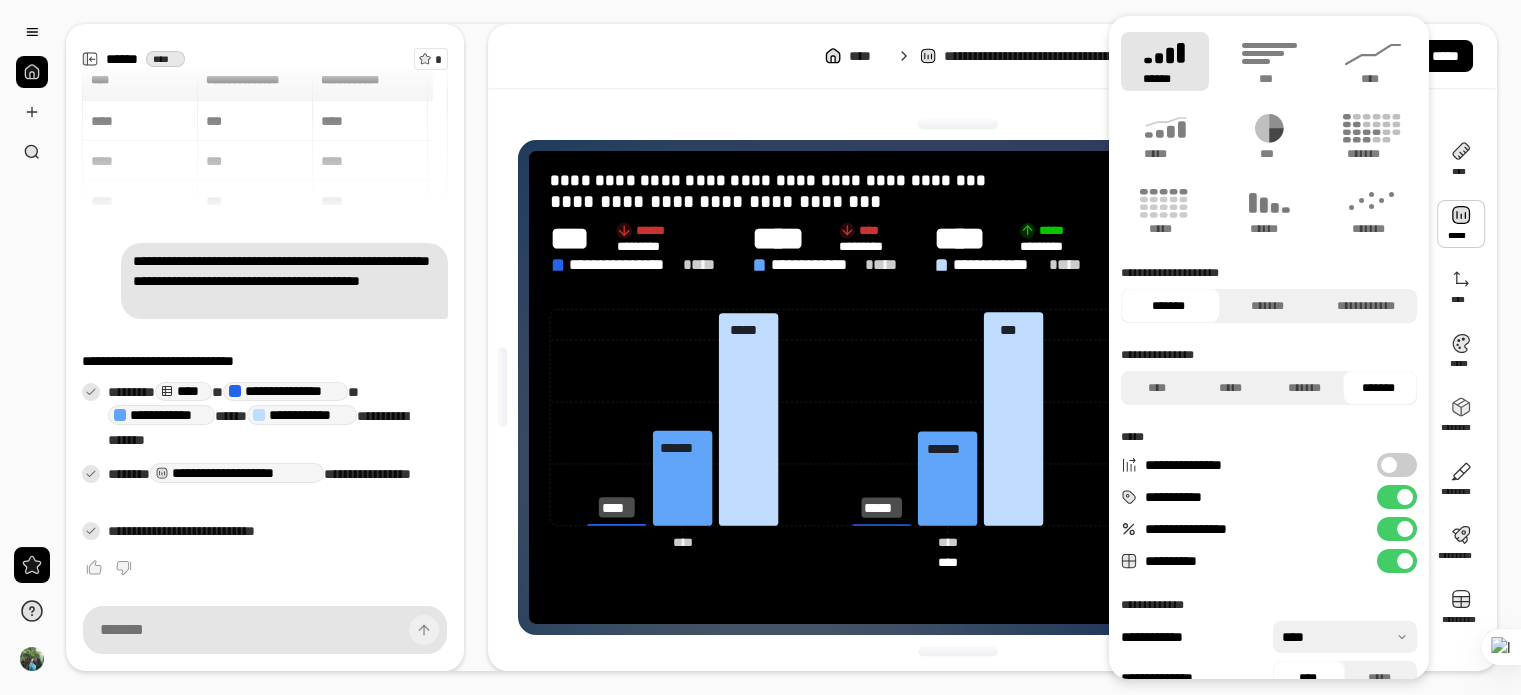 click on "**********" at bounding box center [1397, 529] 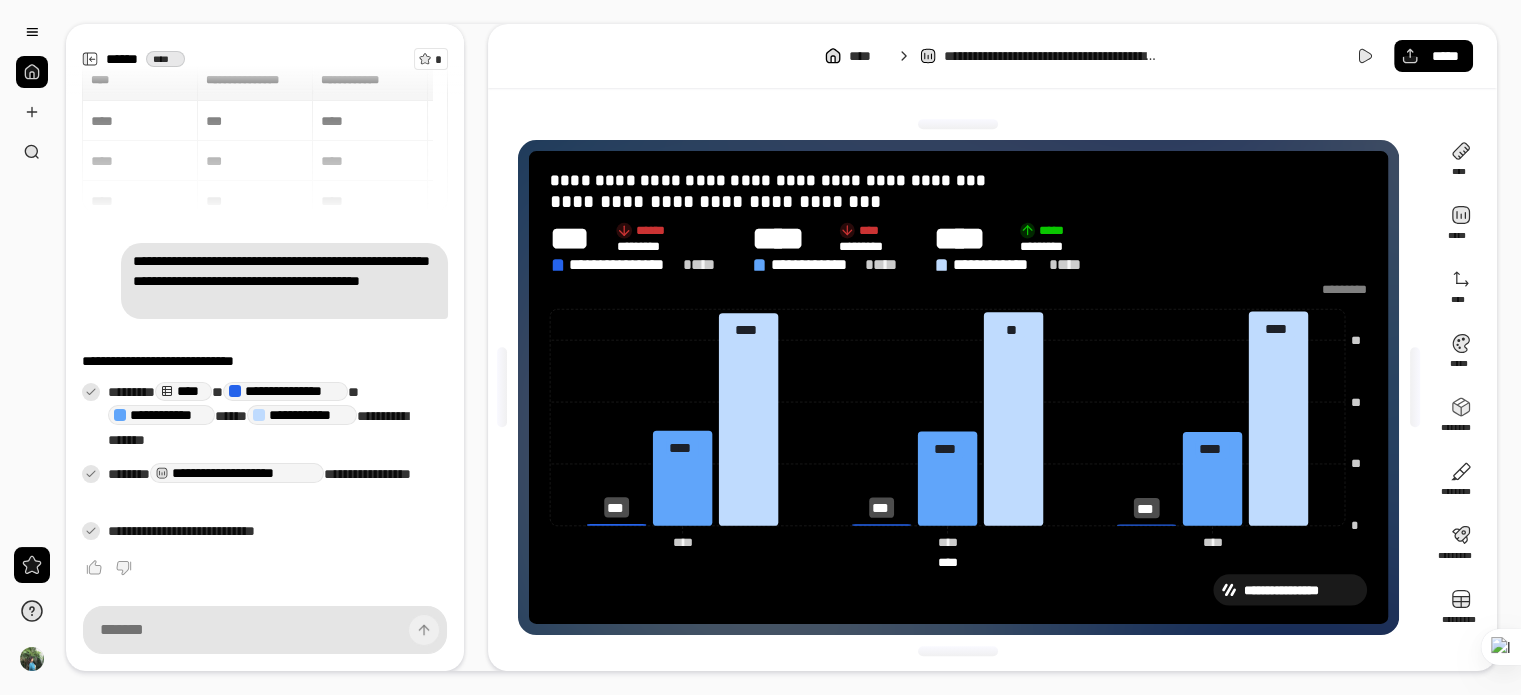 click on "**********" at bounding box center [958, 387] 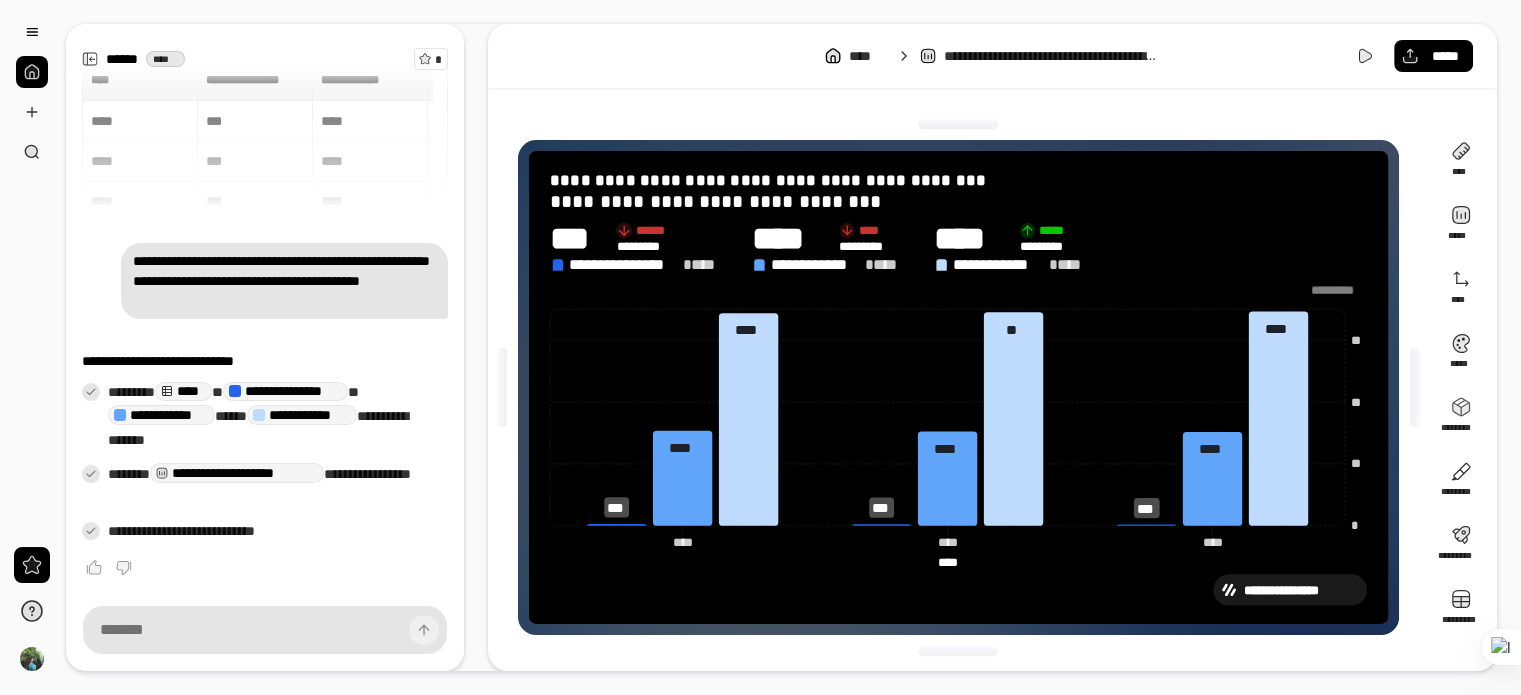 click at bounding box center [1338, 290] 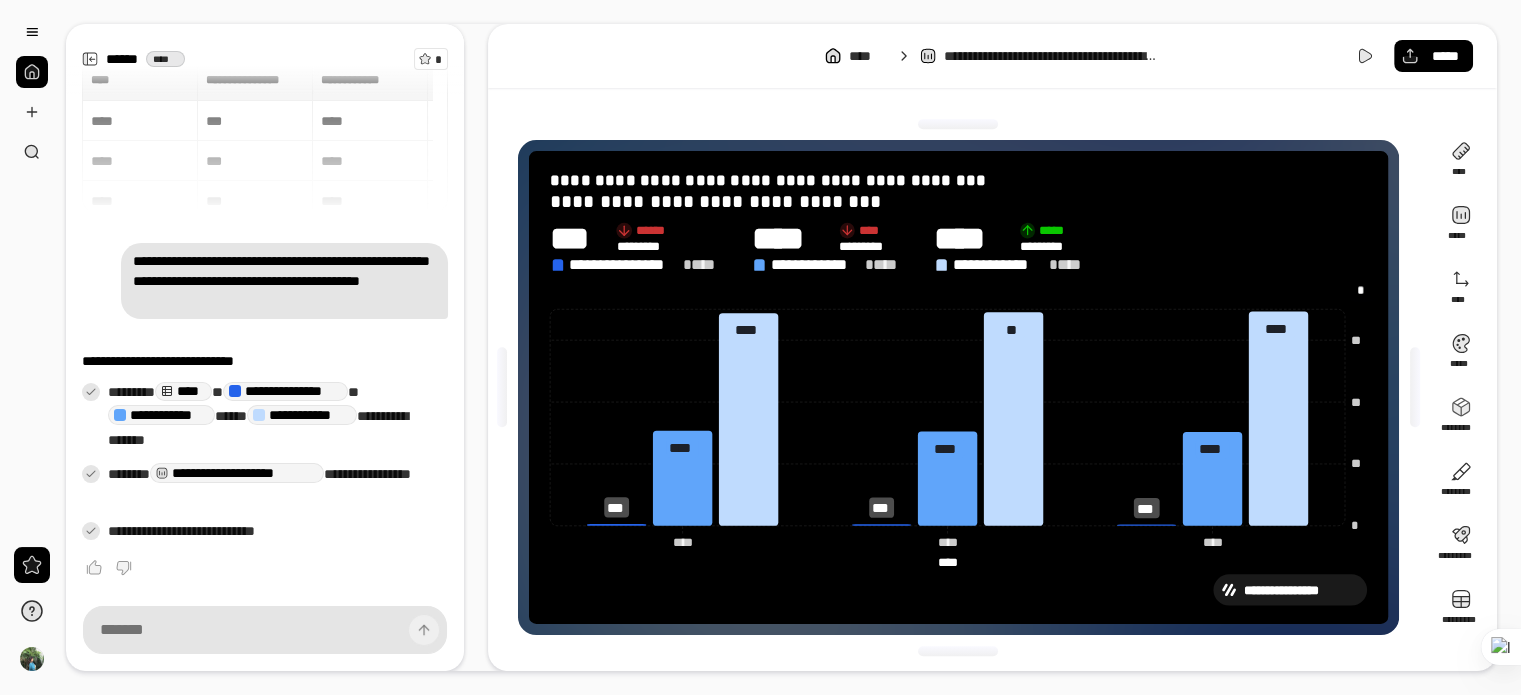 type on "*" 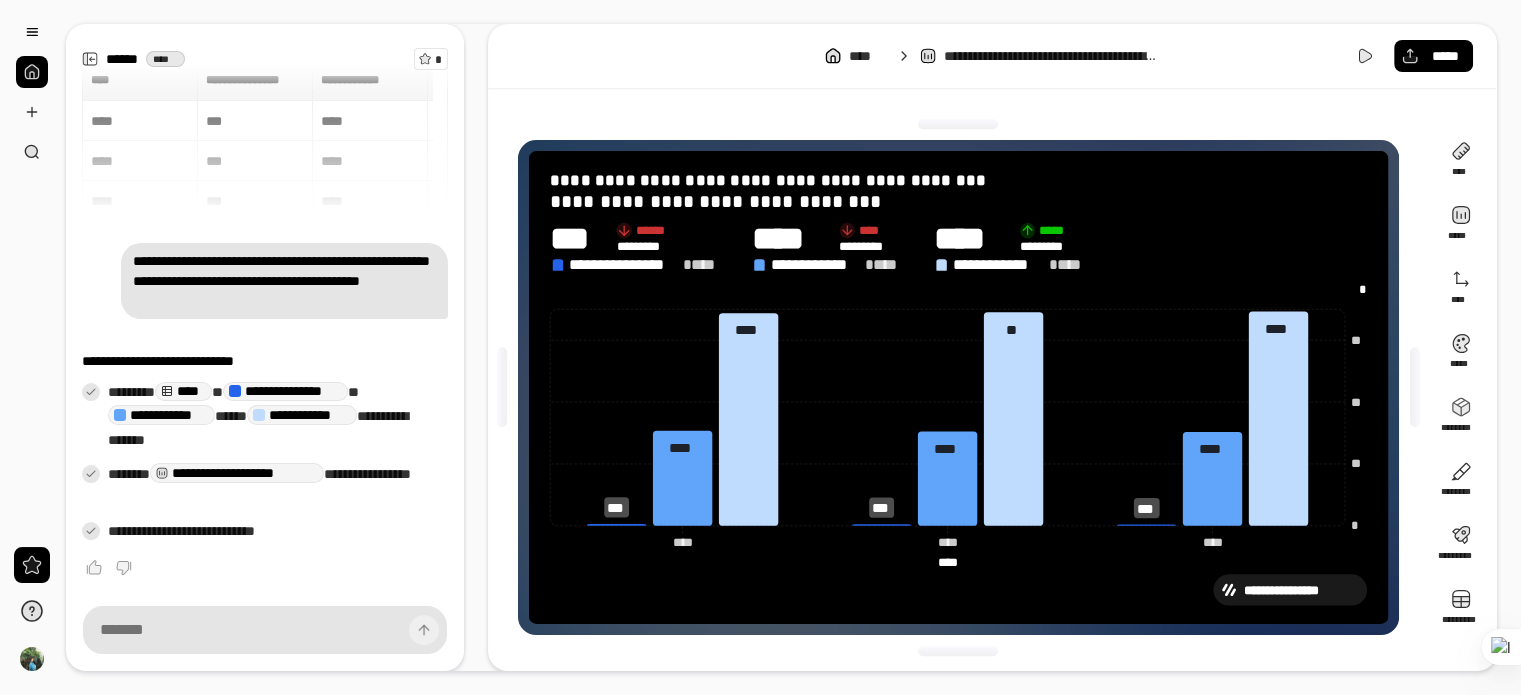 click on "**********" at bounding box center (992, 347) 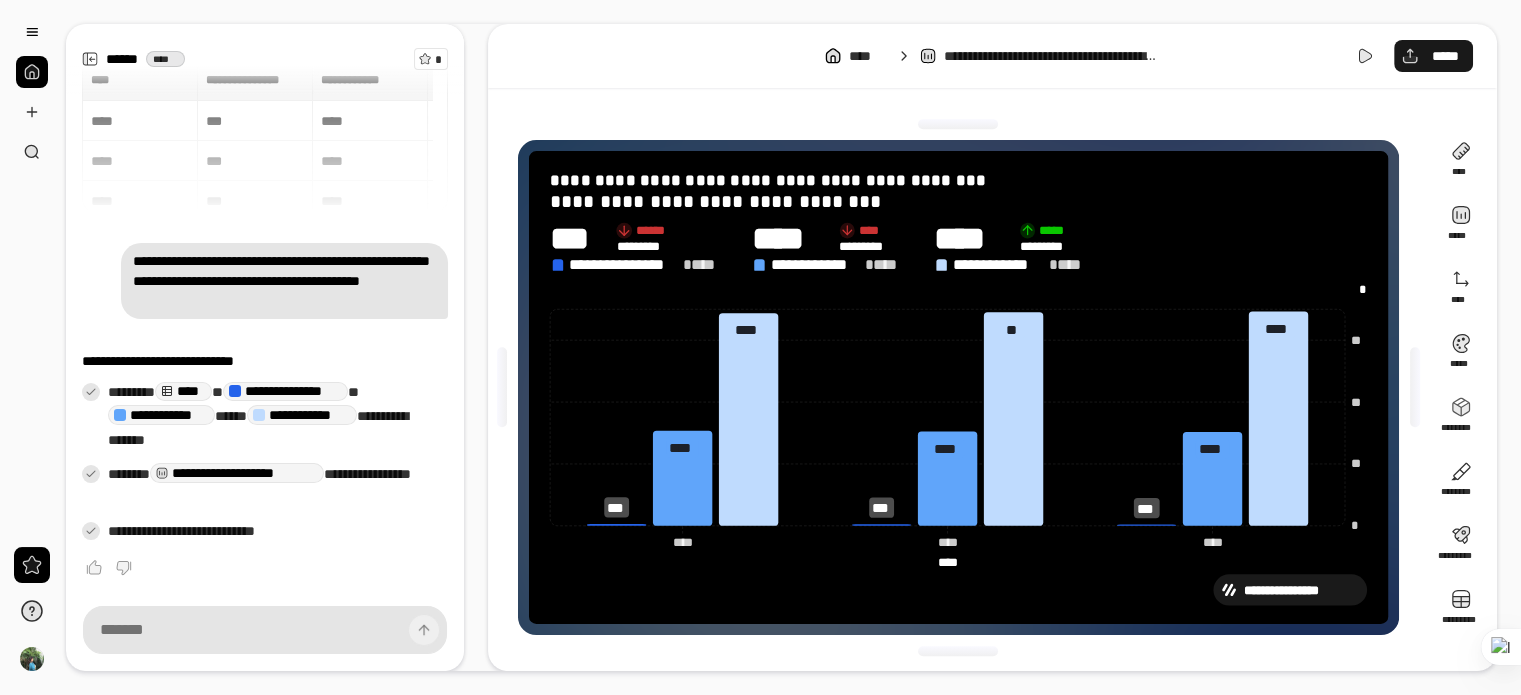click on "*****" at bounding box center [1445, 56] 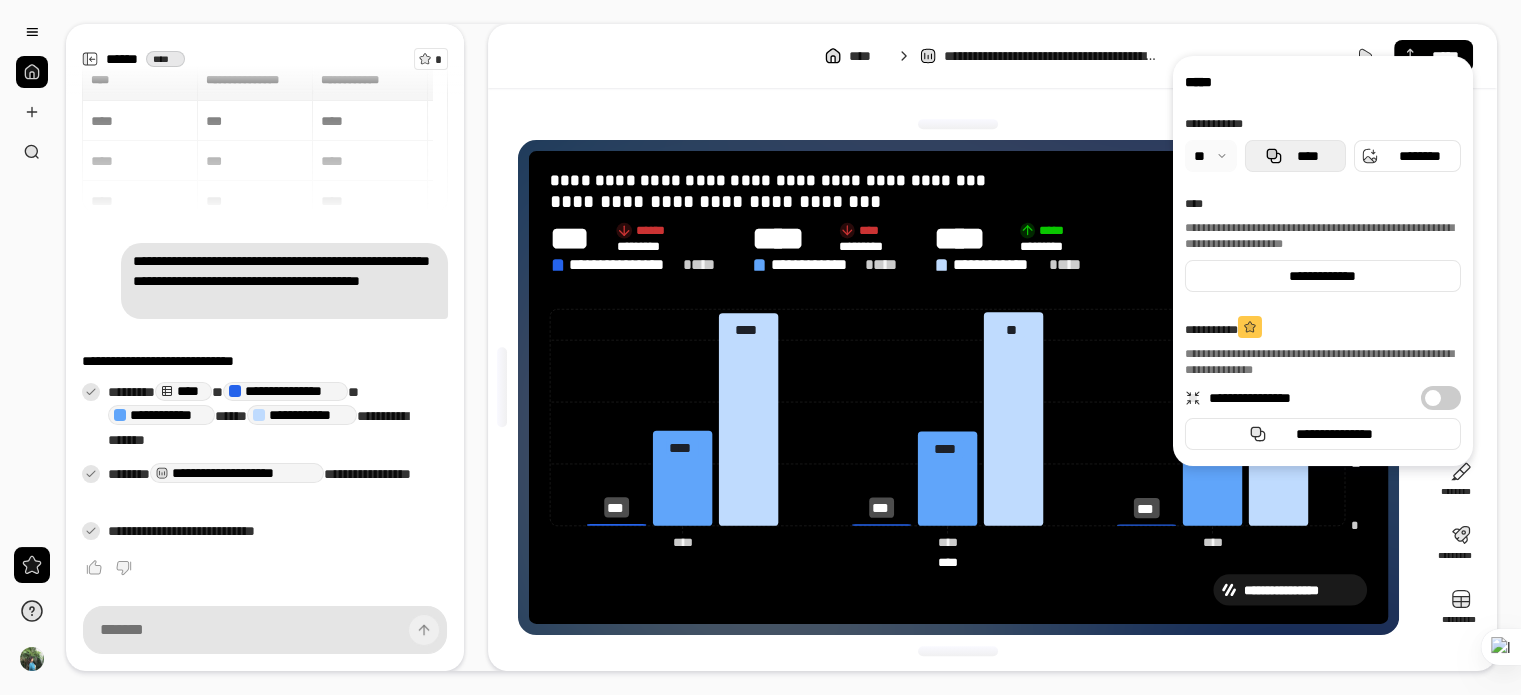 click on "****" at bounding box center (1307, 156) 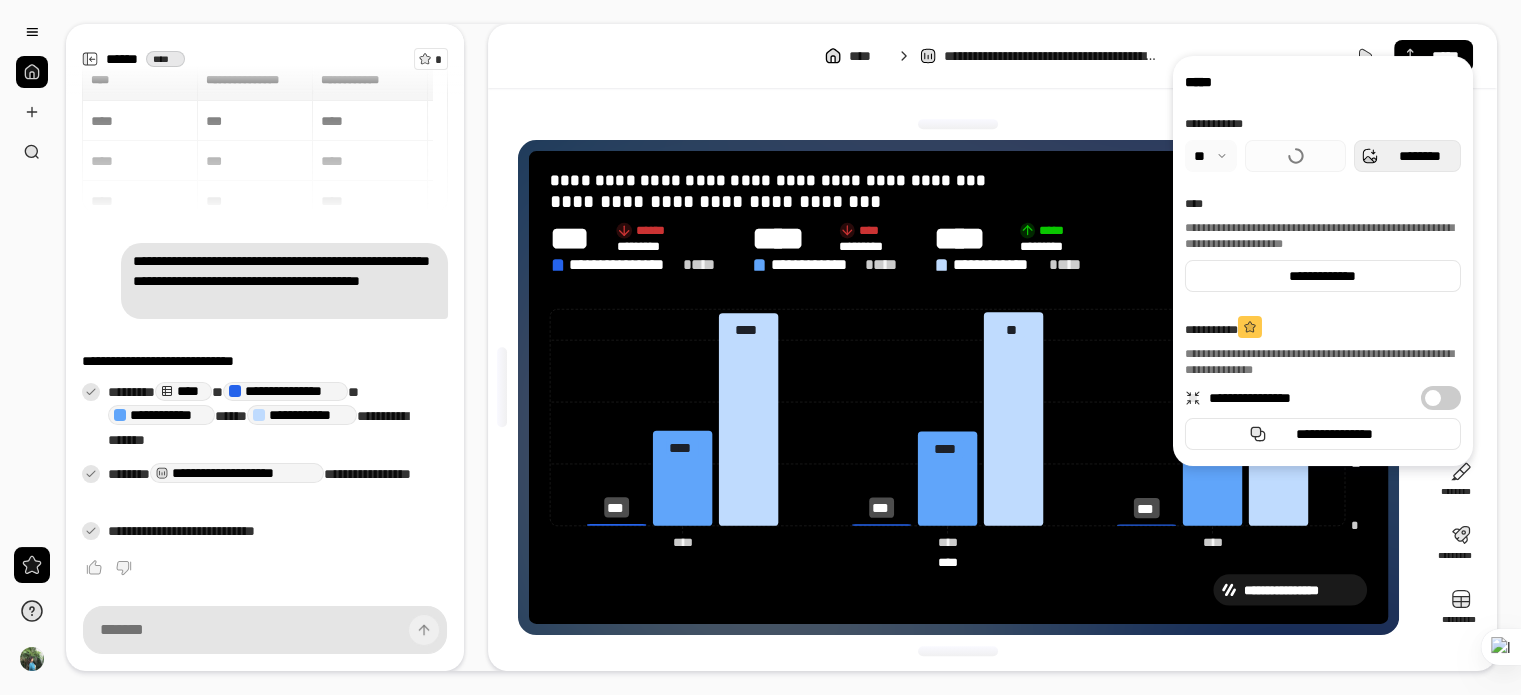 click on "********" at bounding box center (1419, 156) 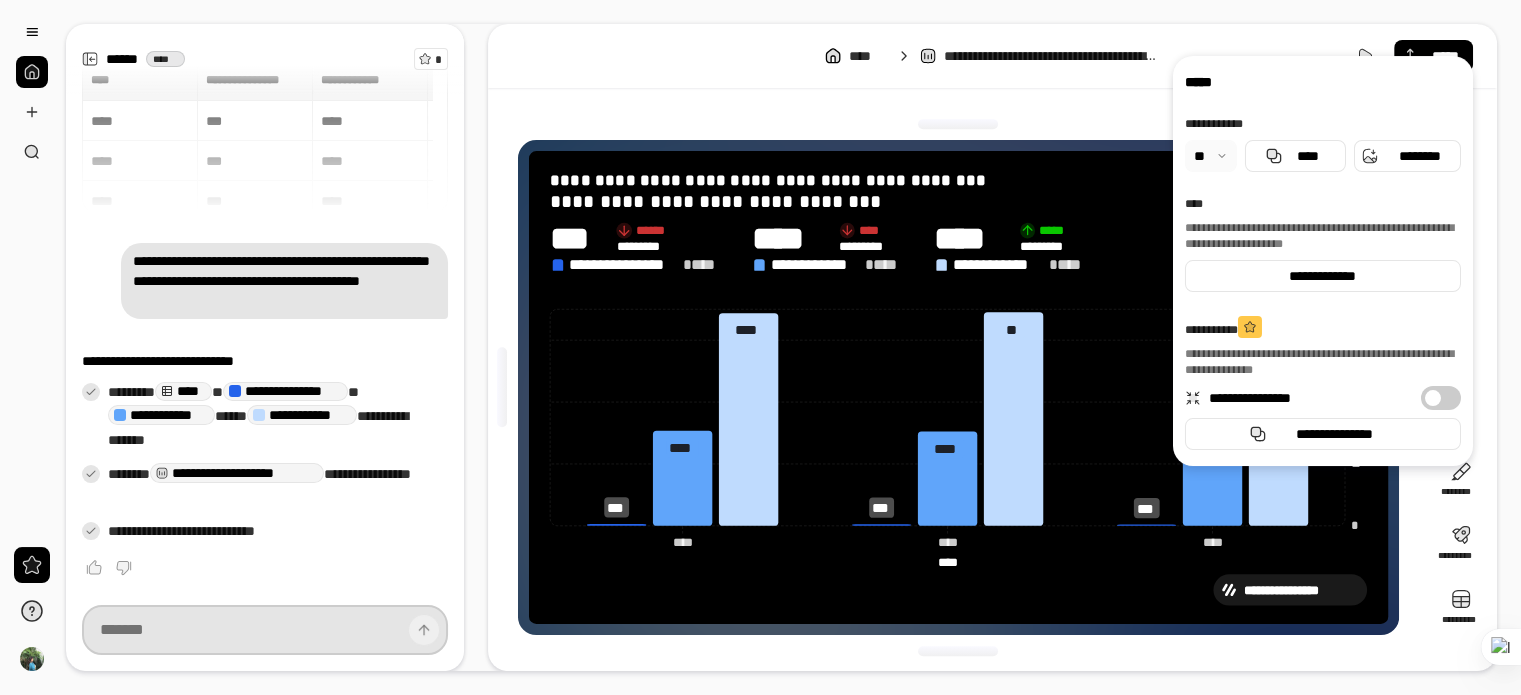 scroll, scrollTop: 19, scrollLeft: 0, axis: vertical 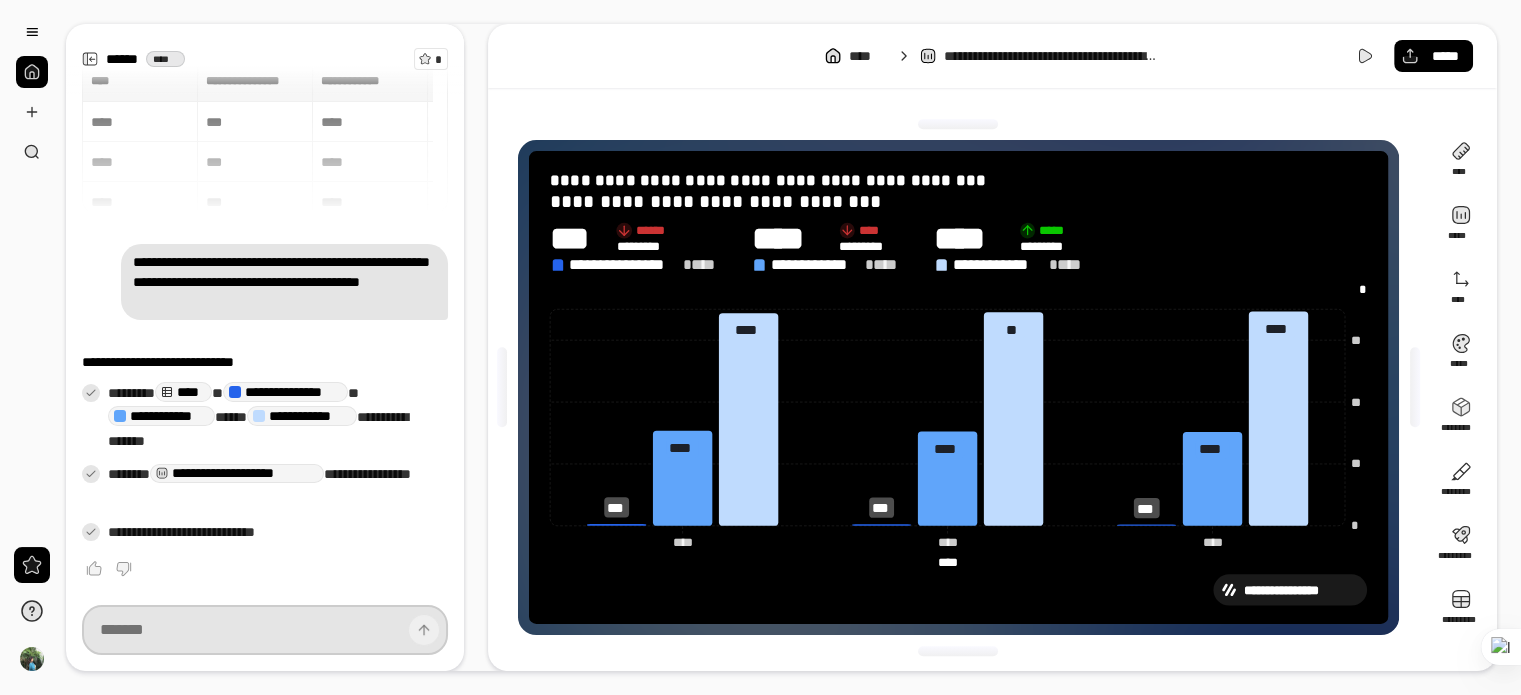 click at bounding box center [265, 630] 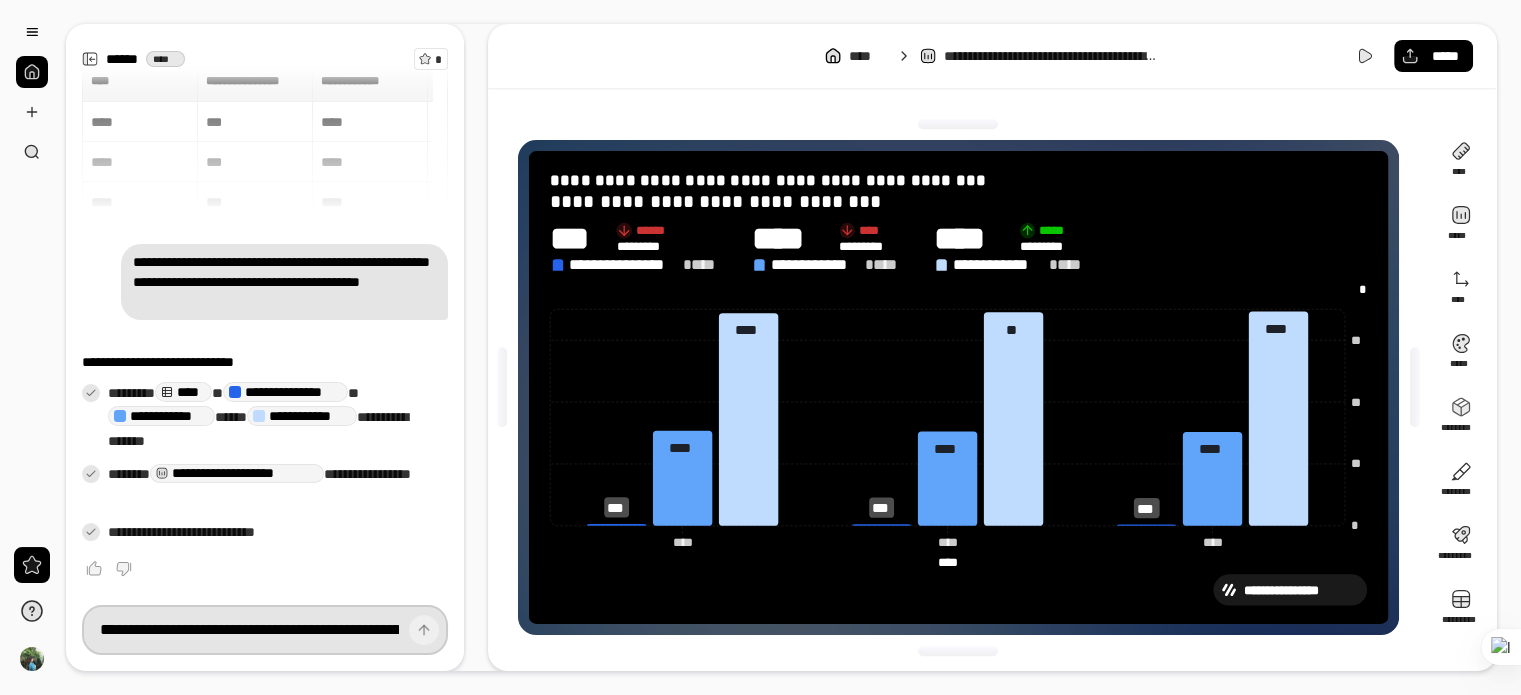 scroll, scrollTop: 0, scrollLeft: 1048, axis: horizontal 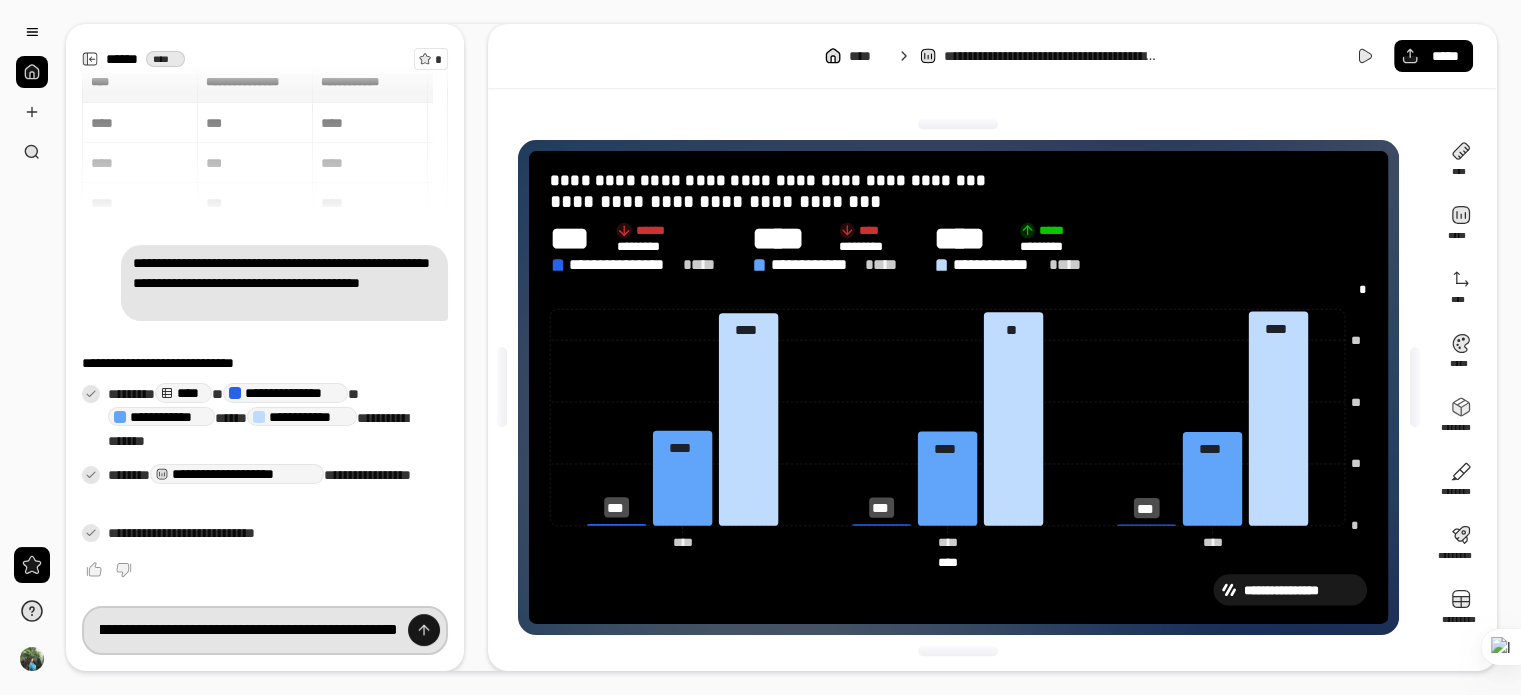 type on "**********" 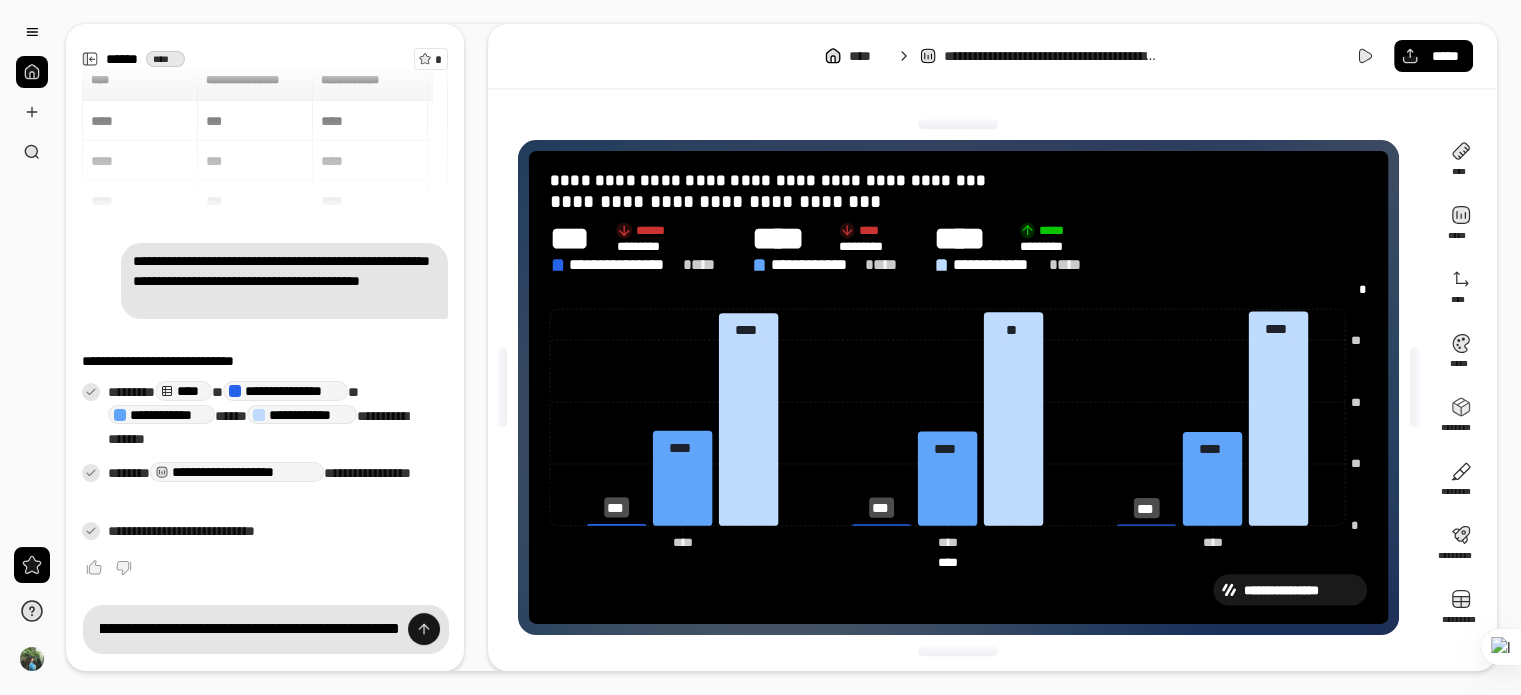 scroll, scrollTop: 0, scrollLeft: 0, axis: both 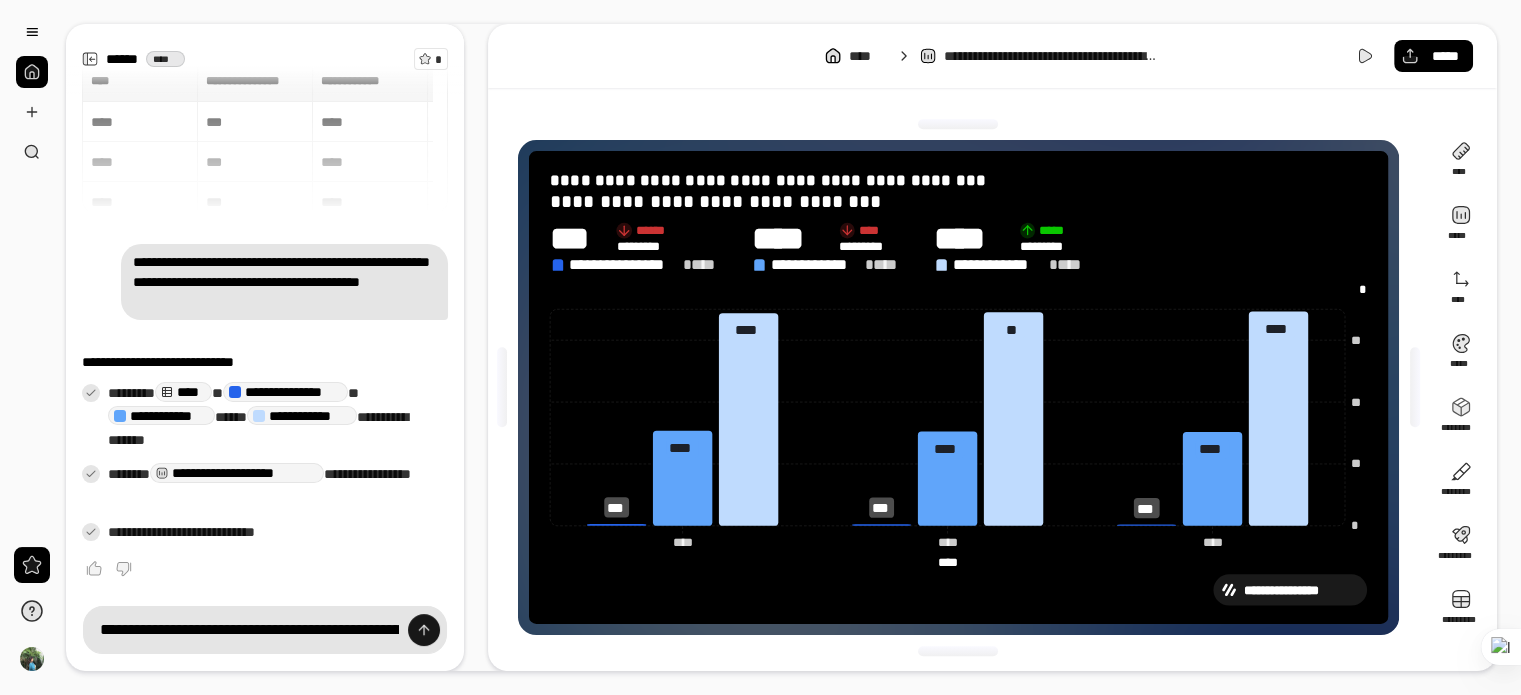 click at bounding box center (424, 630) 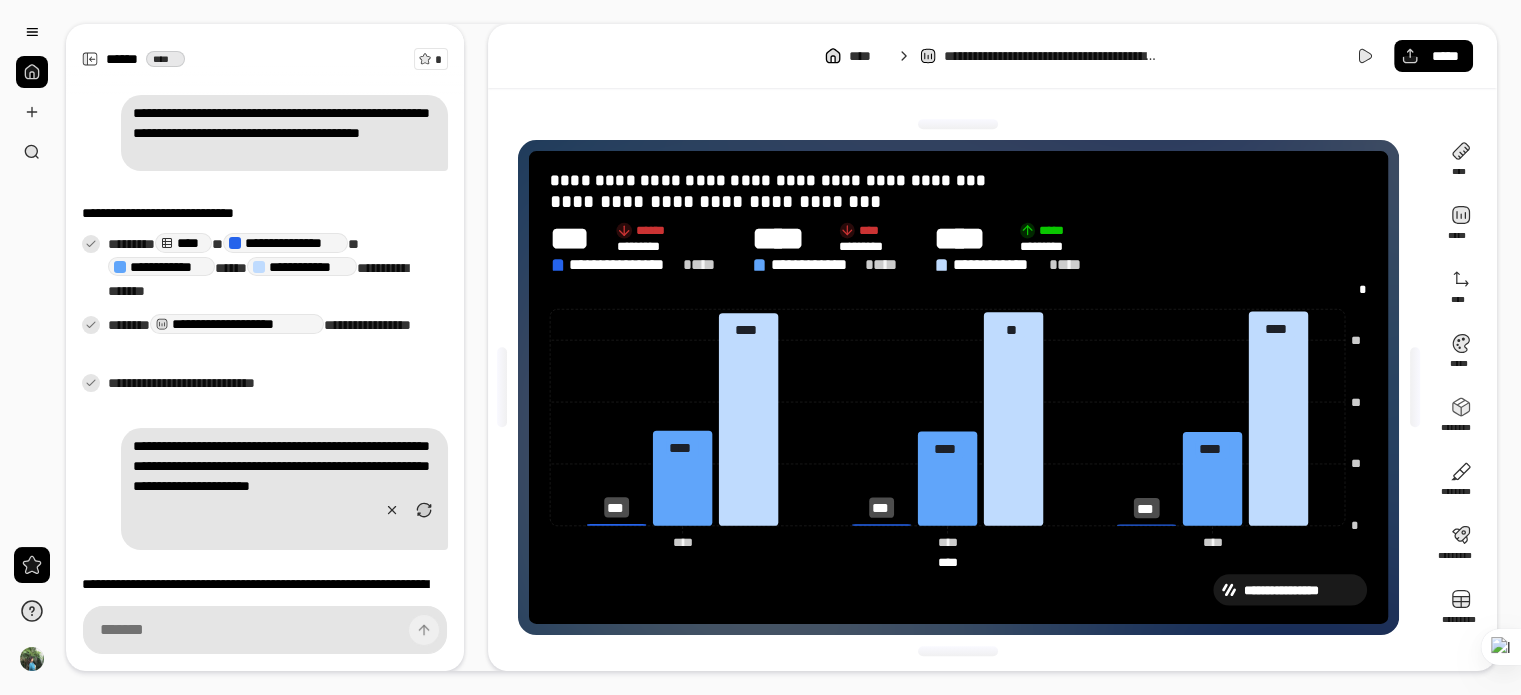 scroll, scrollTop: 238, scrollLeft: 0, axis: vertical 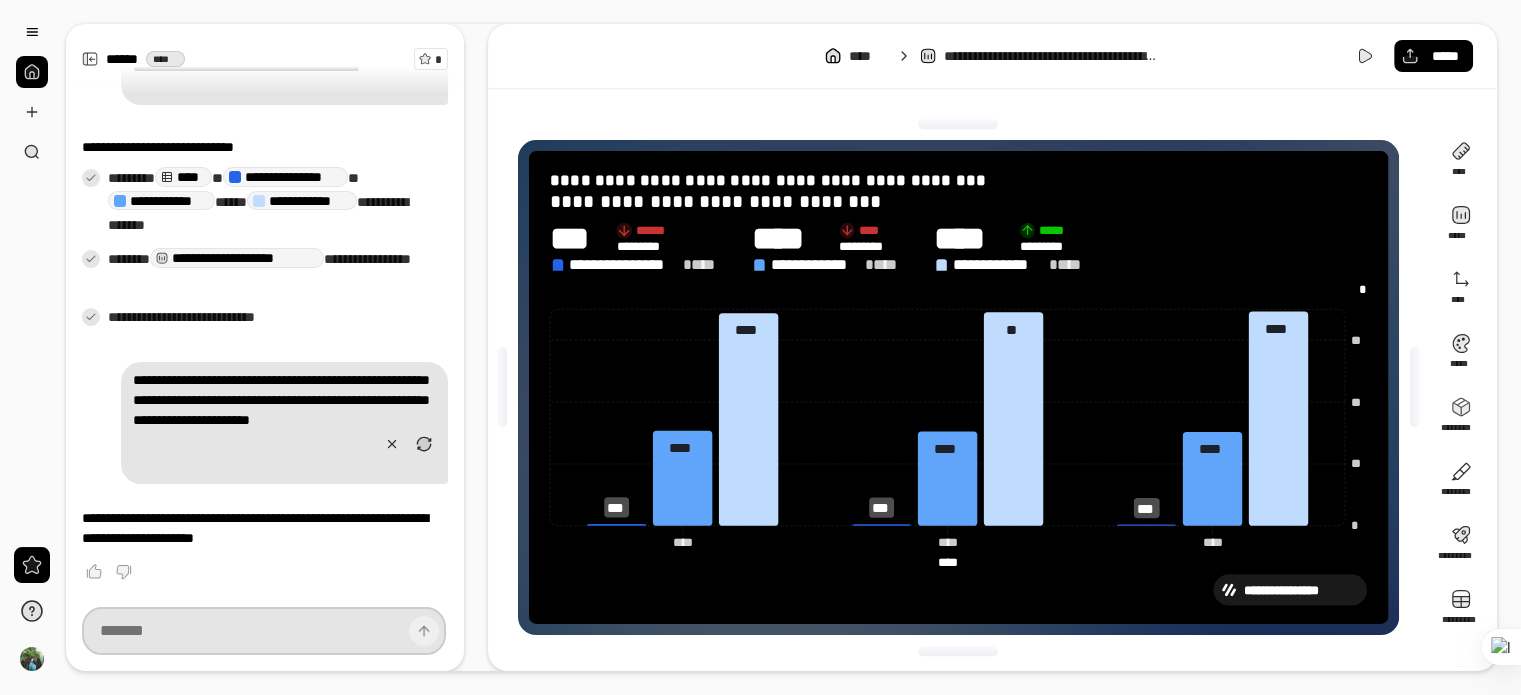 click at bounding box center (264, 631) 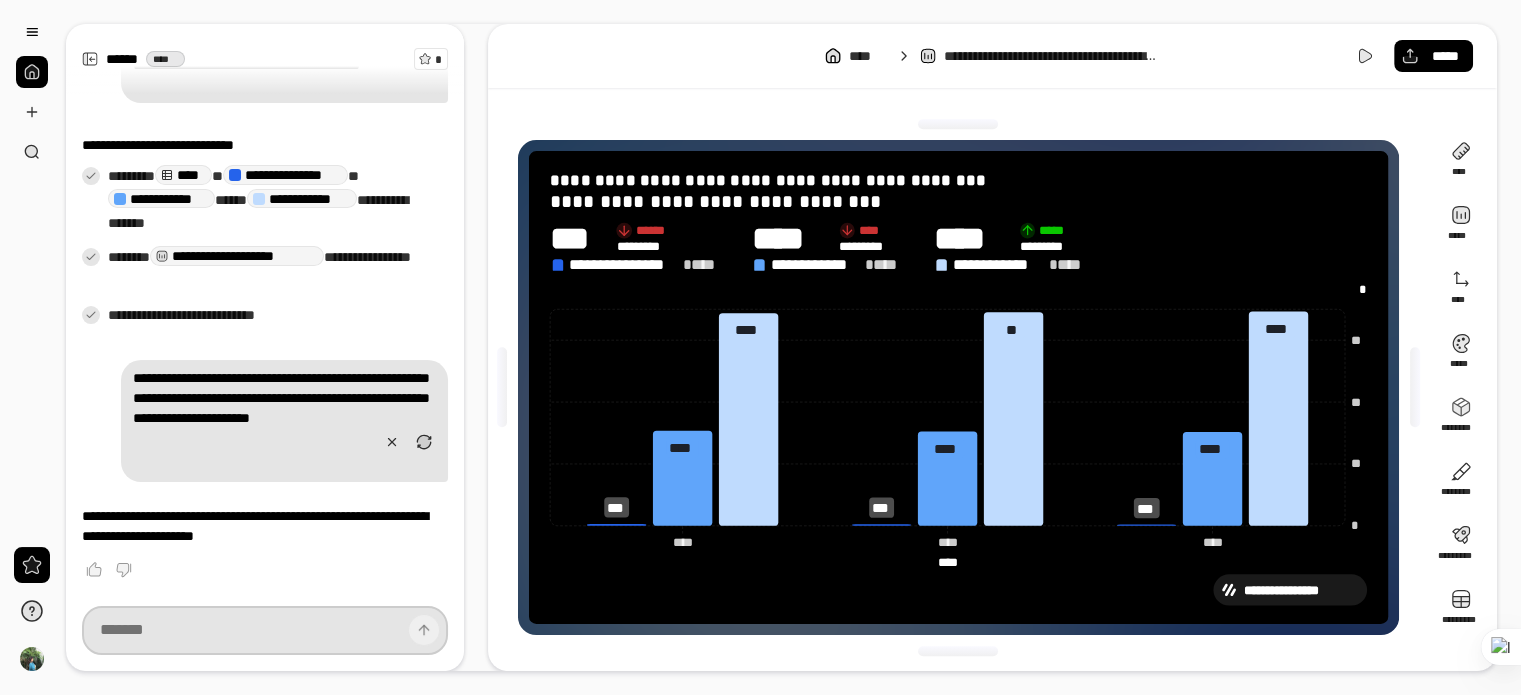 paste on "**********" 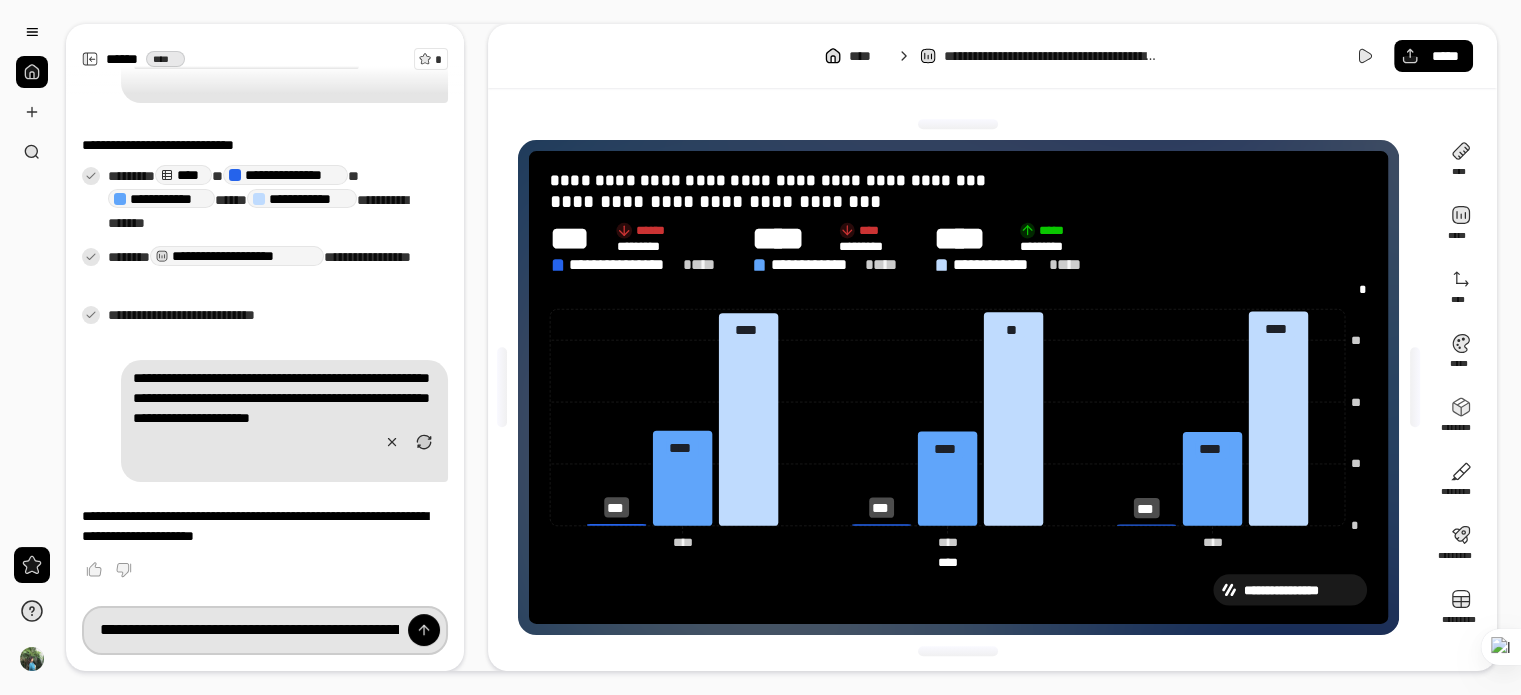scroll, scrollTop: 0, scrollLeft: 2028, axis: horizontal 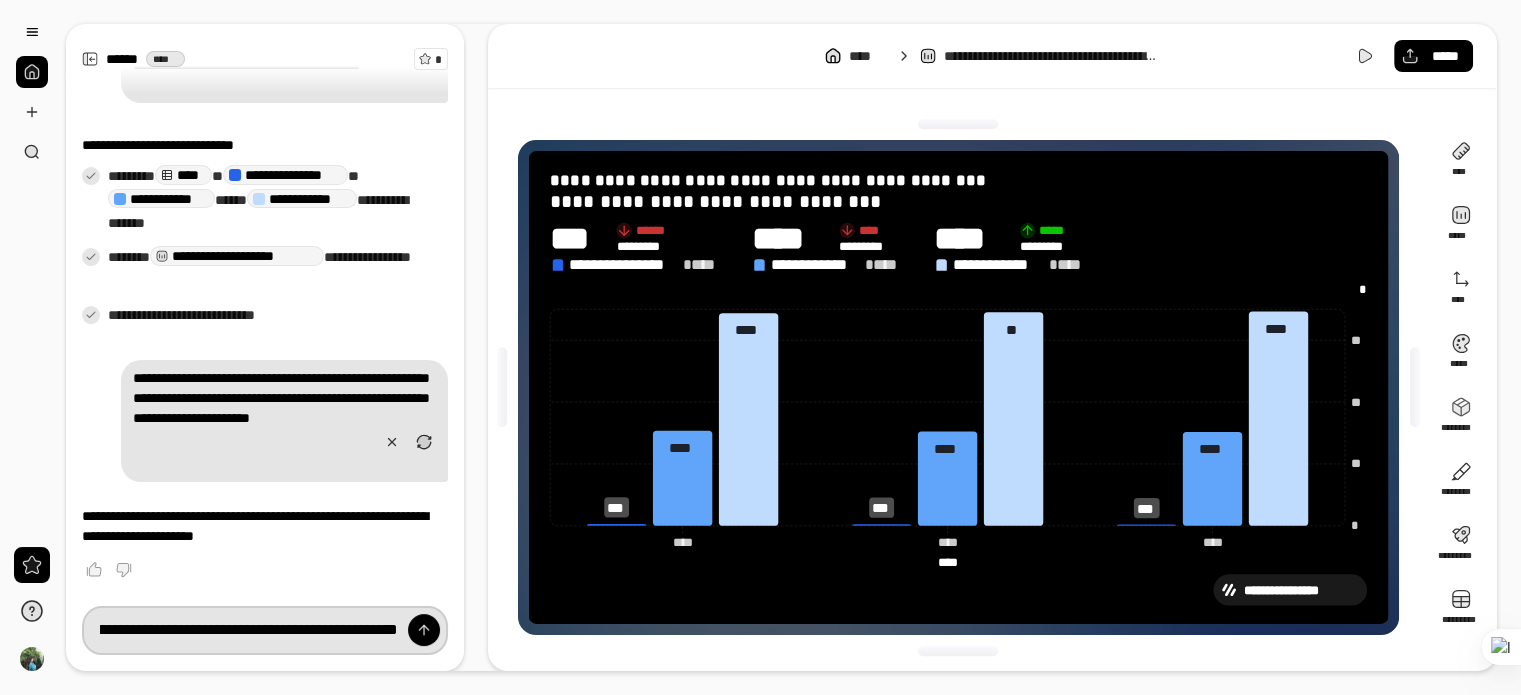 type on "**********" 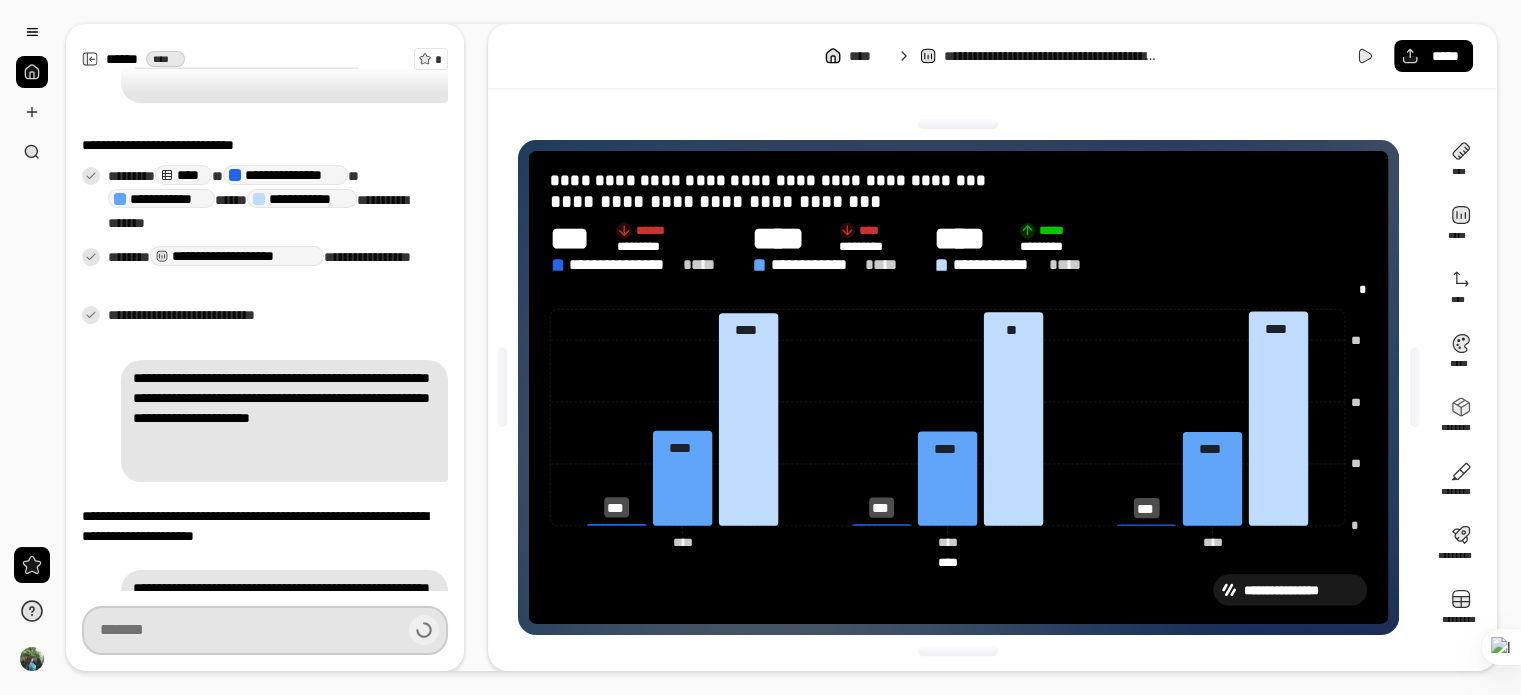 scroll, scrollTop: 294, scrollLeft: 0, axis: vertical 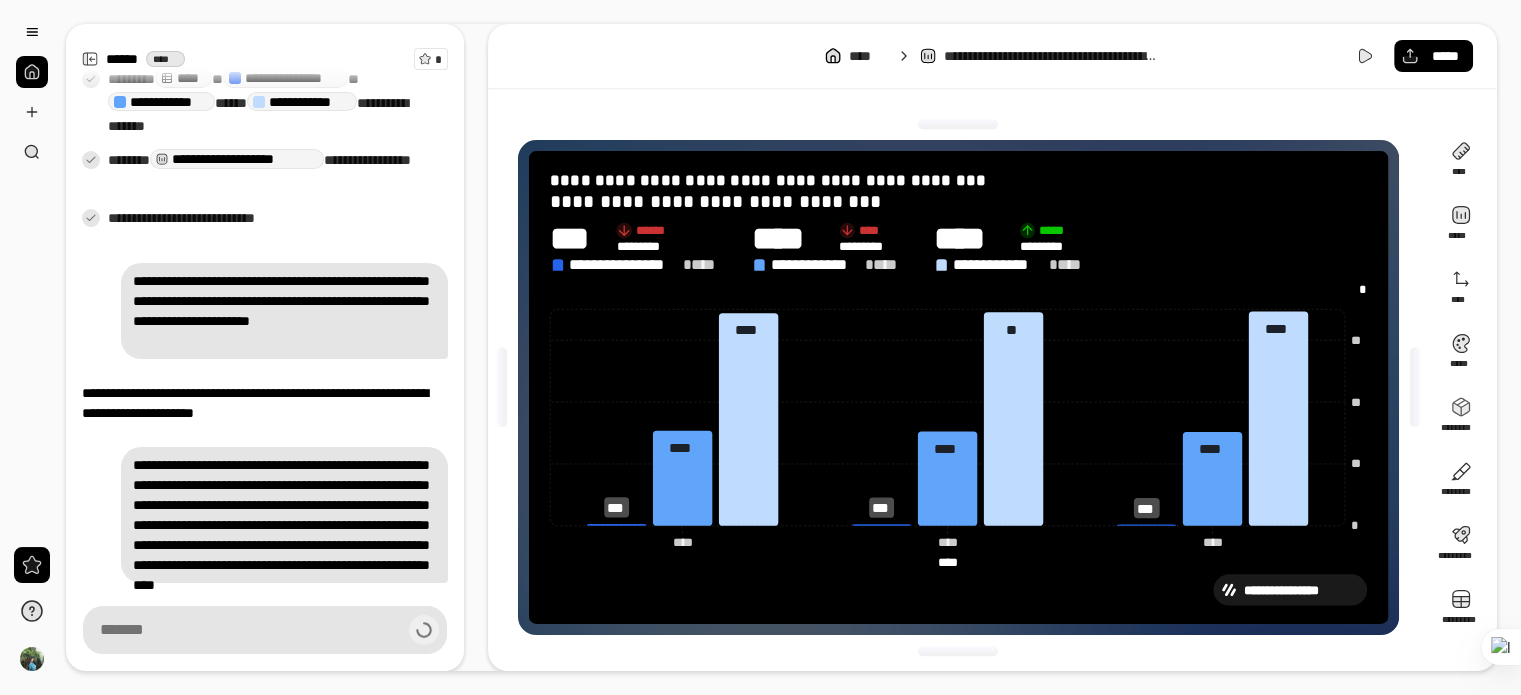 click on "**********" at bounding box center (284, 515) 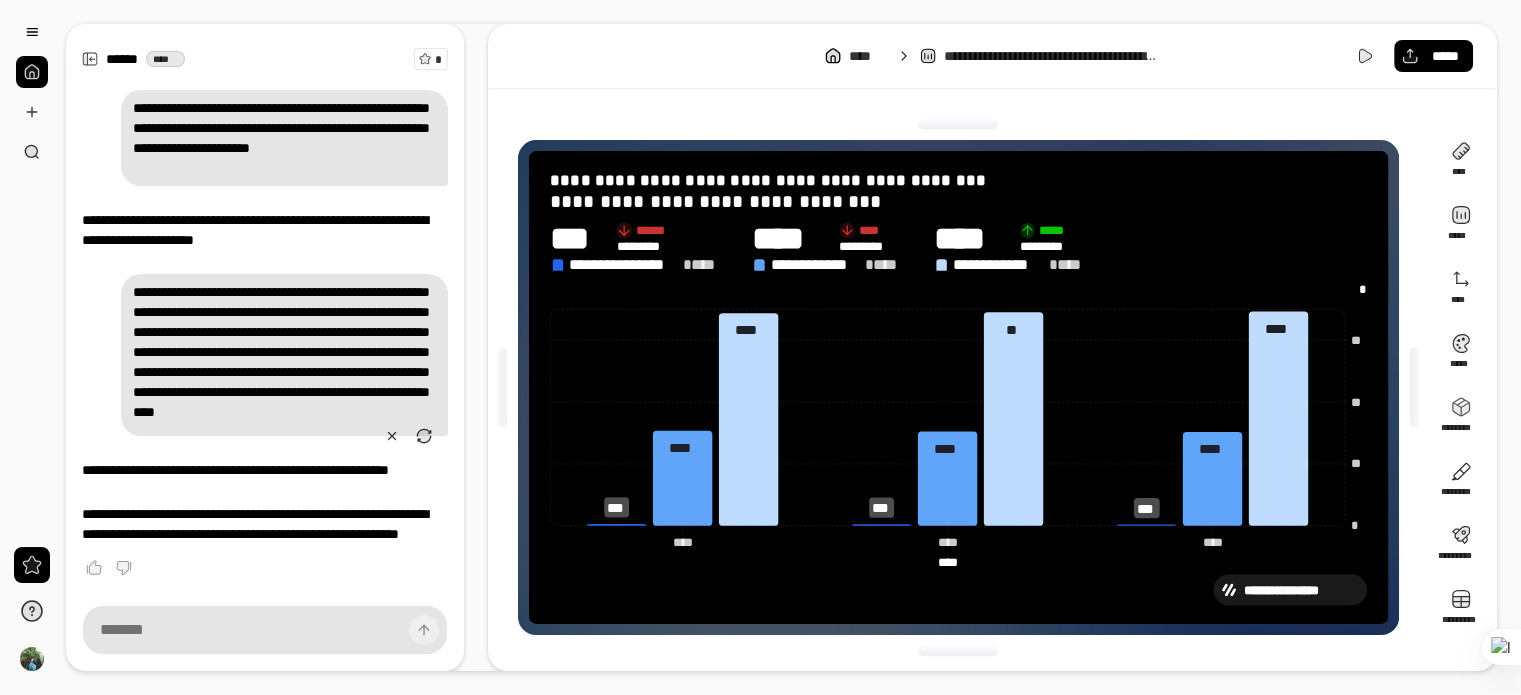 scroll, scrollTop: 546, scrollLeft: 0, axis: vertical 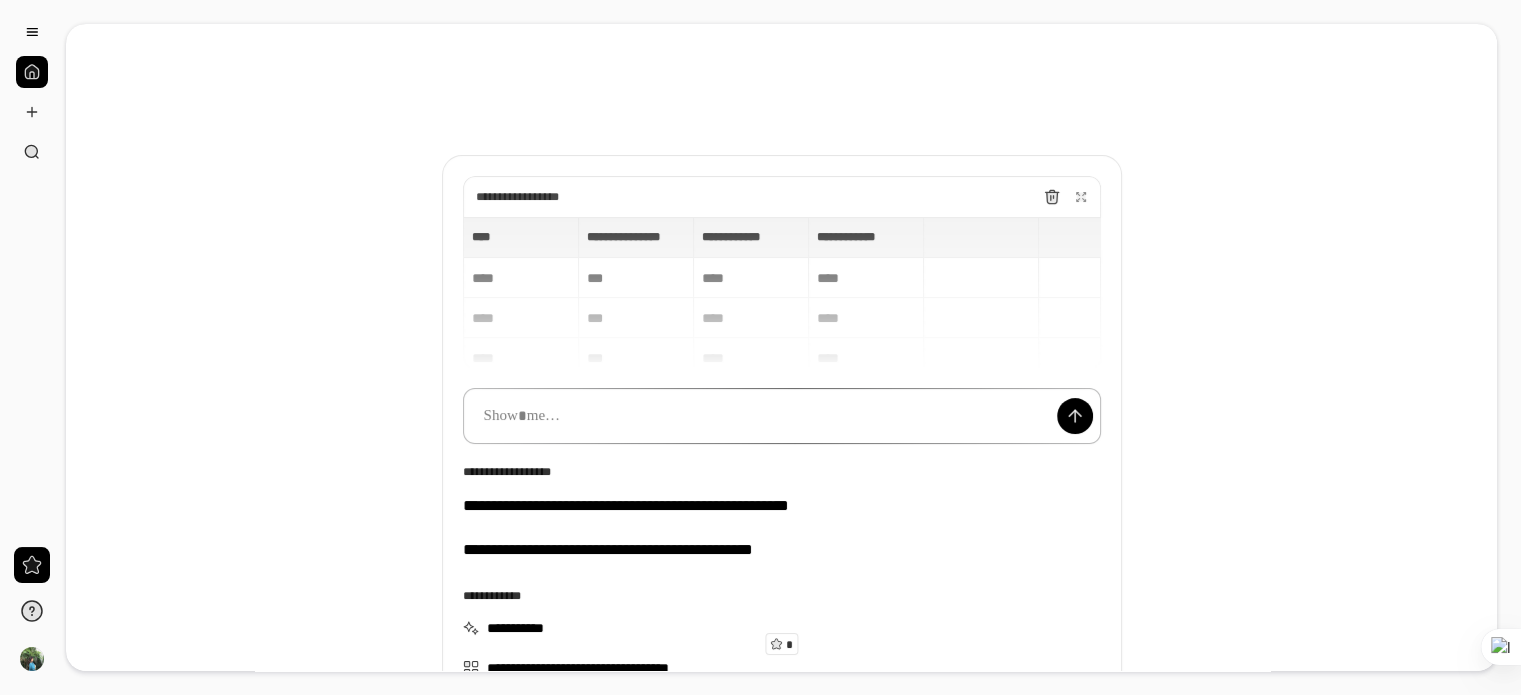 type 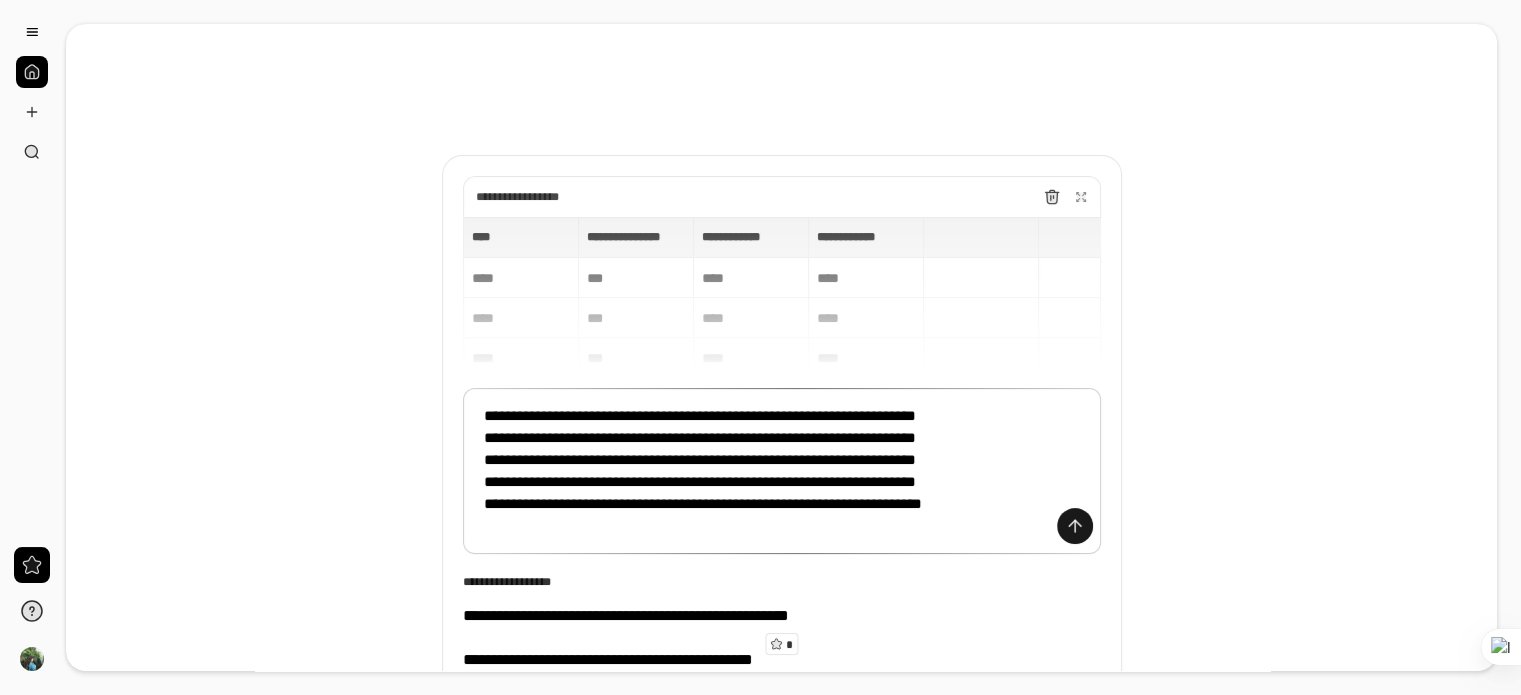 click at bounding box center [1075, 526] 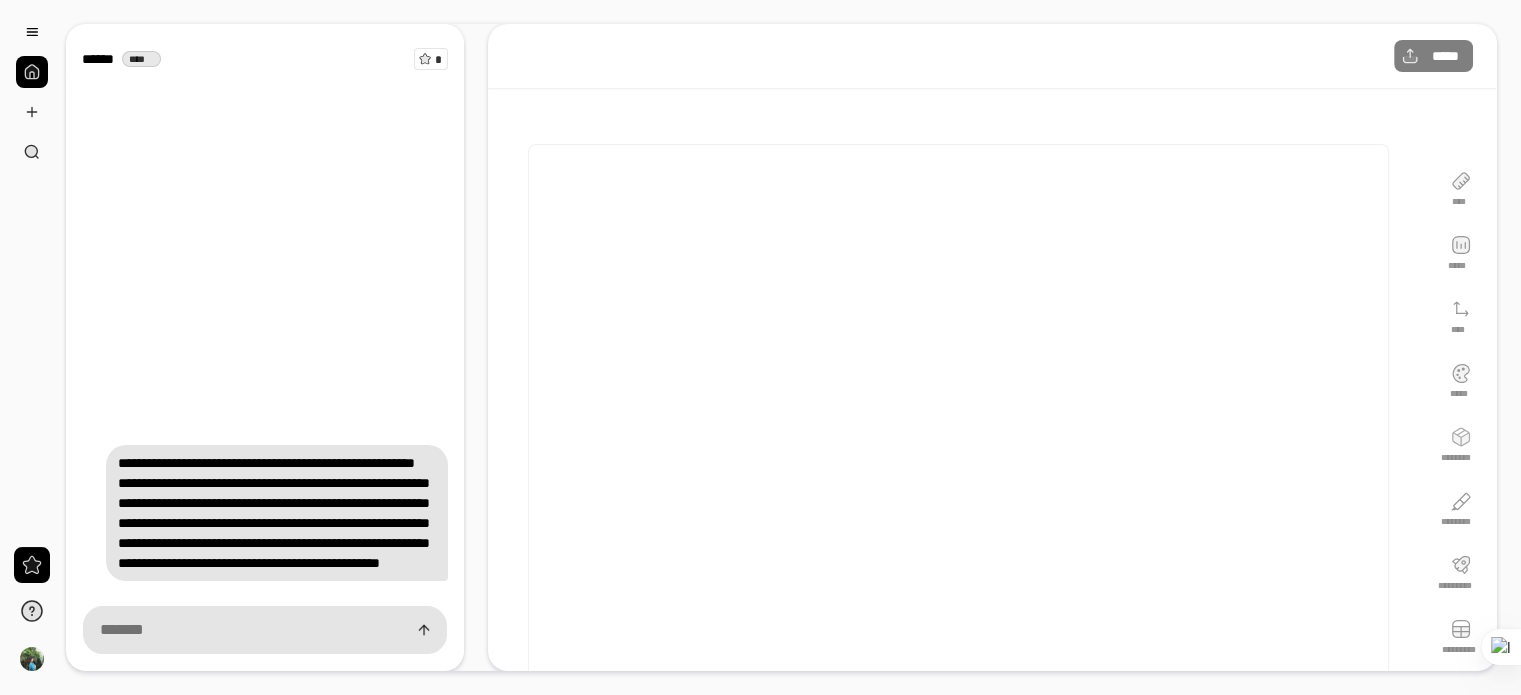 scroll, scrollTop: 24, scrollLeft: 0, axis: vertical 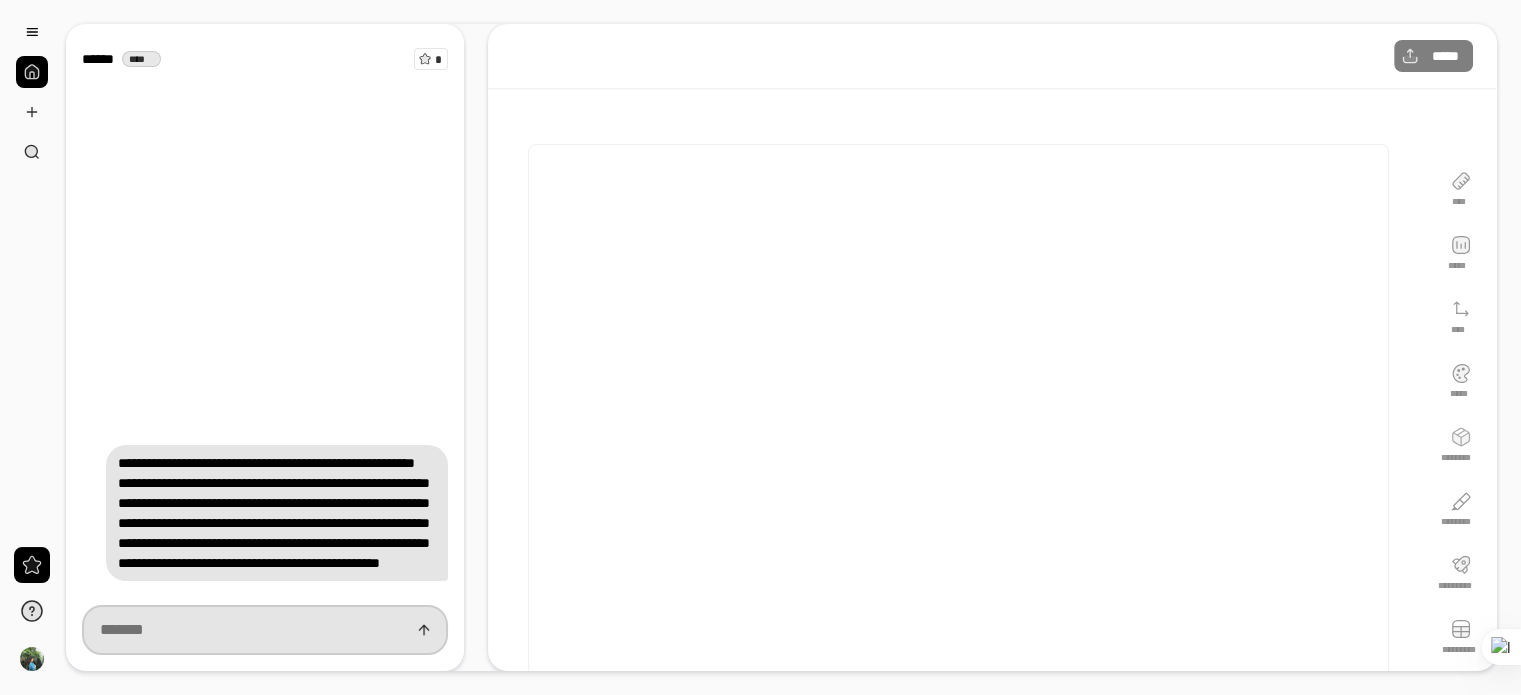 click at bounding box center [265, 630] 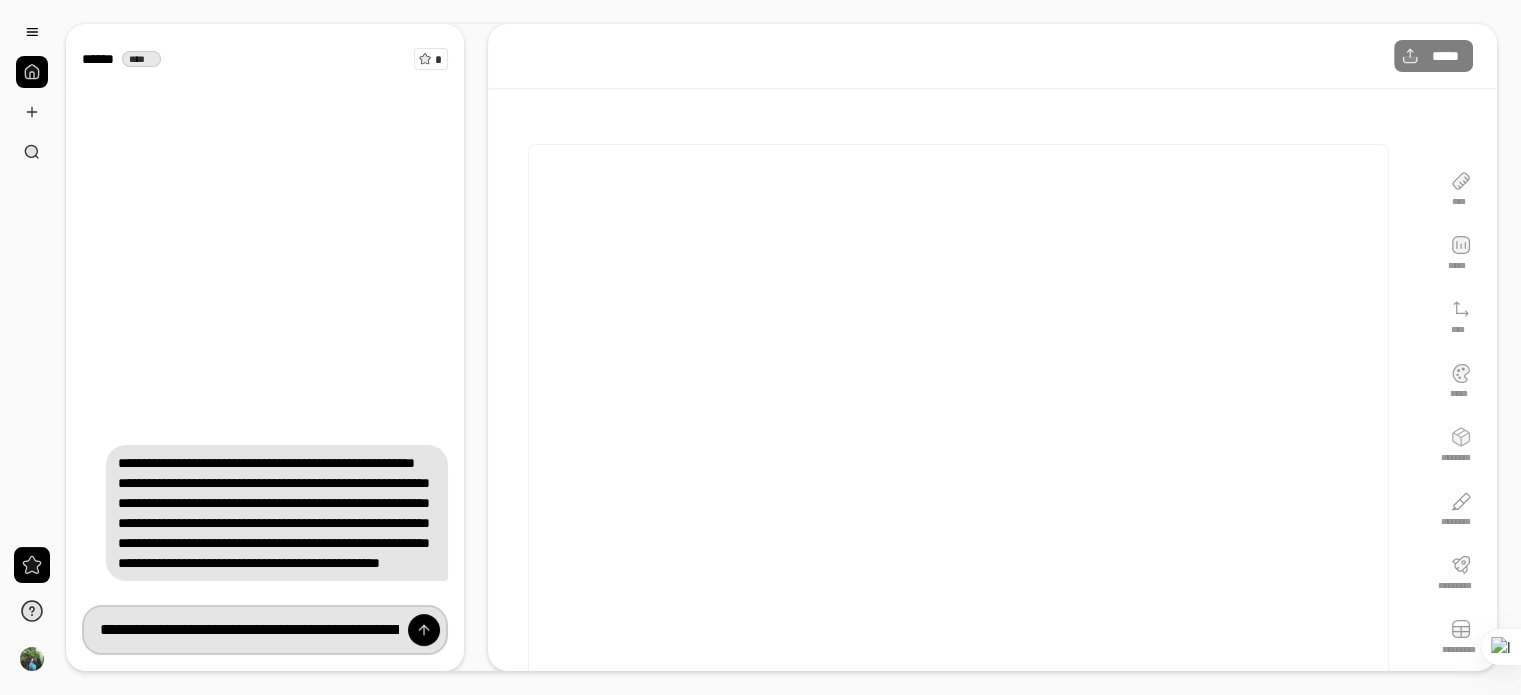 scroll, scrollTop: 0, scrollLeft: 1048, axis: horizontal 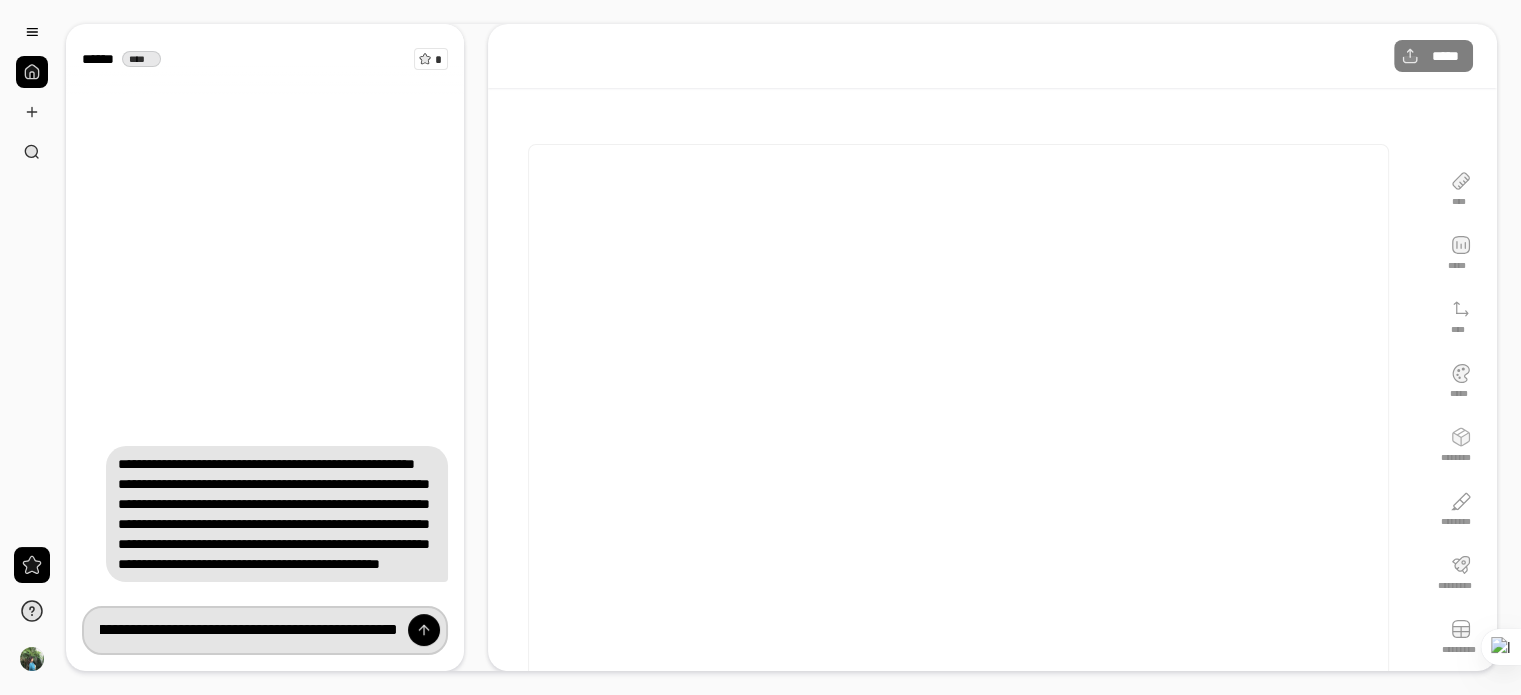 type on "**********" 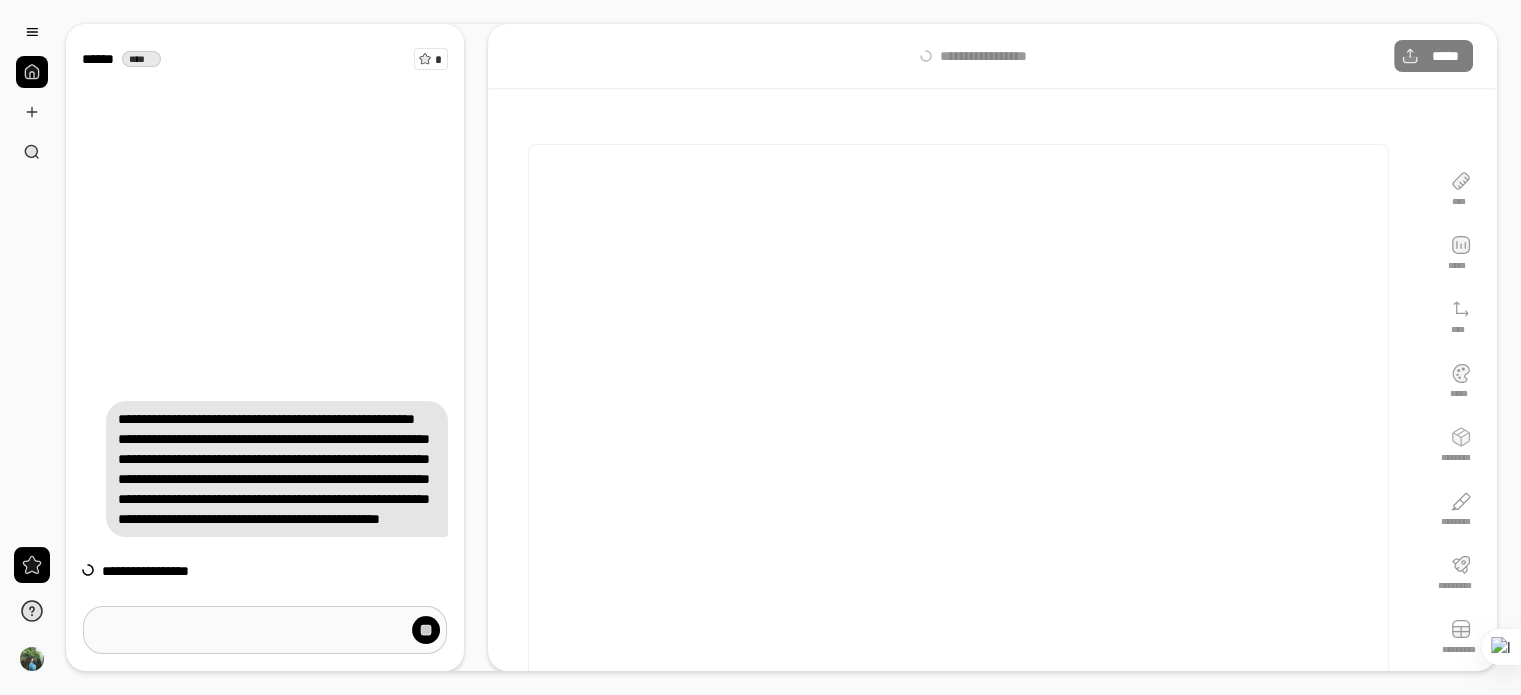 scroll, scrollTop: 0, scrollLeft: 0, axis: both 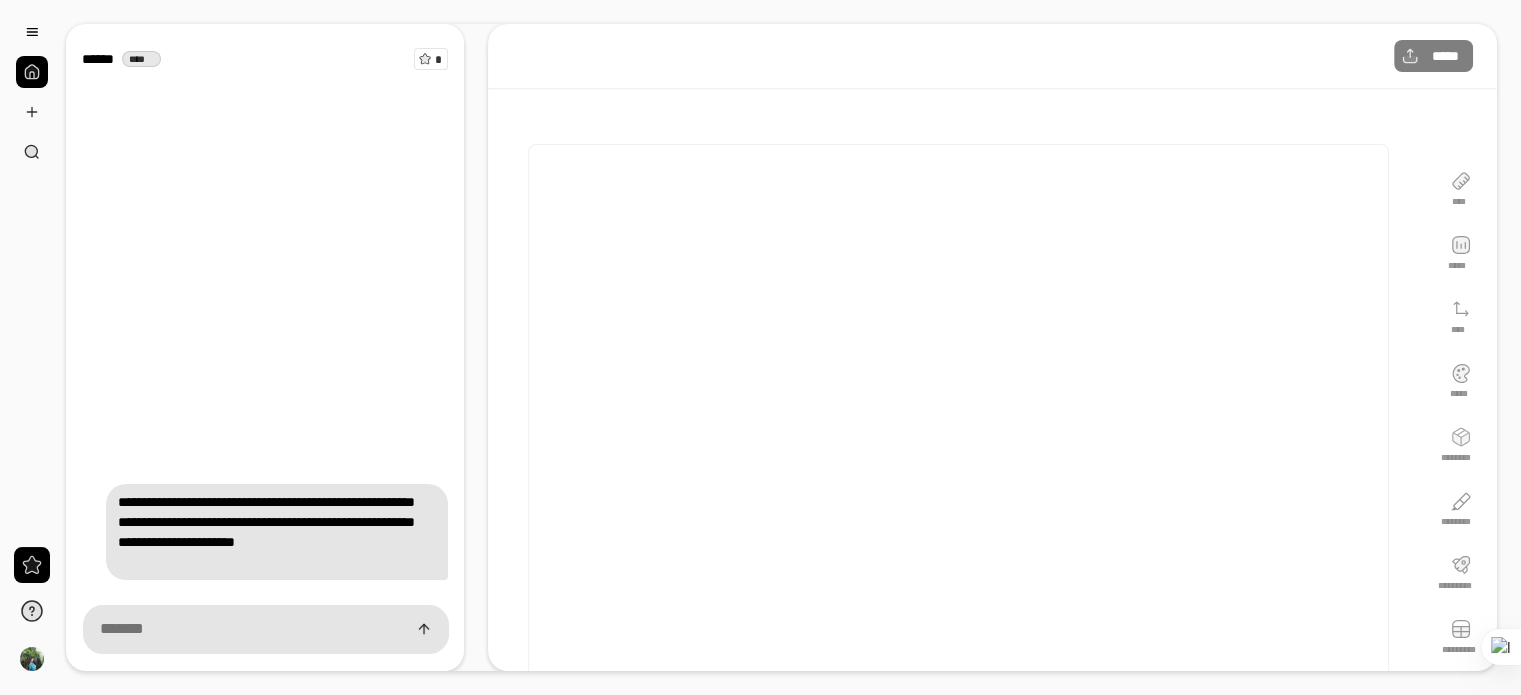 click on "**********" at bounding box center [277, 532] 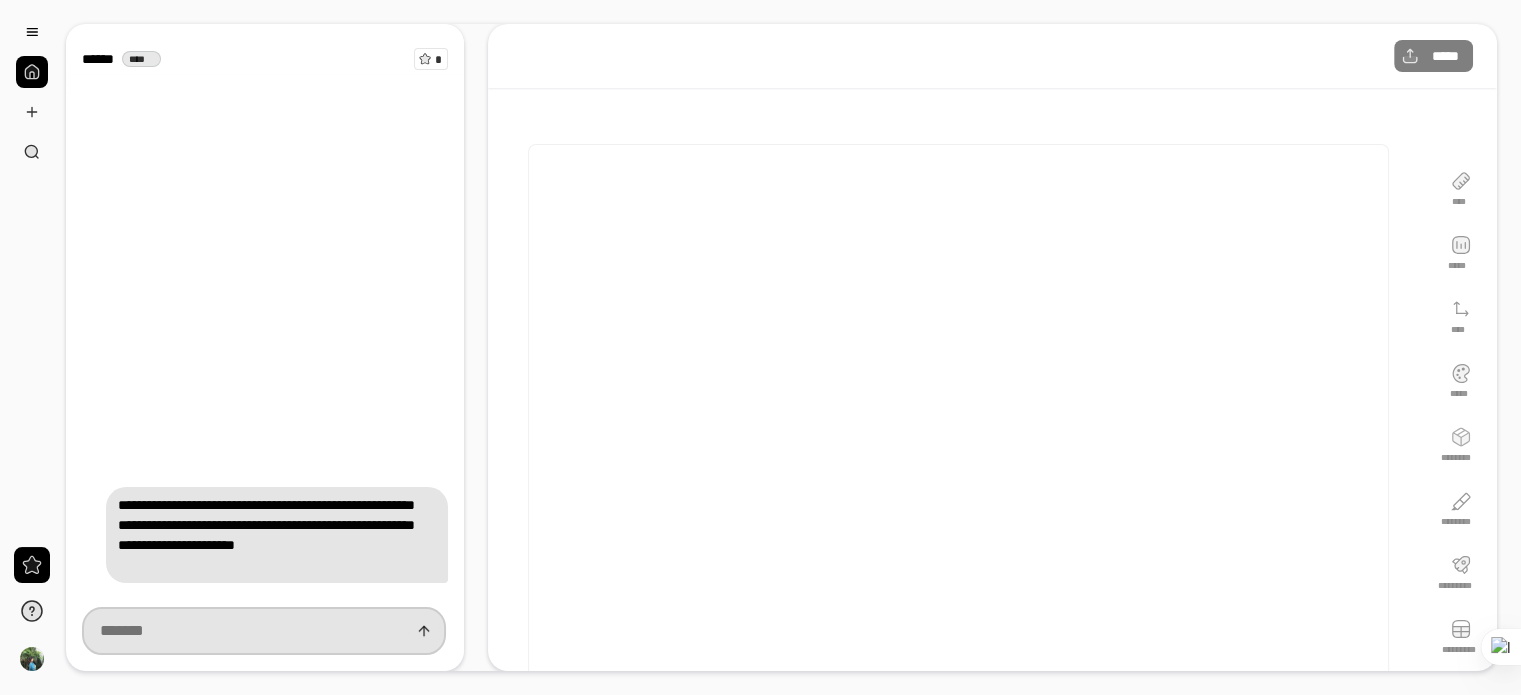 click at bounding box center [264, 631] 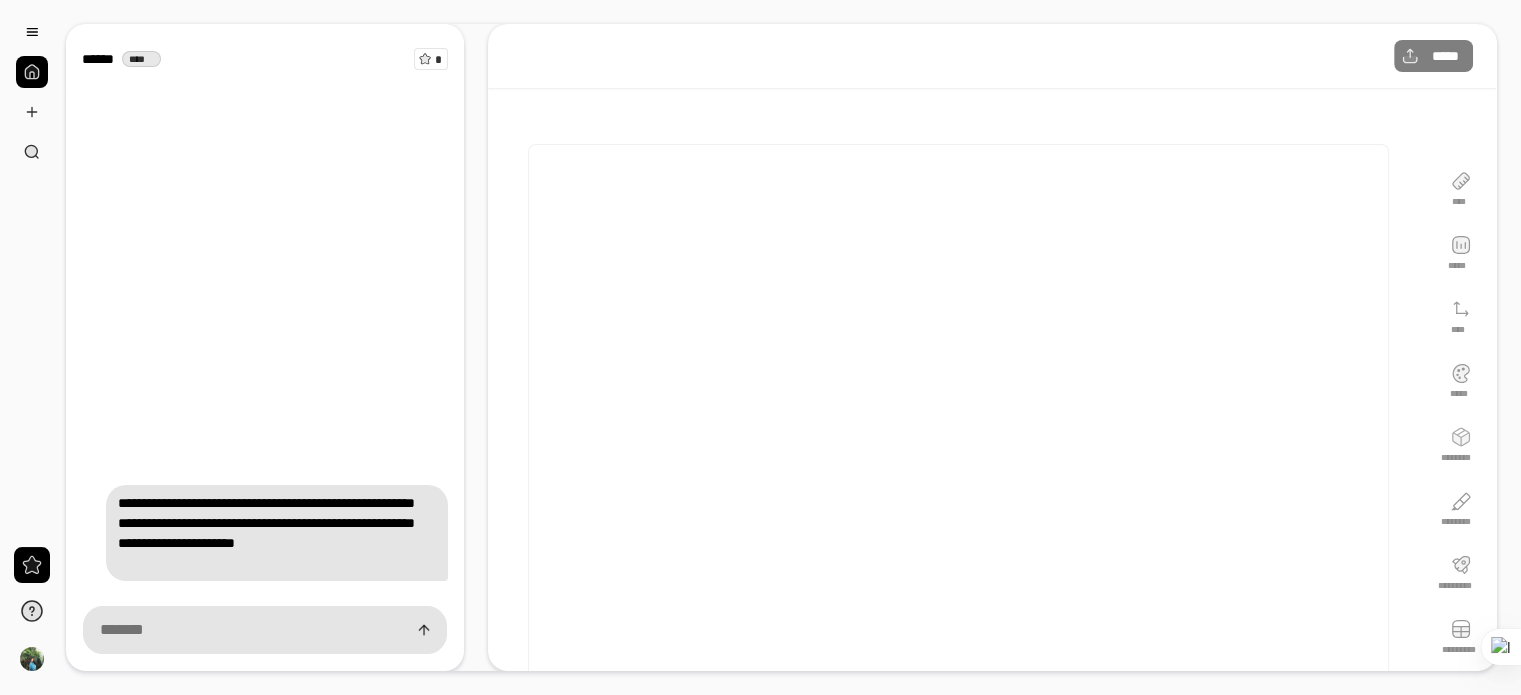 click on "**********" at bounding box center (277, 533) 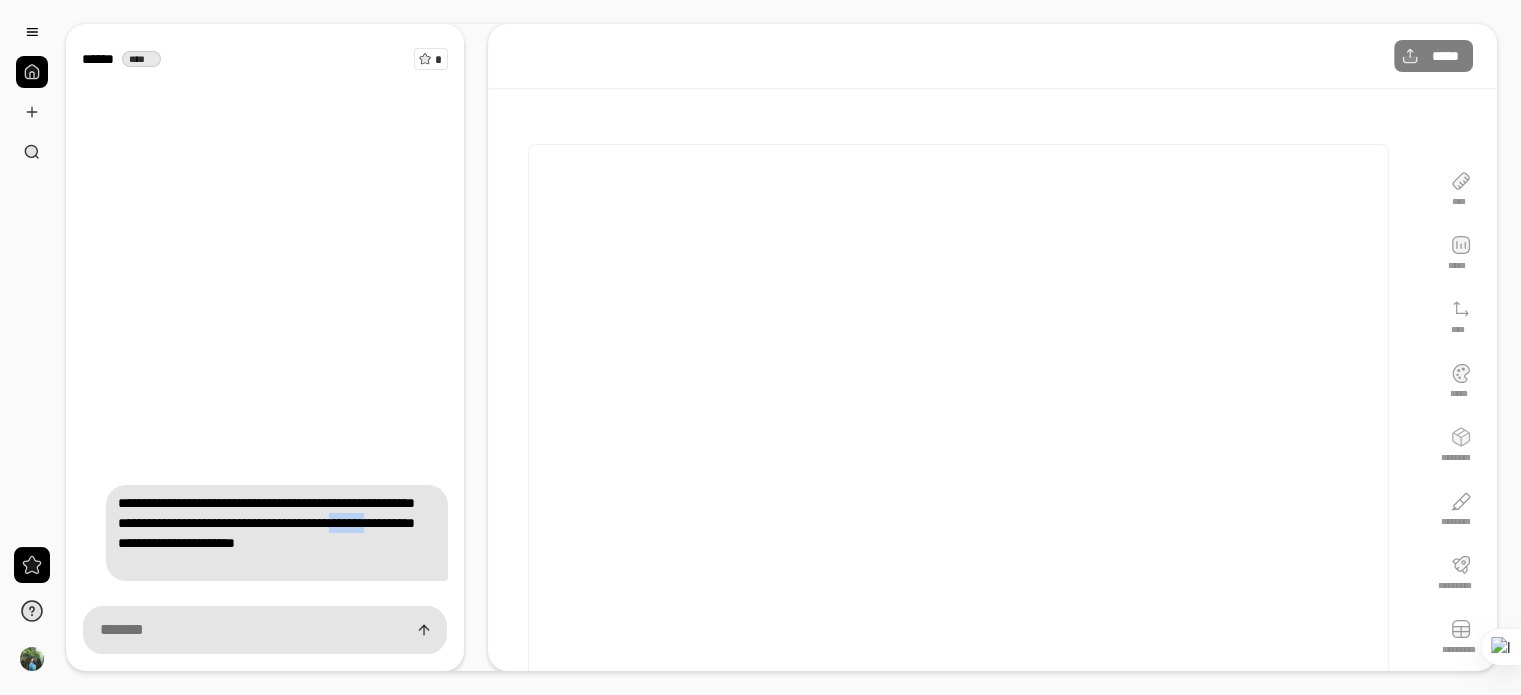 click on "**********" at bounding box center [277, 533] 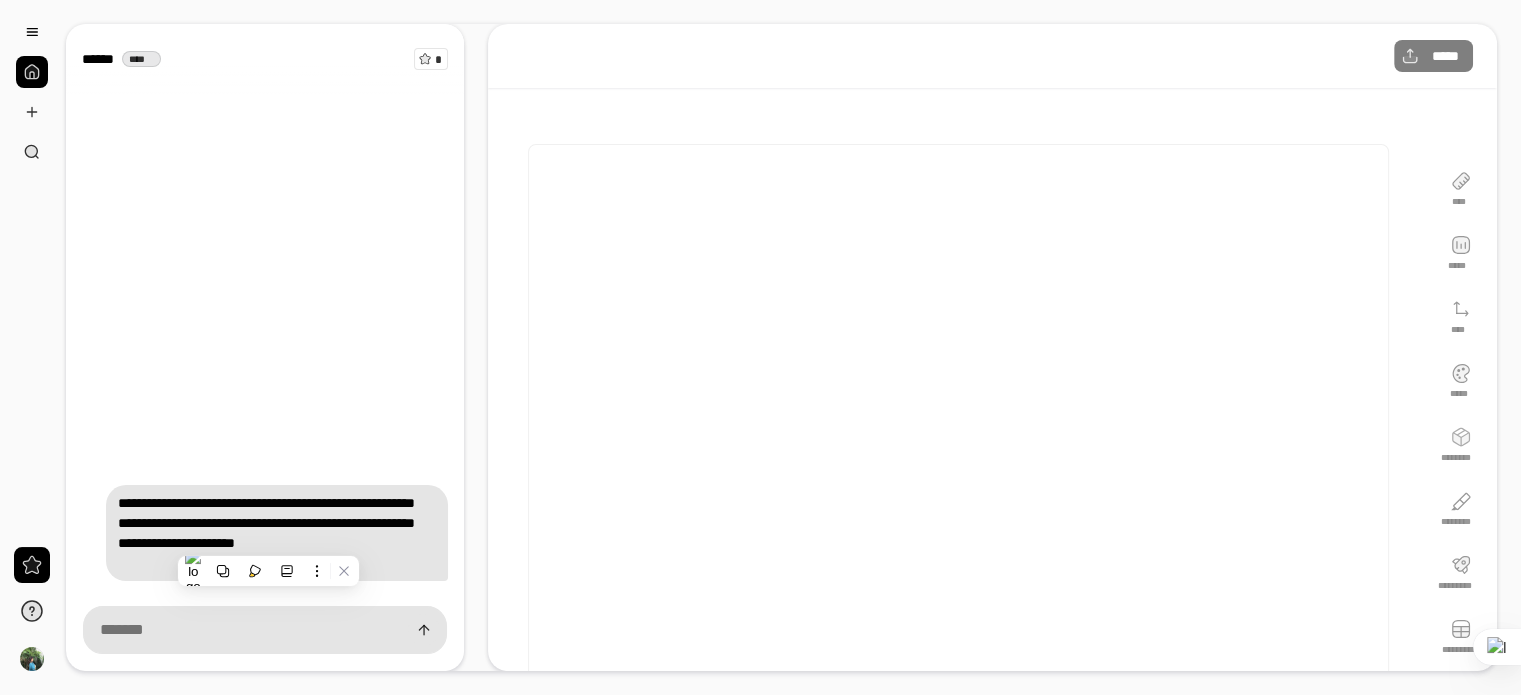 click on "**********" at bounding box center (265, 310) 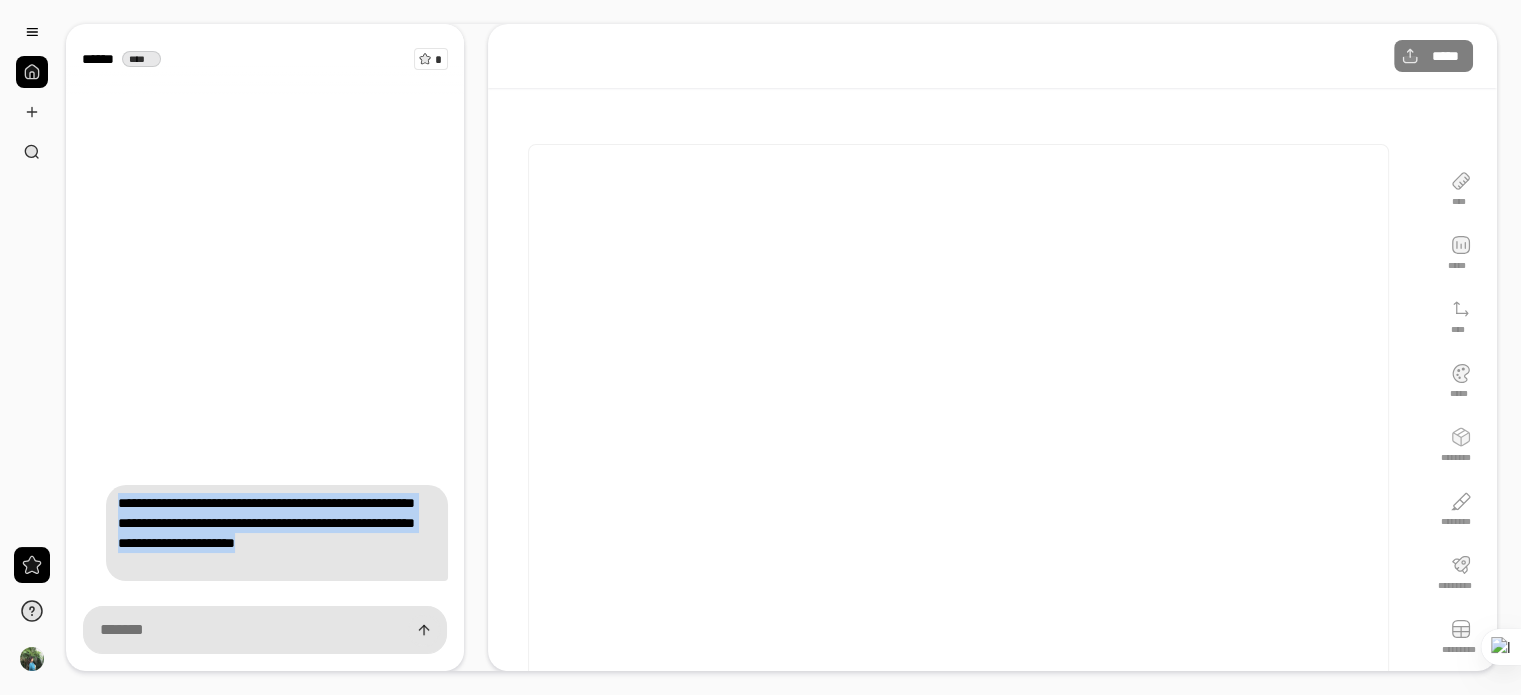 drag, startPoint x: 274, startPoint y: 537, endPoint x: 93, endPoint y: 455, distance: 198.70833 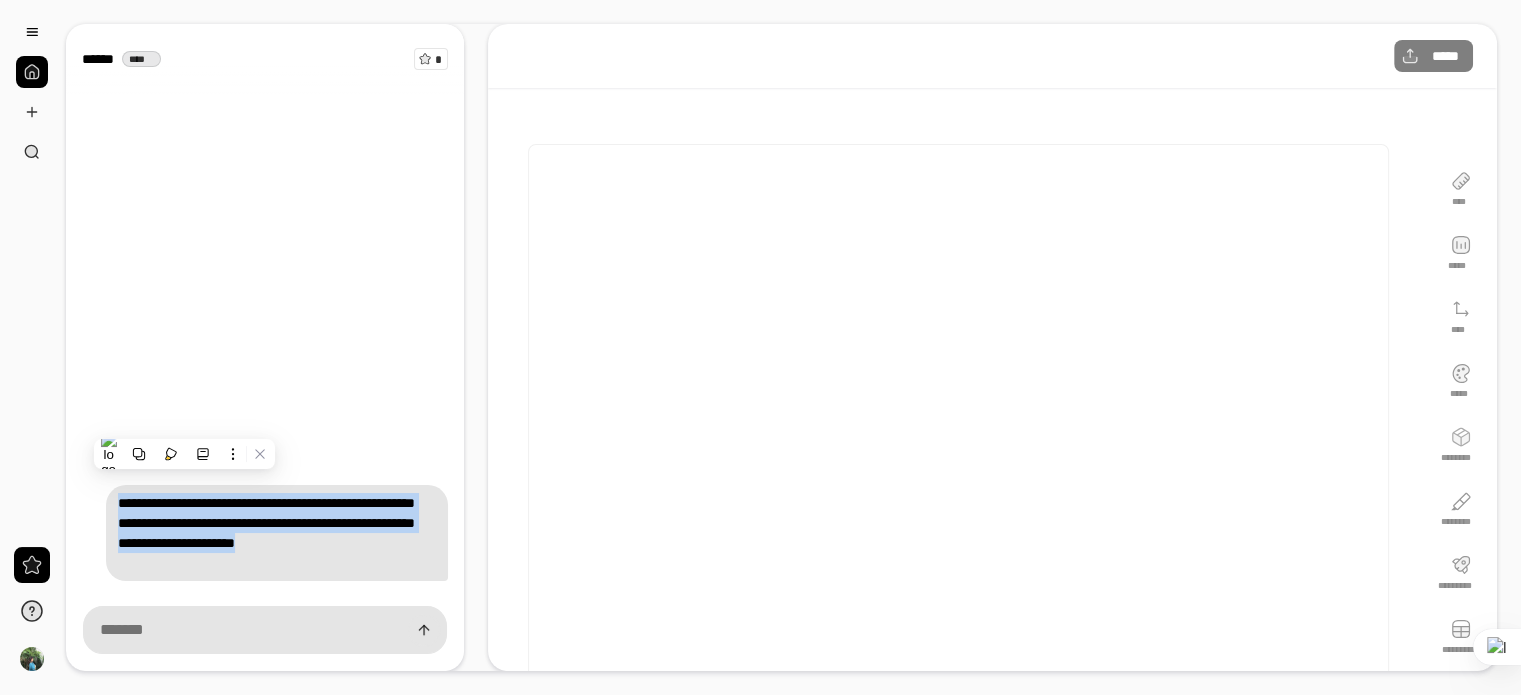 copy on "**********" 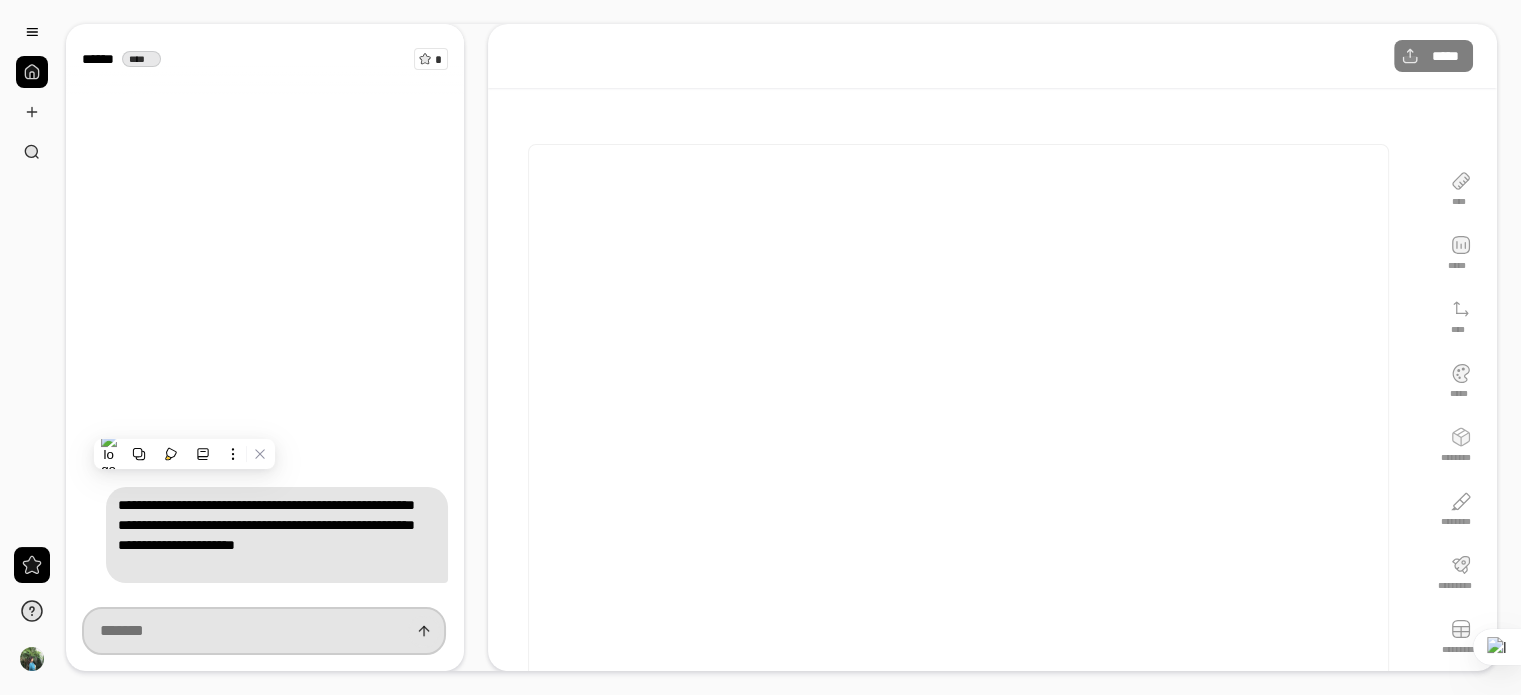 click at bounding box center [264, 631] 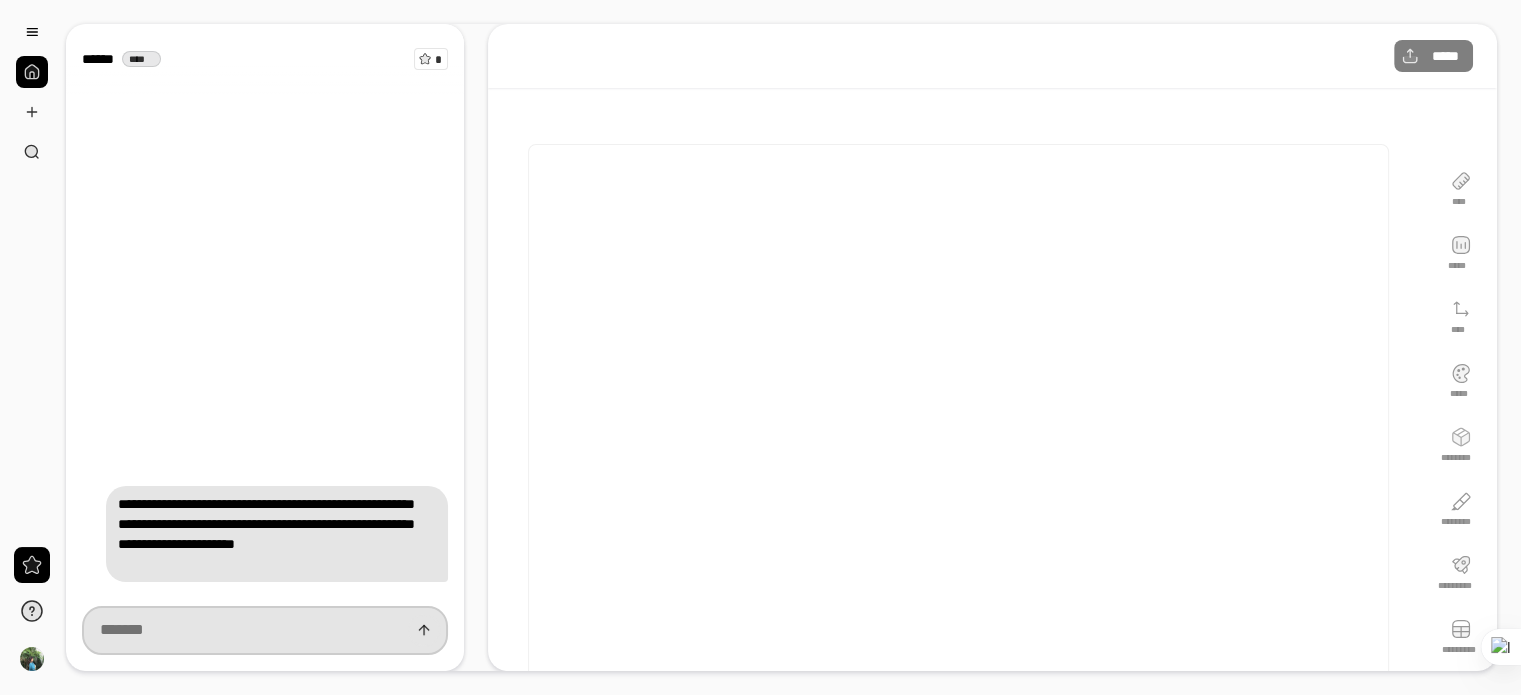 paste on "**********" 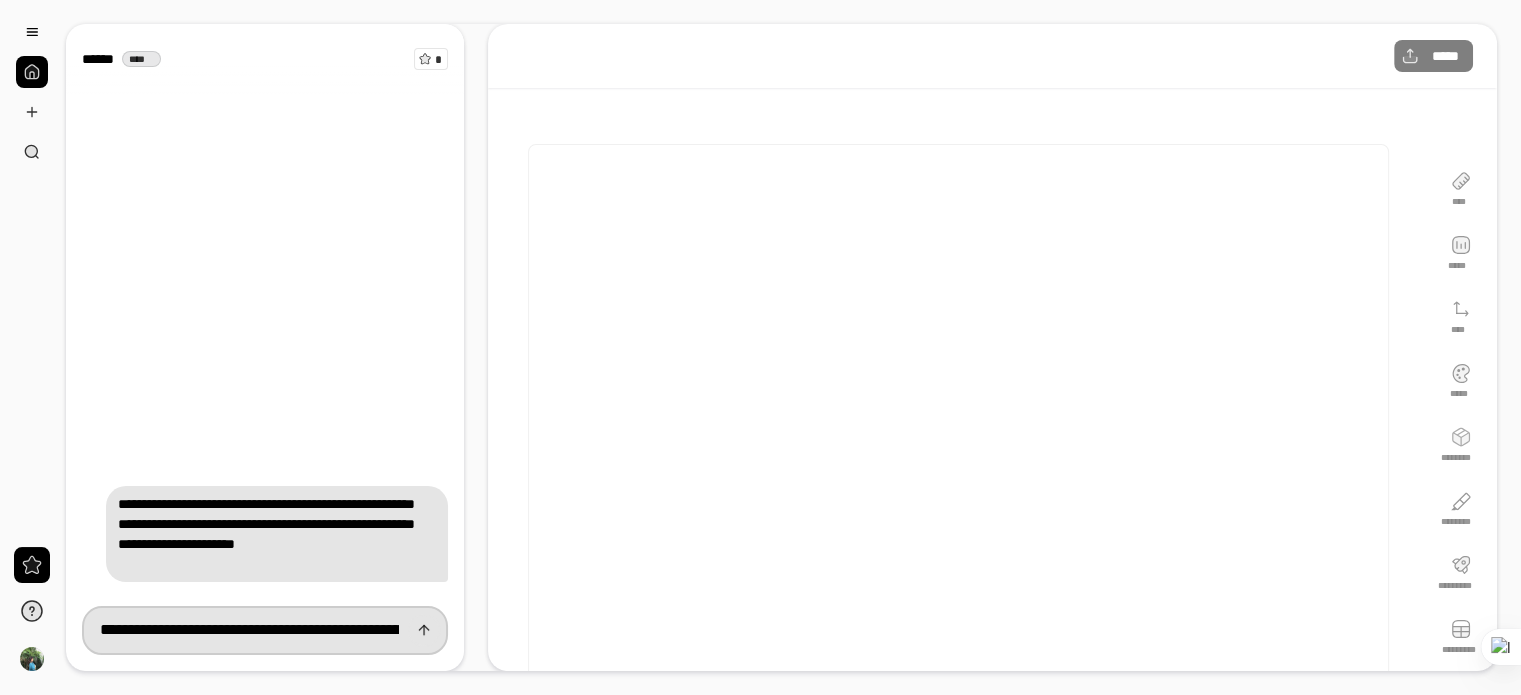 scroll, scrollTop: 0, scrollLeft: 868, axis: horizontal 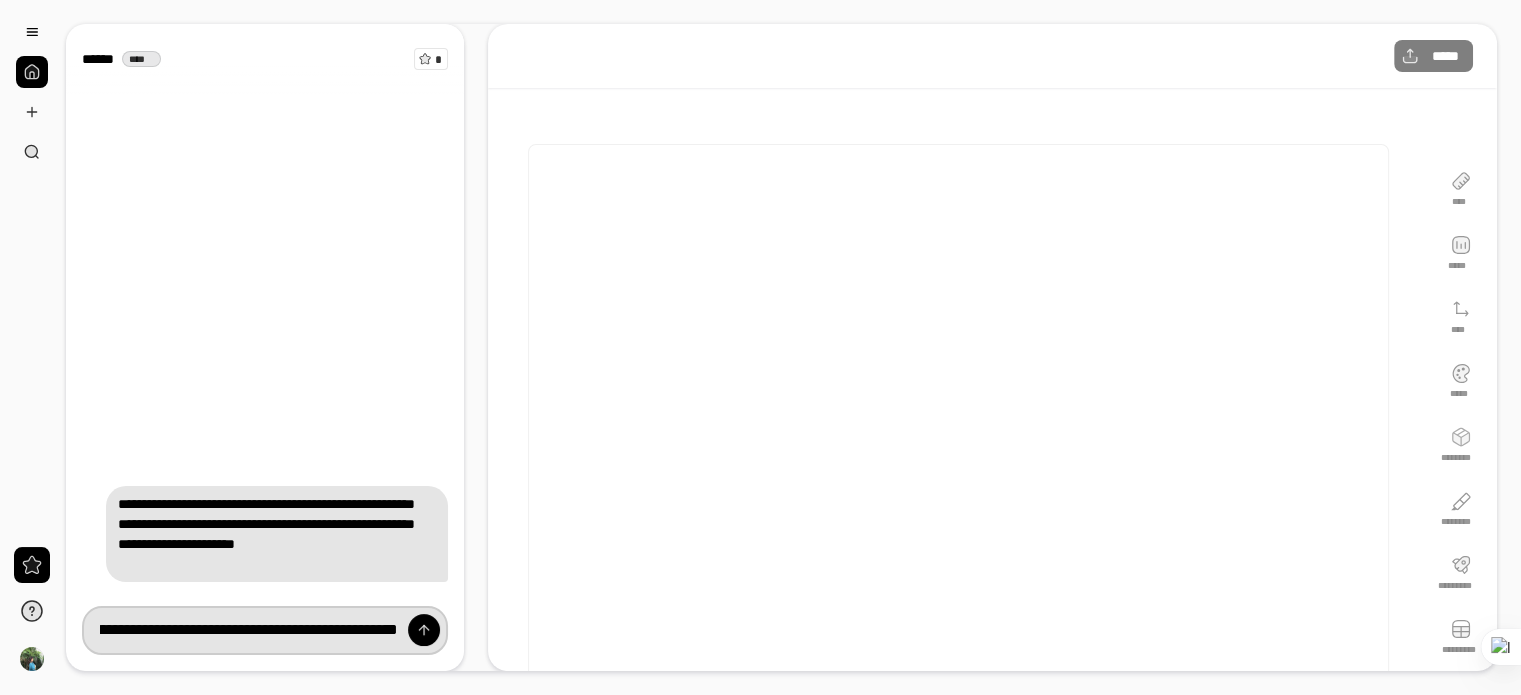 type on "**********" 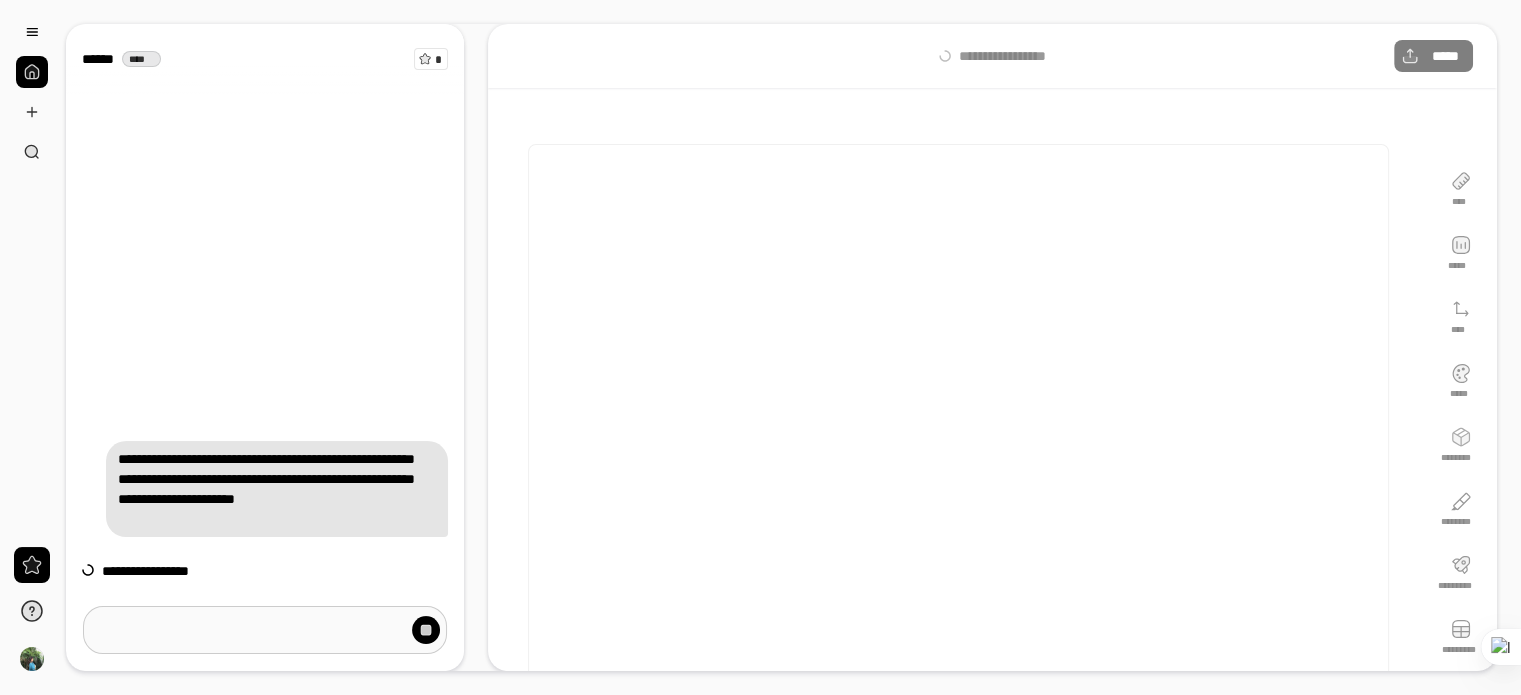 scroll, scrollTop: 0, scrollLeft: 0, axis: both 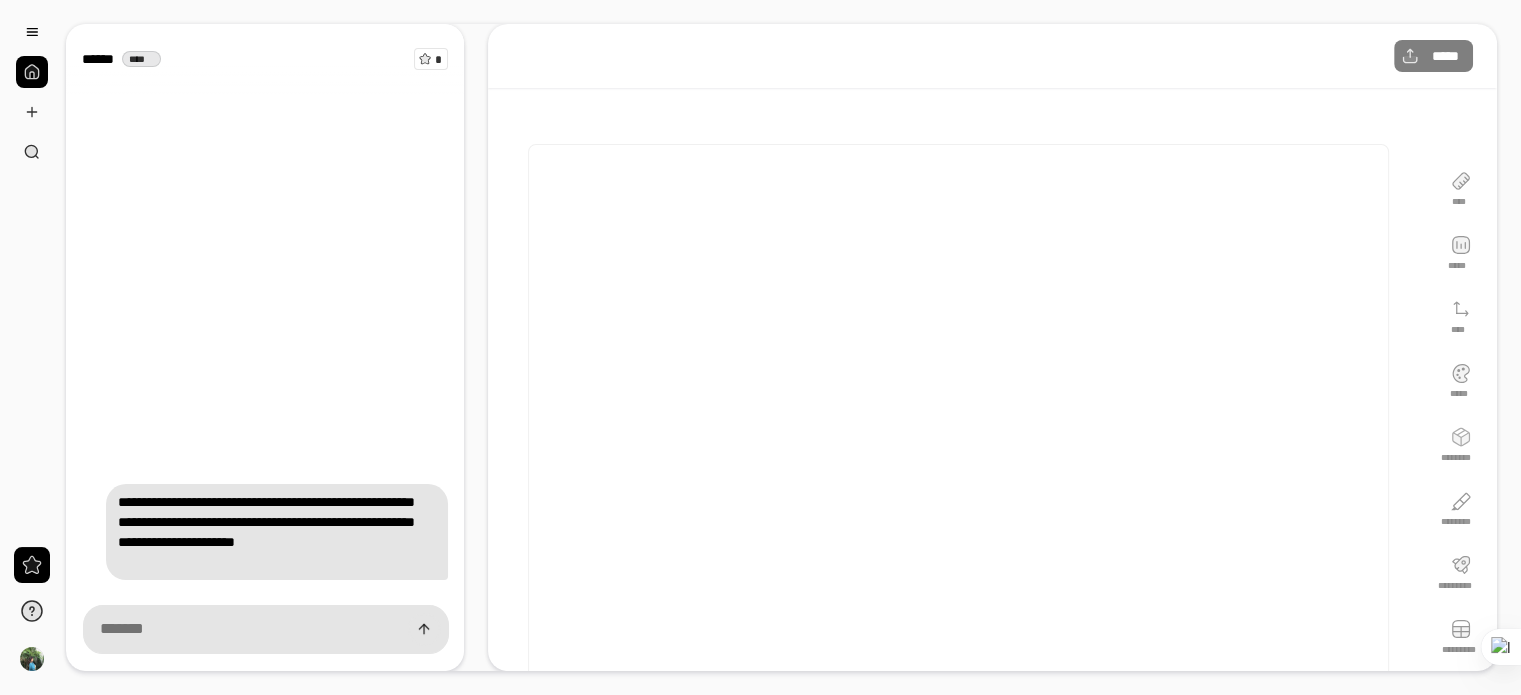 click on "**********" at bounding box center [277, 532] 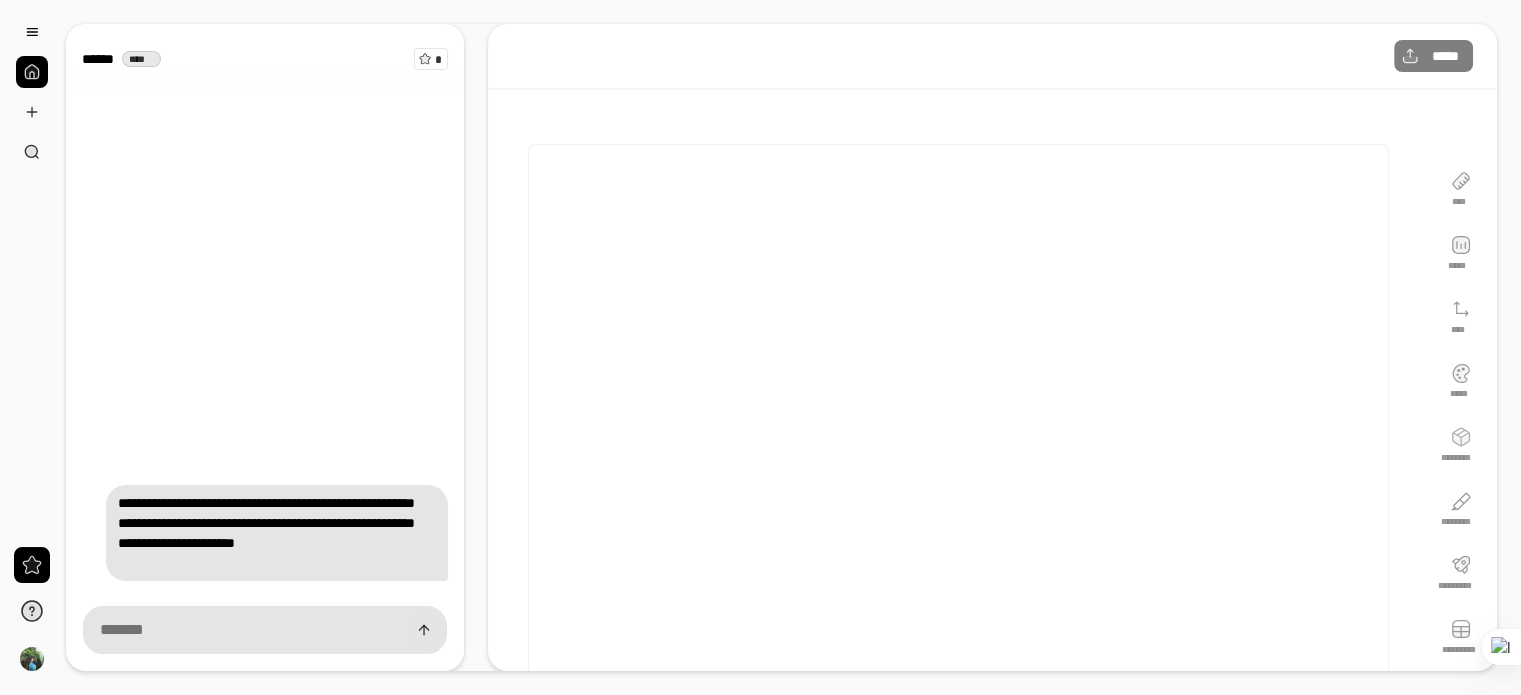 click on "**********" at bounding box center (277, 533) 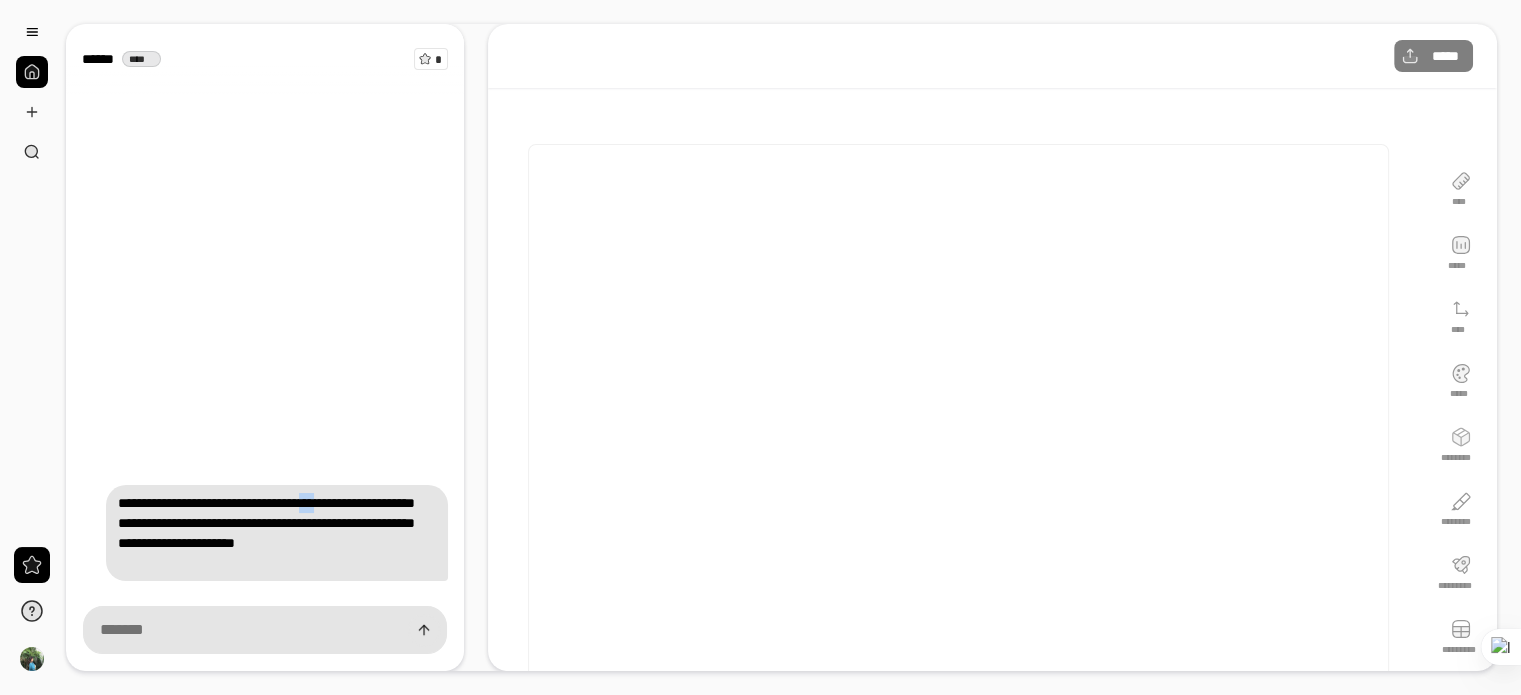 click on "**********" at bounding box center (265, 310) 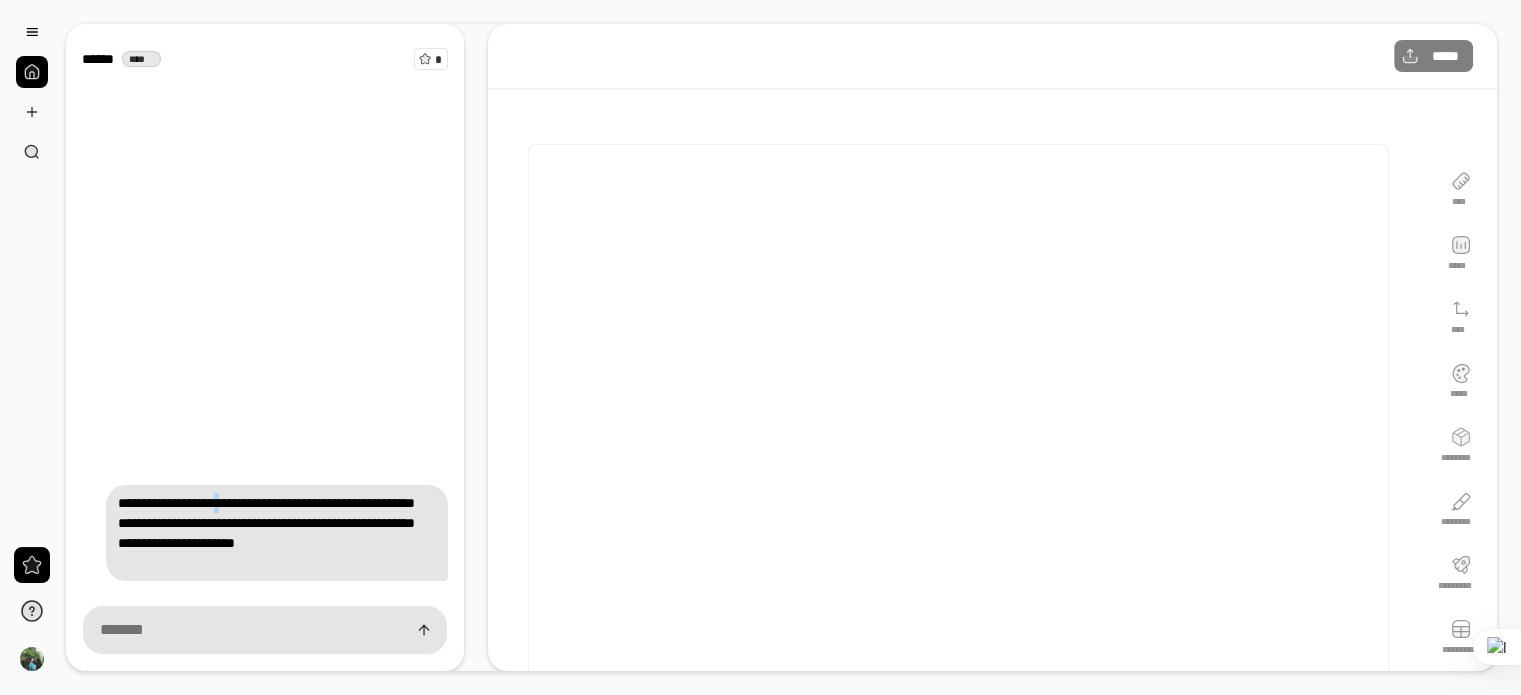 drag, startPoint x: 379, startPoint y: 247, endPoint x: 260, endPoint y: 292, distance: 127.22421 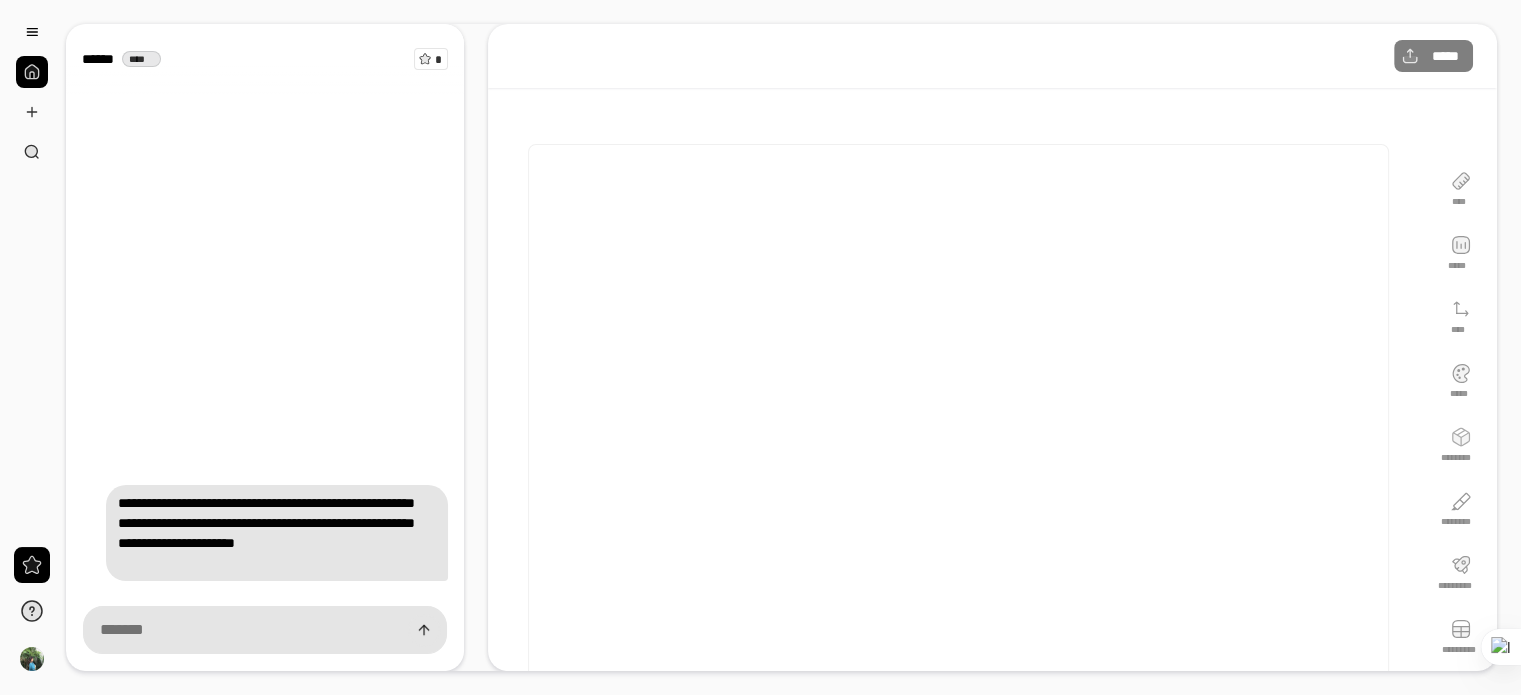 click on "**** ***** **** ***** ******** ******** ********* *********" at bounding box center (1461, 418) 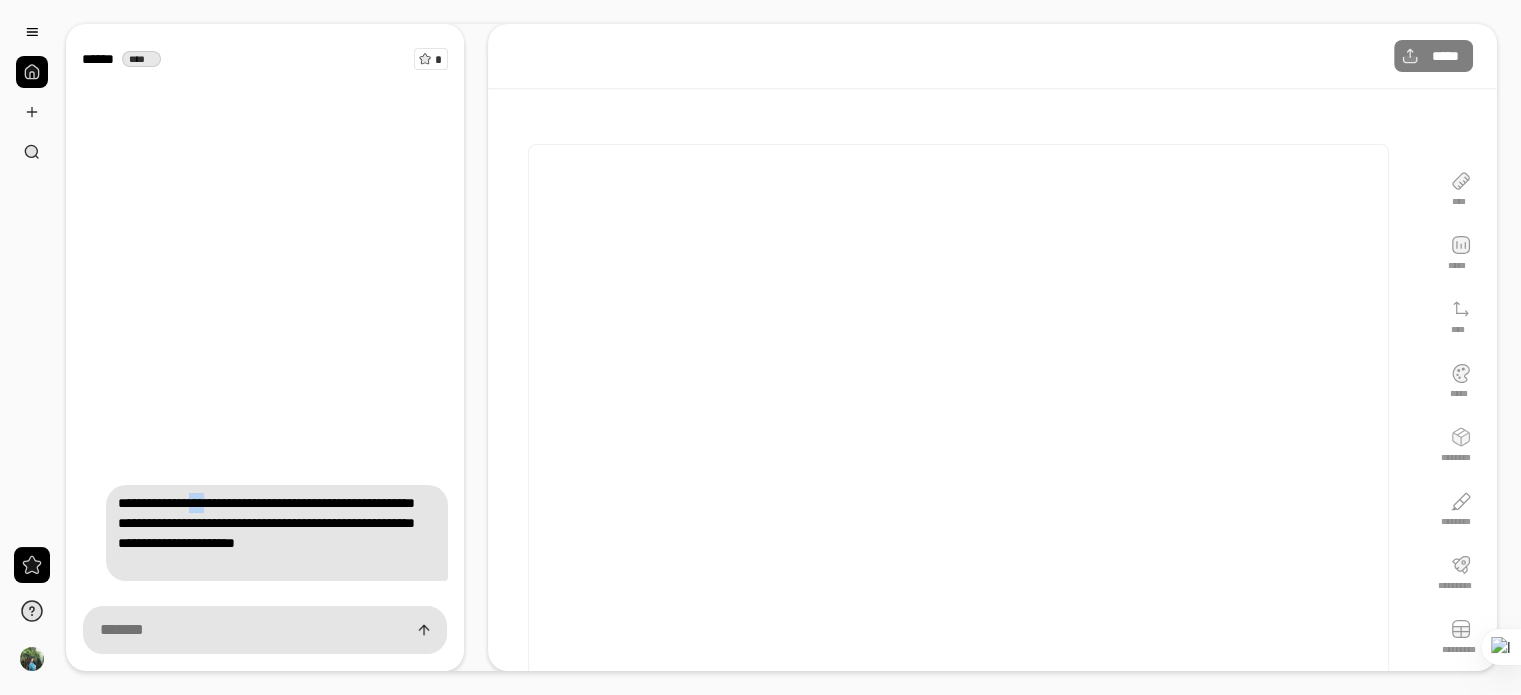 click on "**********" at bounding box center (265, 310) 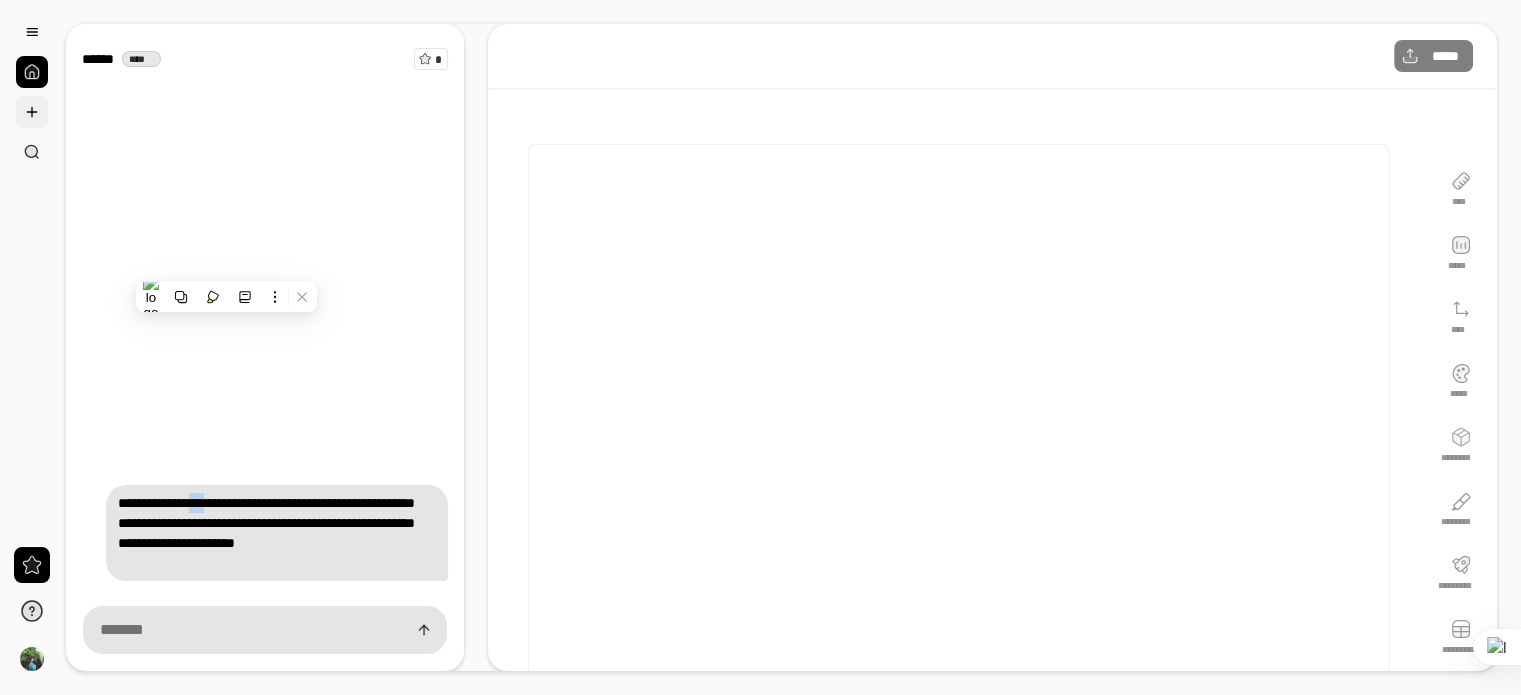 click at bounding box center [32, 112] 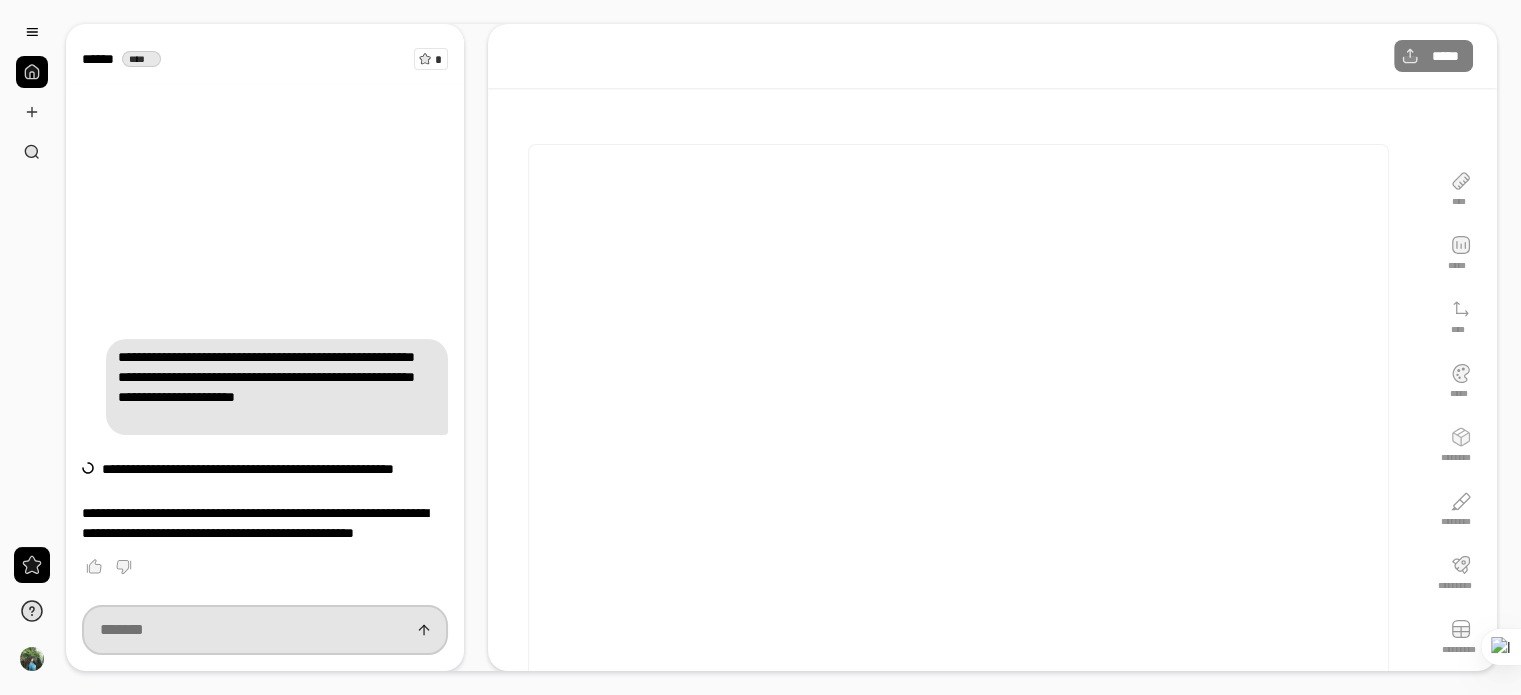 click at bounding box center (265, 630) 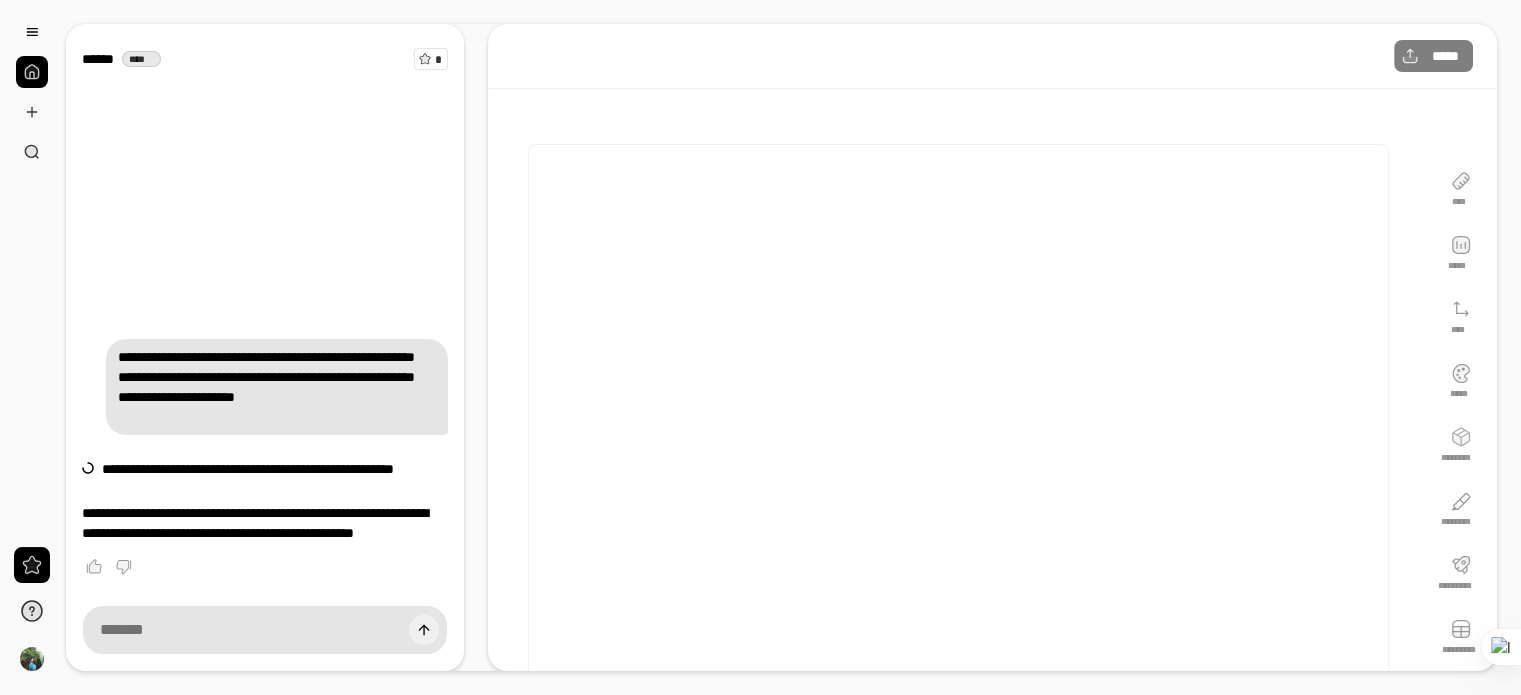 click at bounding box center (424, 630) 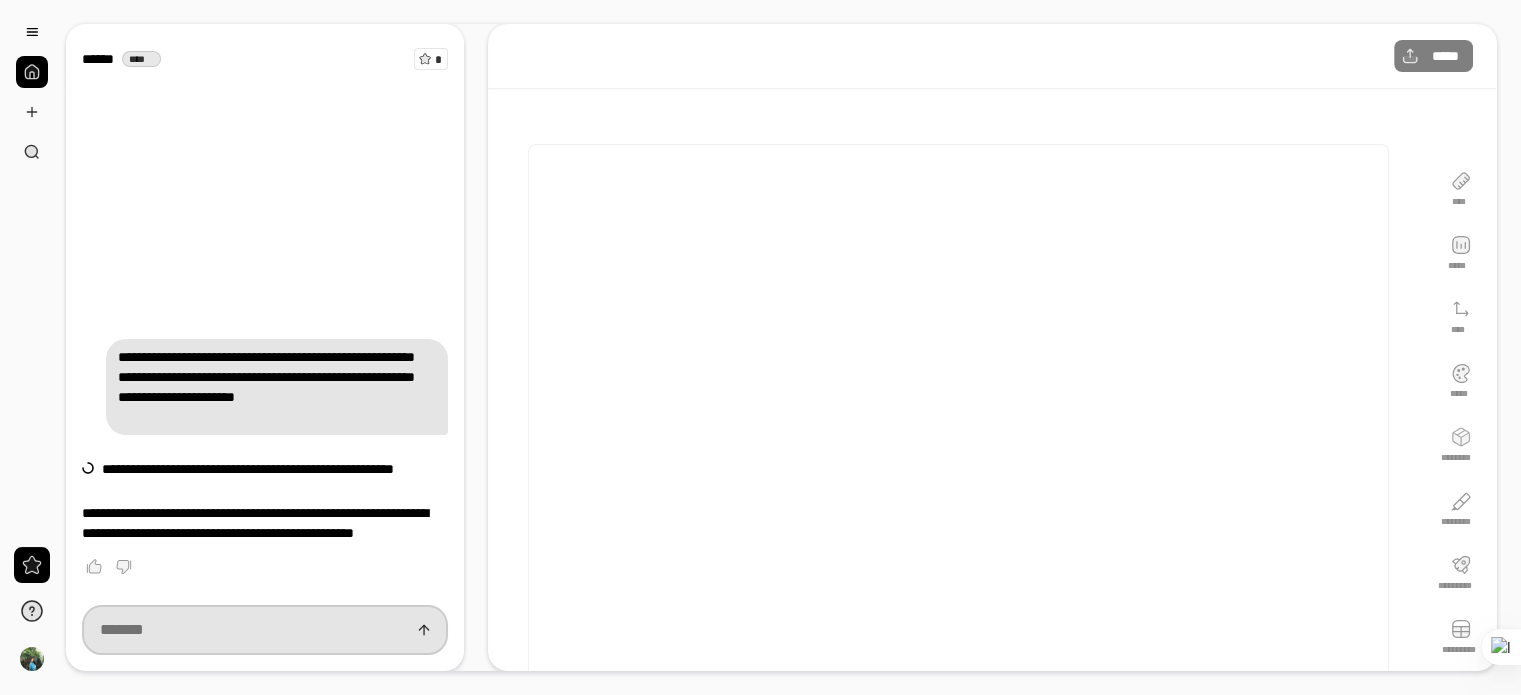 click at bounding box center (265, 630) 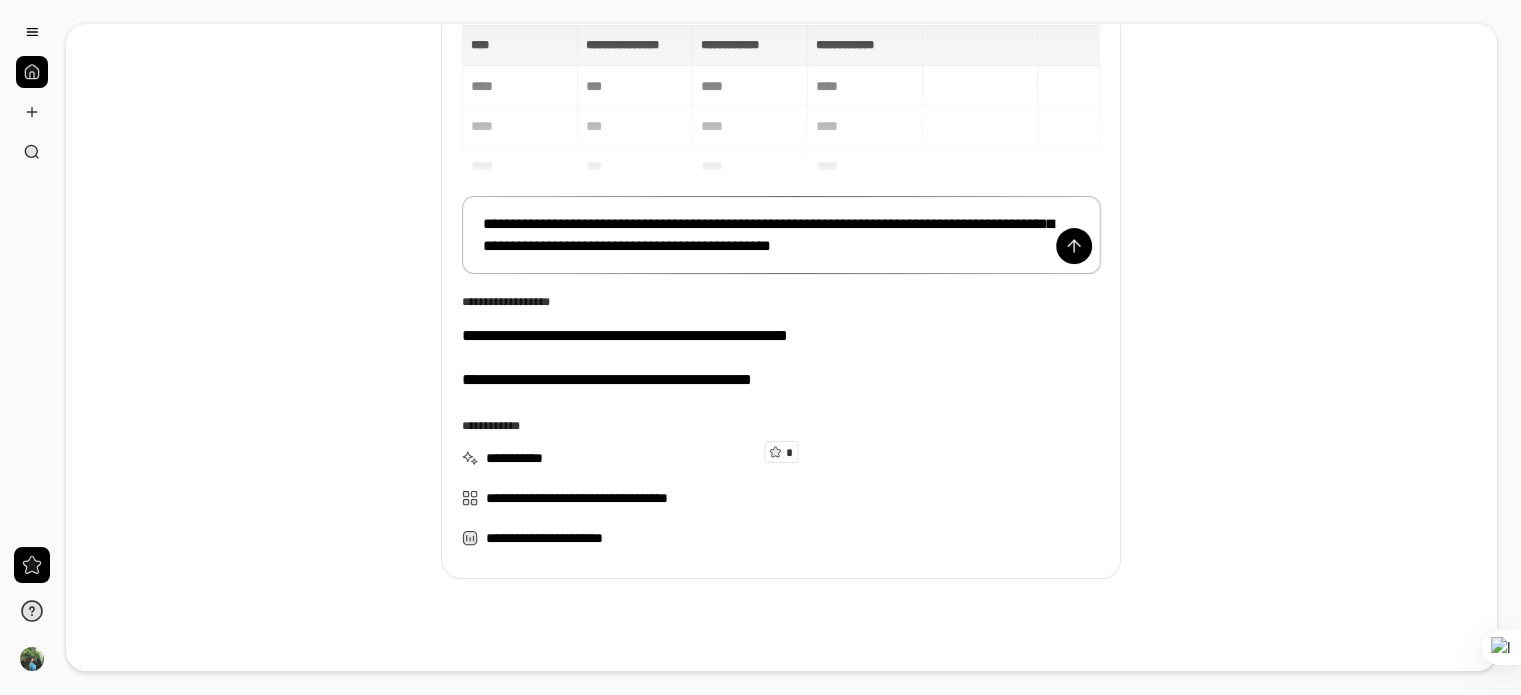 scroll, scrollTop: 196, scrollLeft: 0, axis: vertical 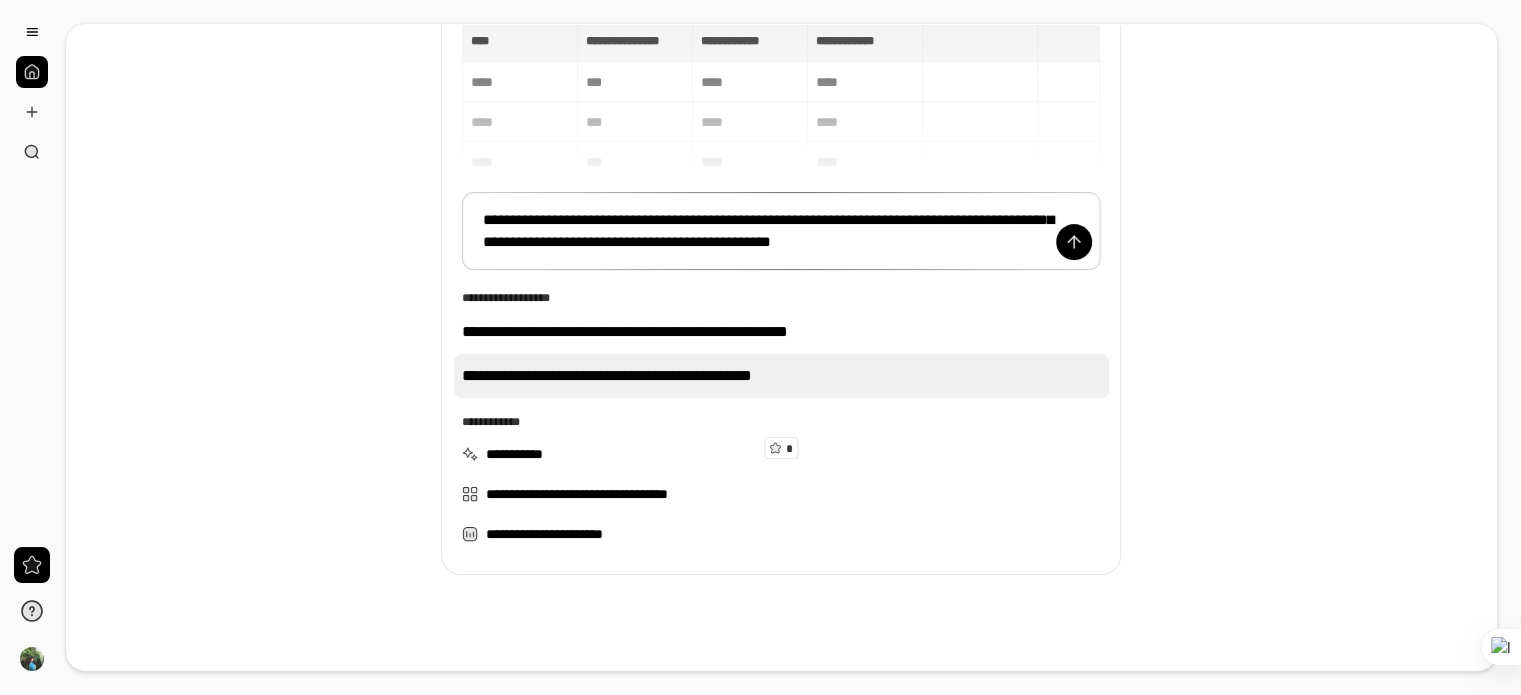 click on "**********" at bounding box center (781, 376) 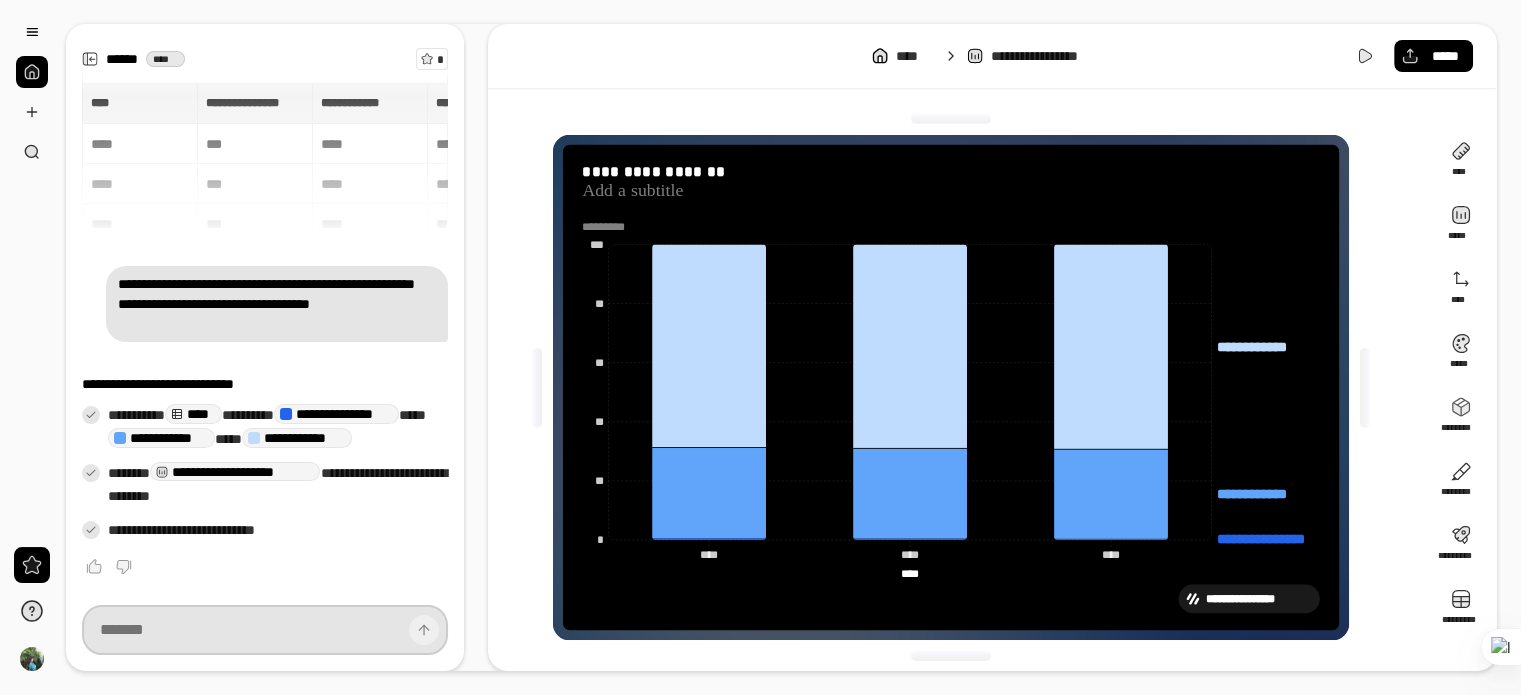 click at bounding box center (265, 630) 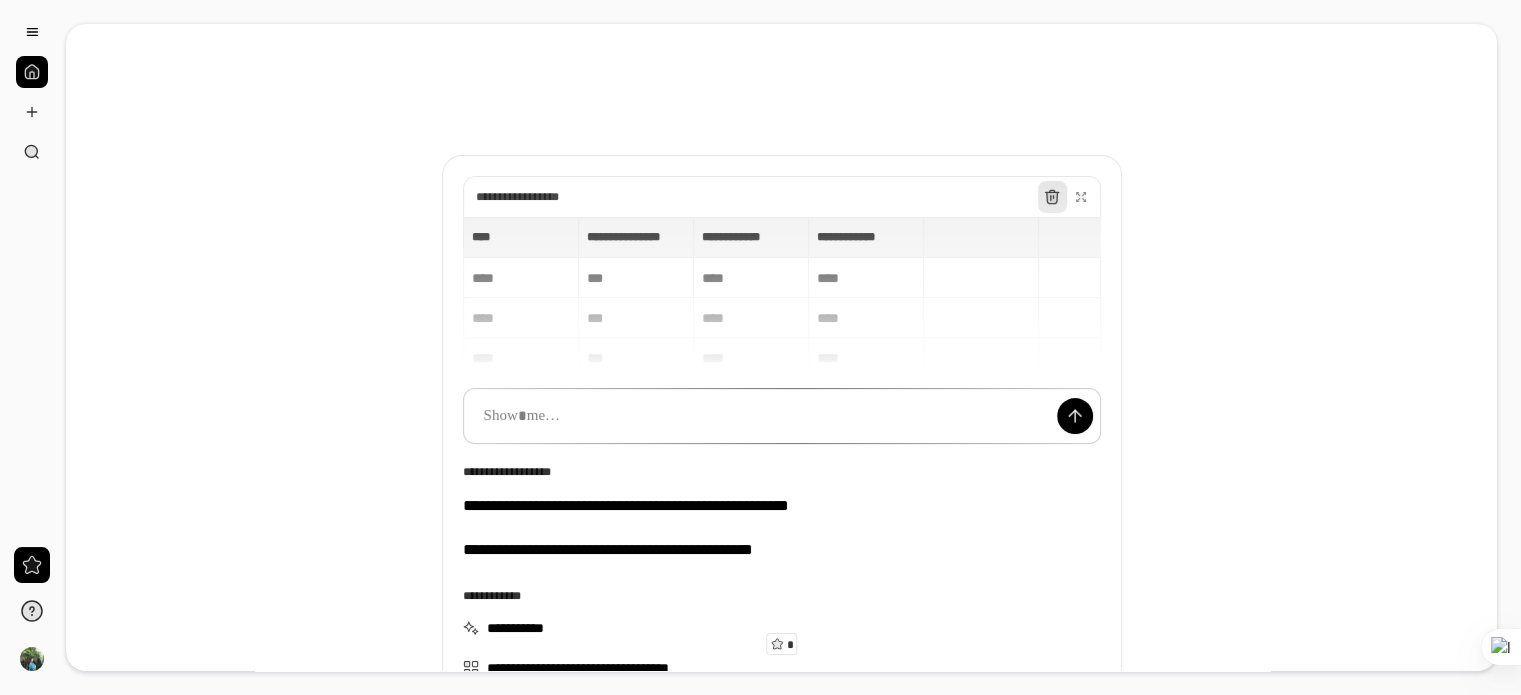 click 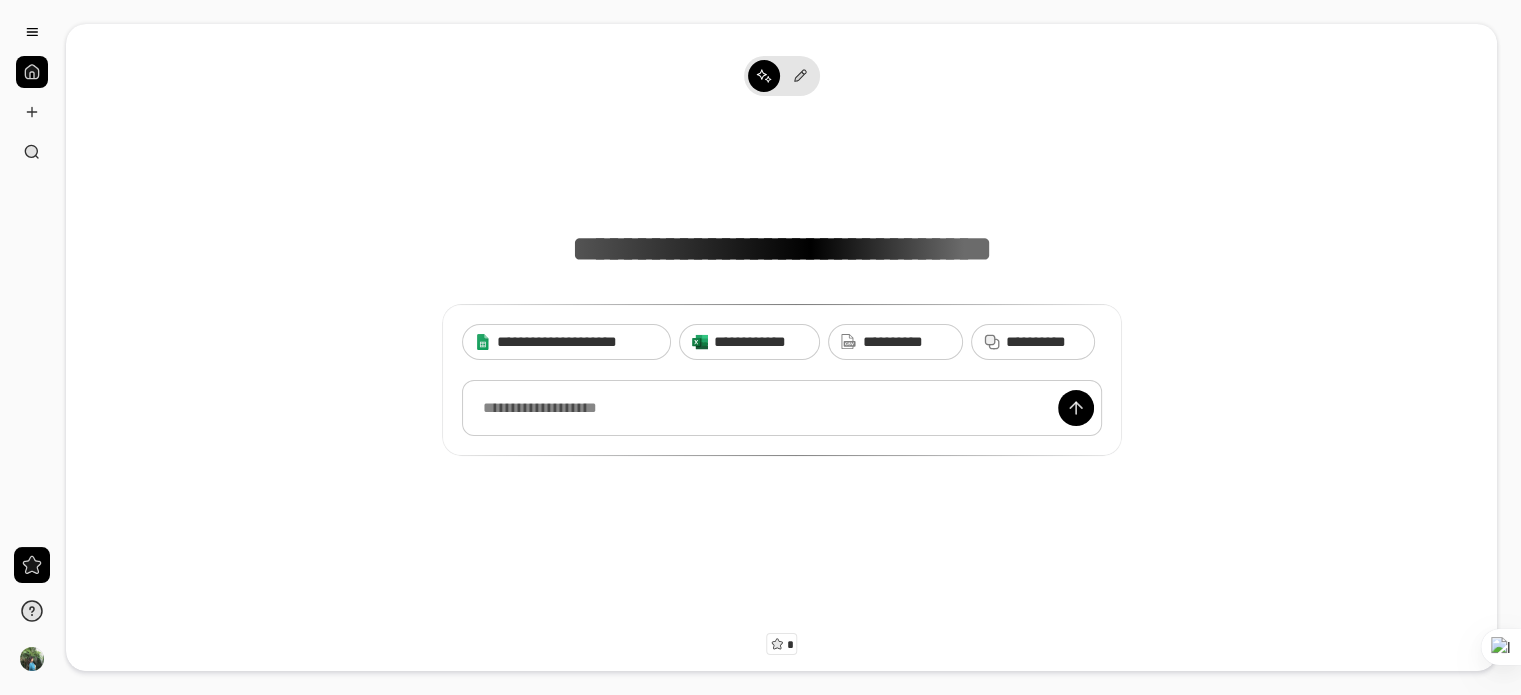 click at bounding box center [782, 408] 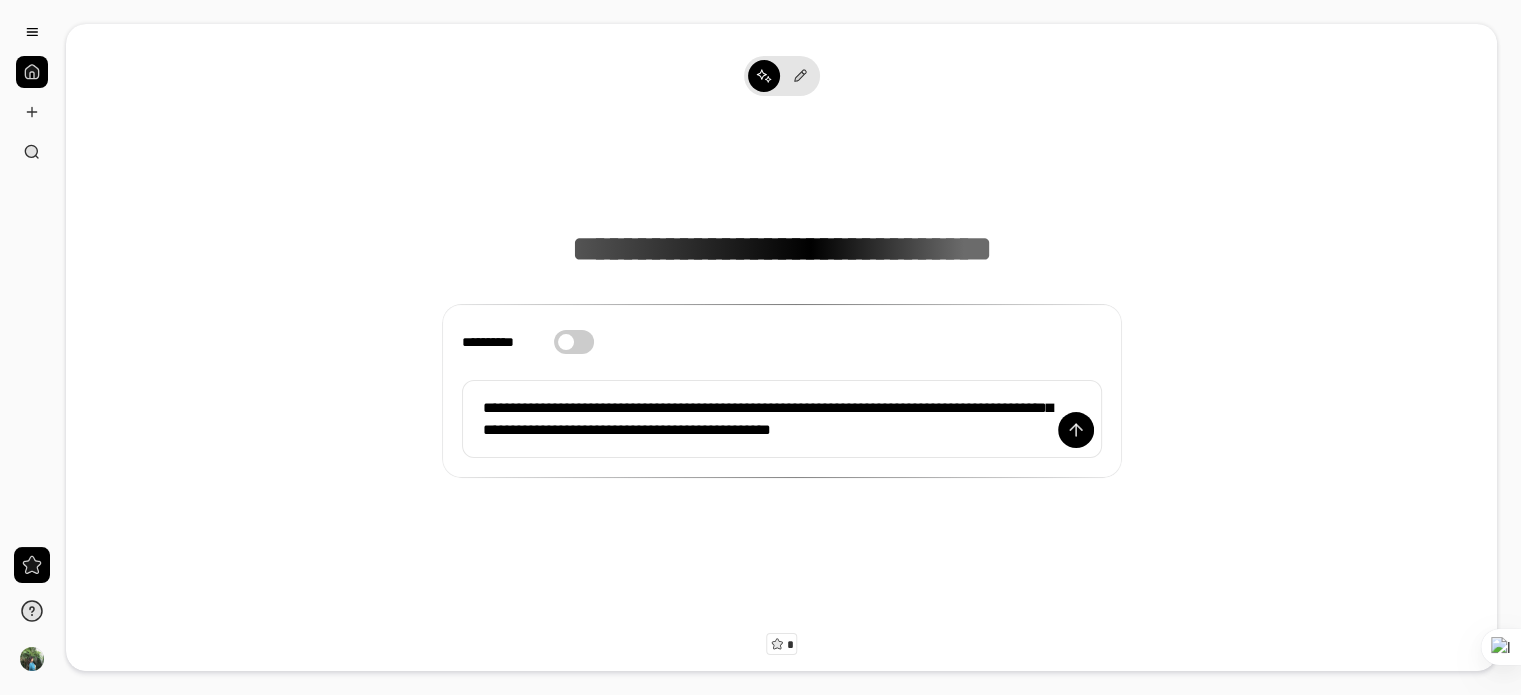click at bounding box center [566, 342] 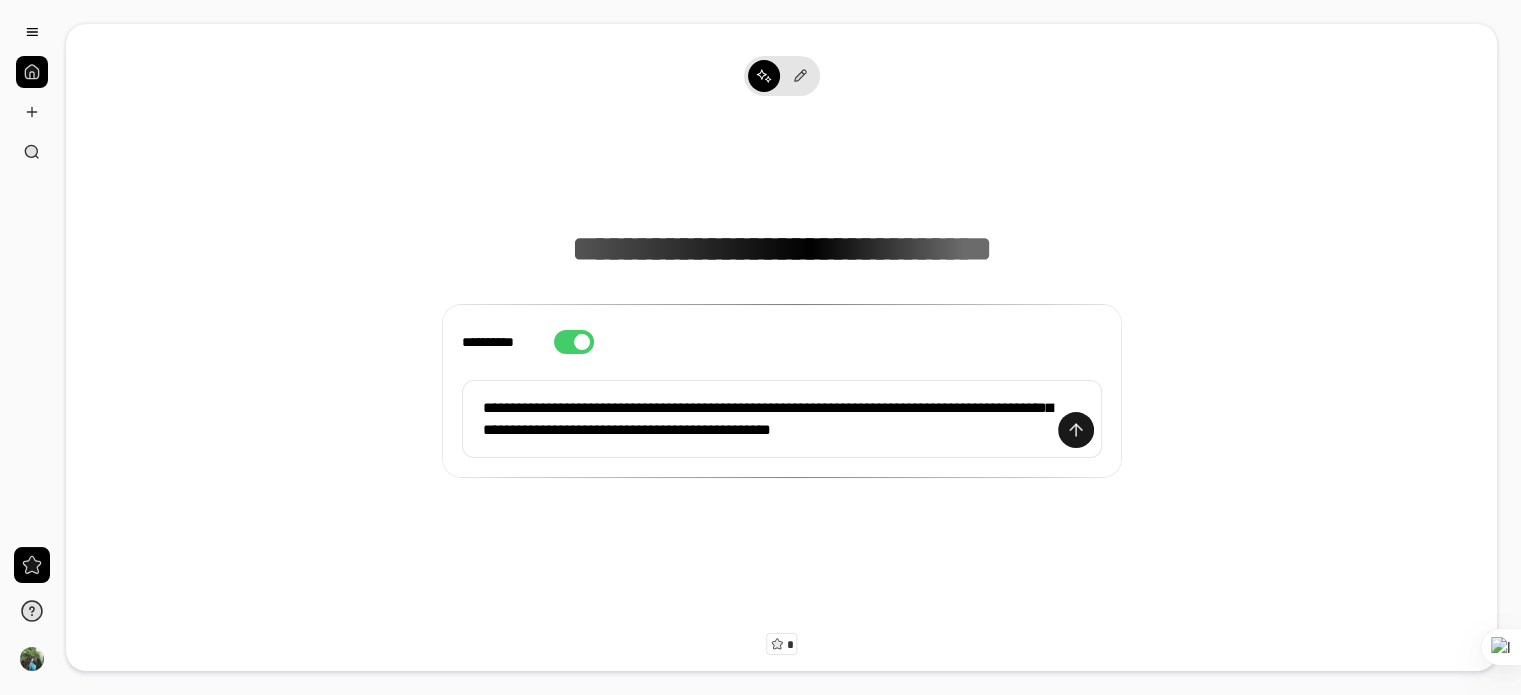 click at bounding box center [1076, 430] 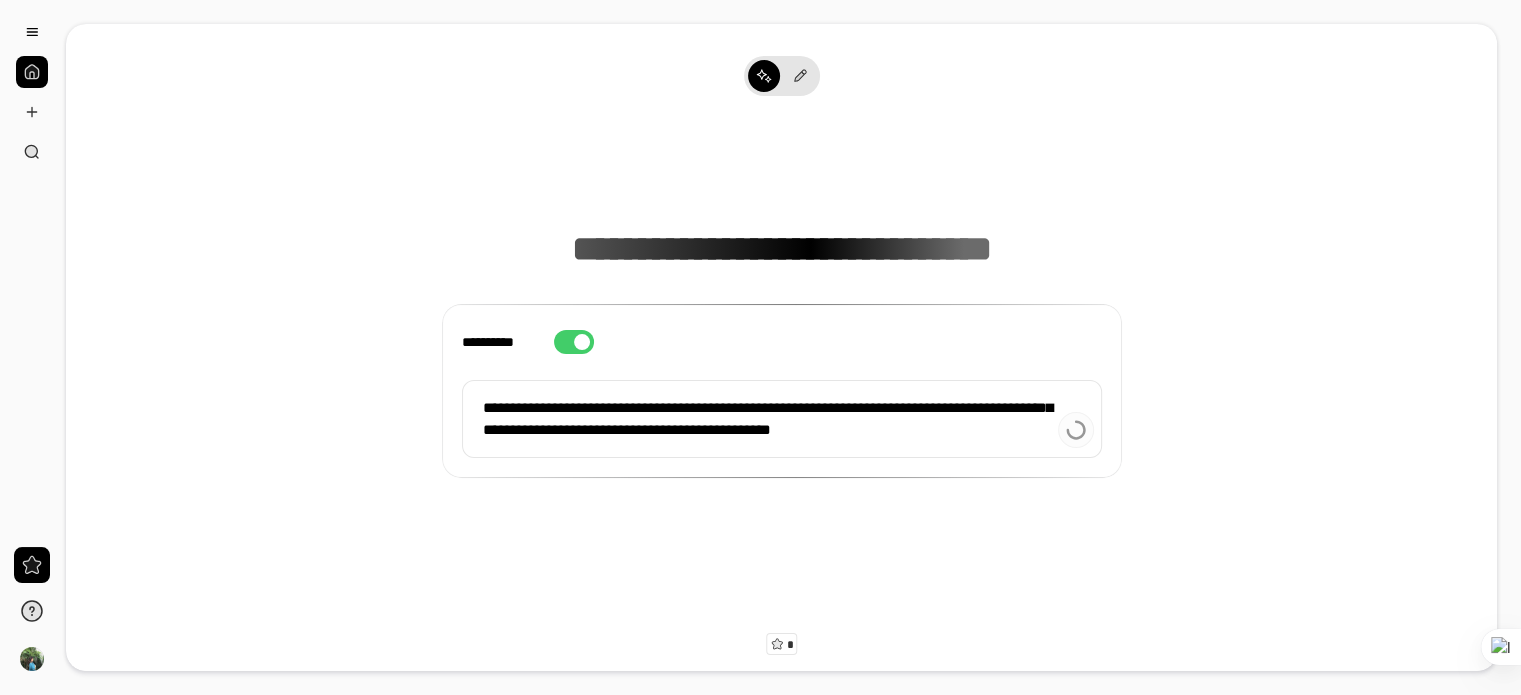 click on "**********" at bounding box center [781, 303] 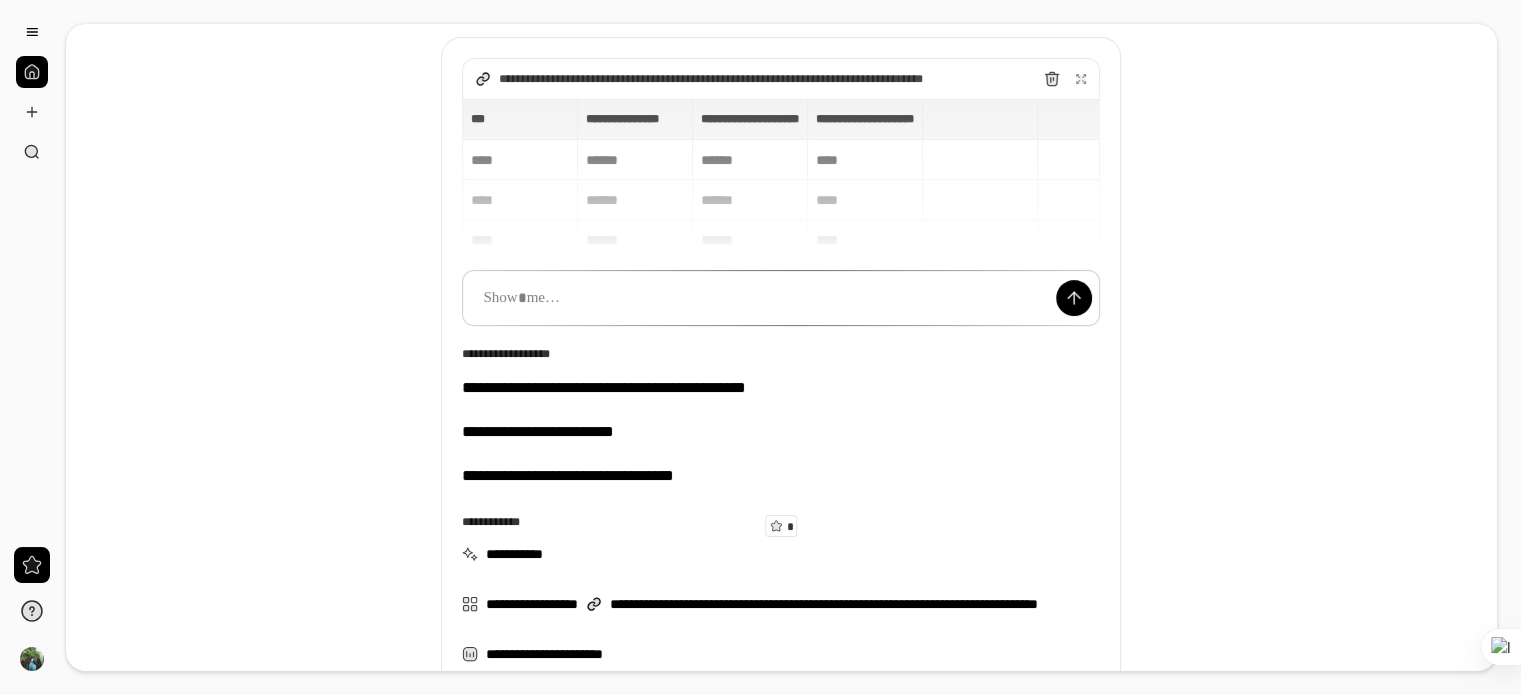 scroll, scrollTop: 119, scrollLeft: 0, axis: vertical 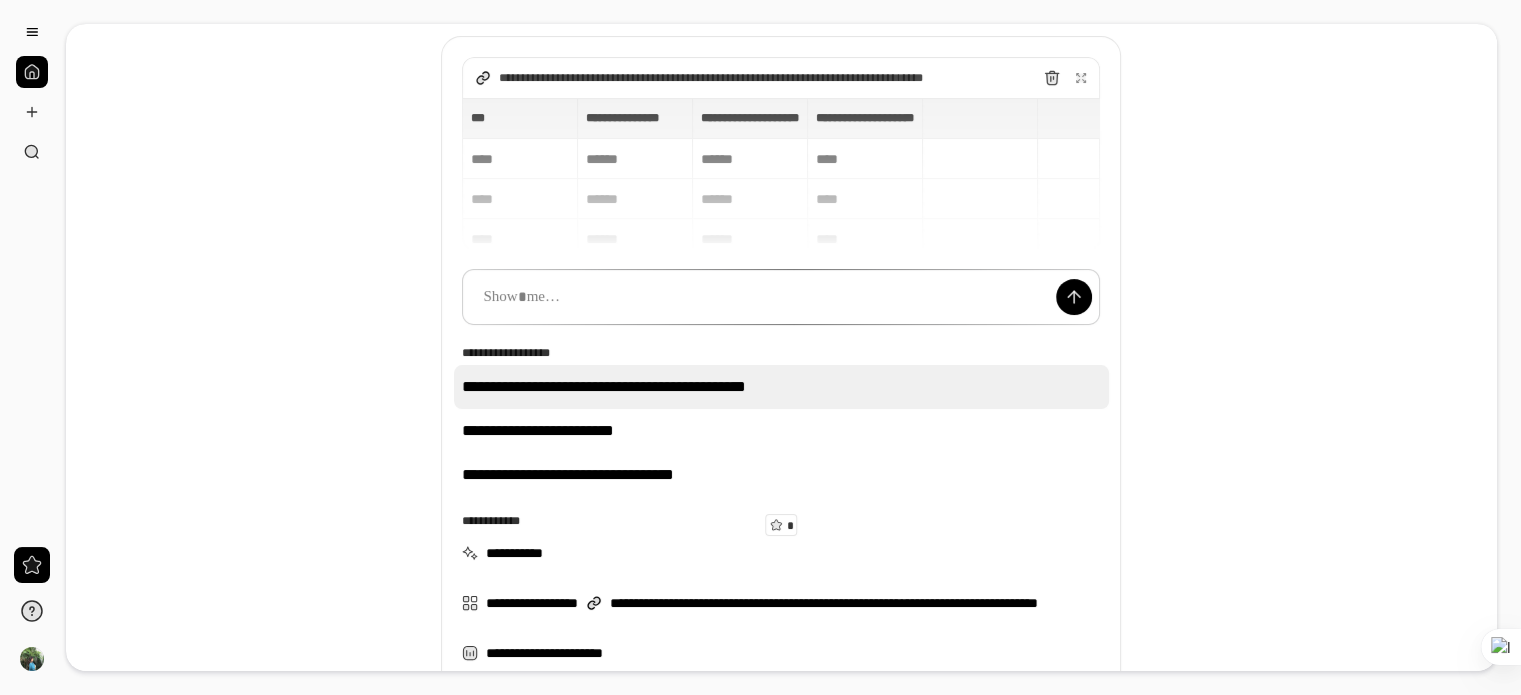 click on "**********" at bounding box center [781, 387] 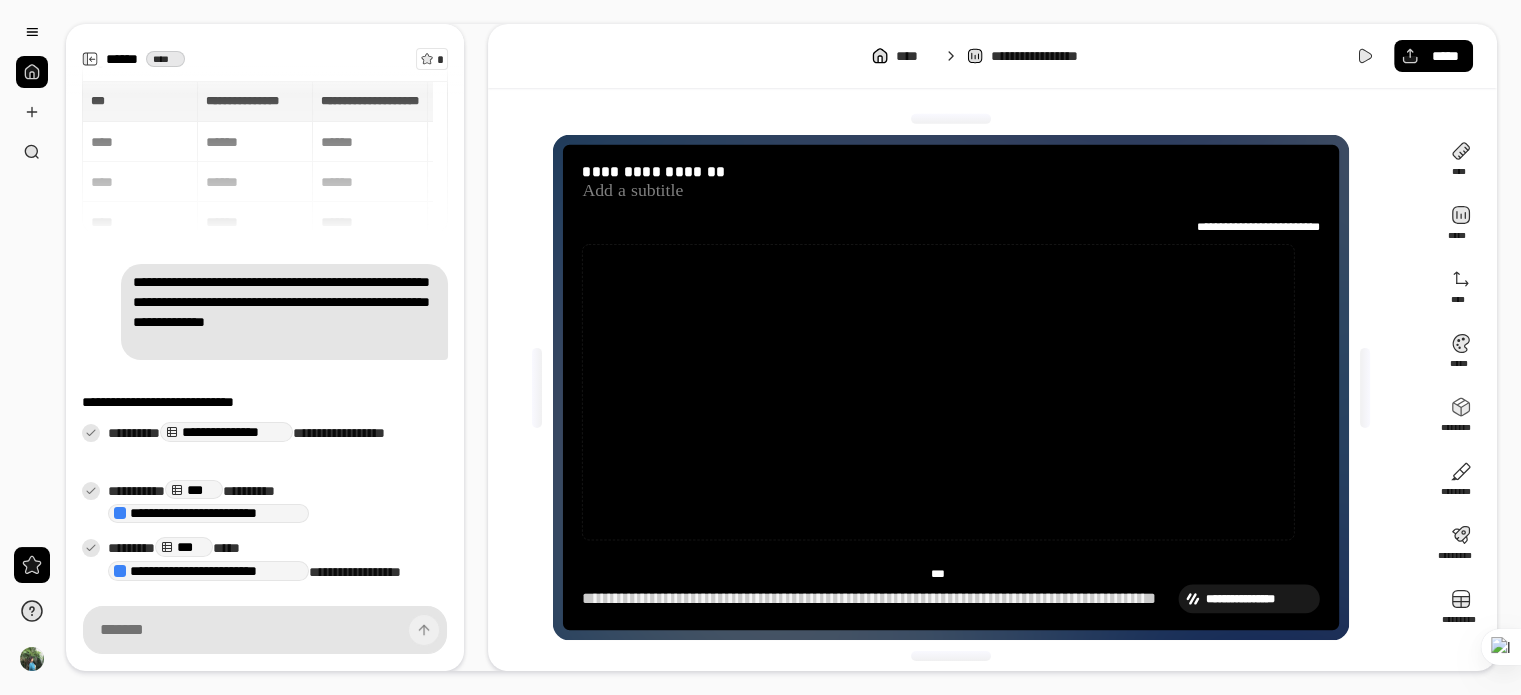 scroll, scrollTop: 131, scrollLeft: 0, axis: vertical 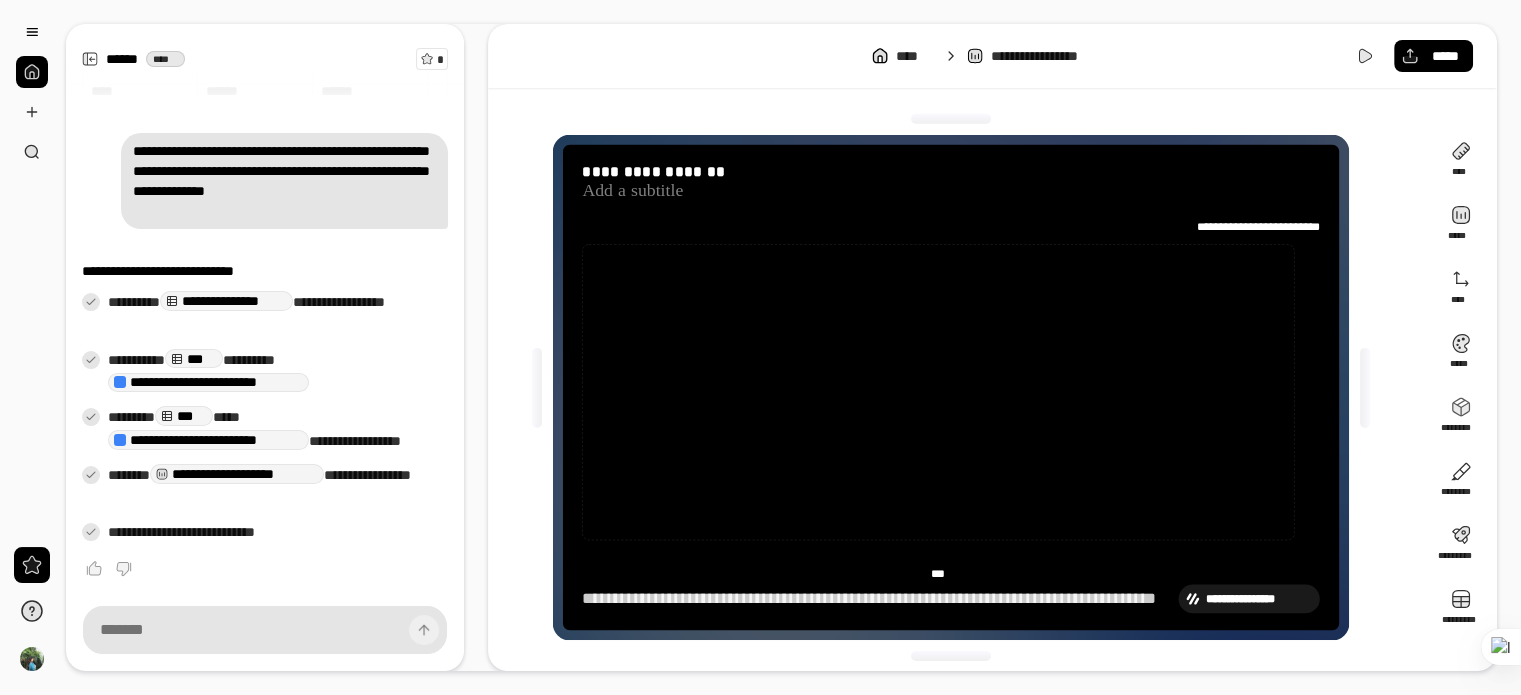 type on "****" 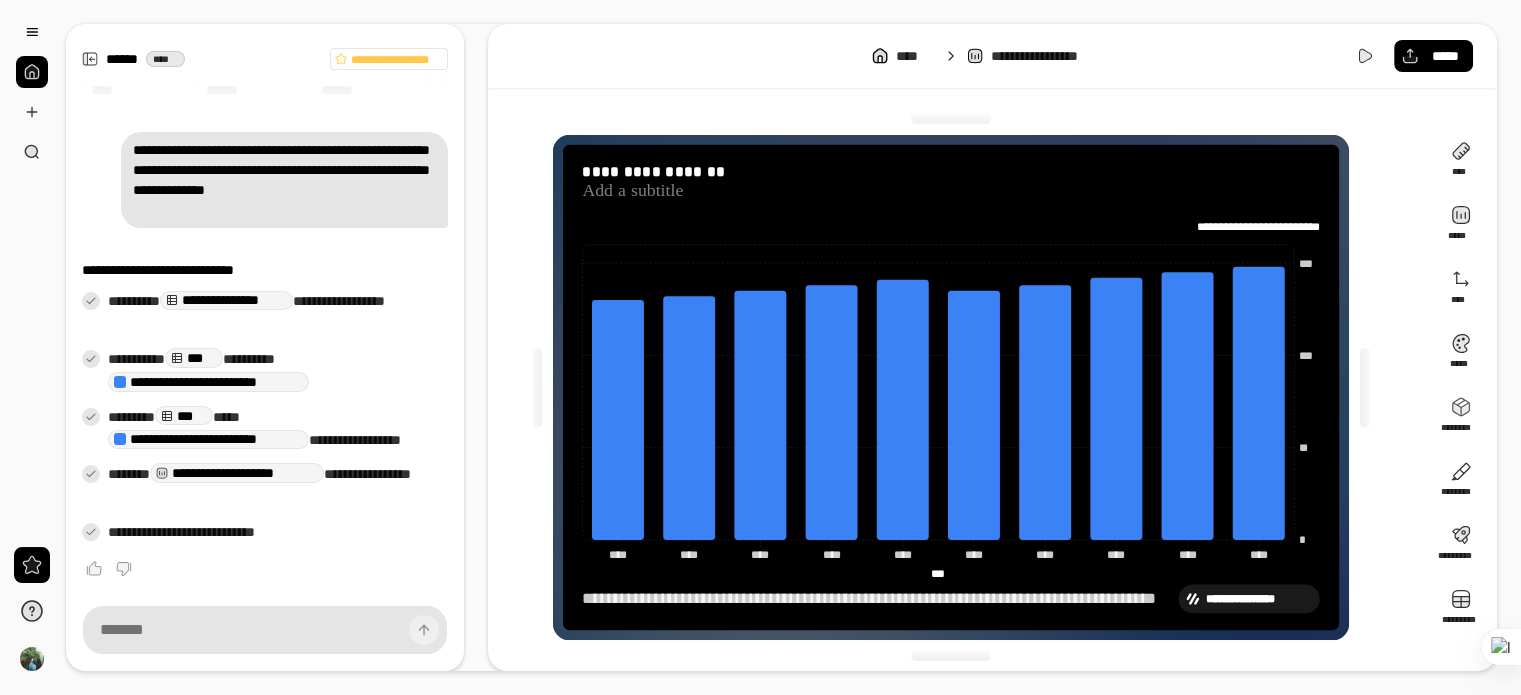 click on "**********" at bounding box center (877, 599) 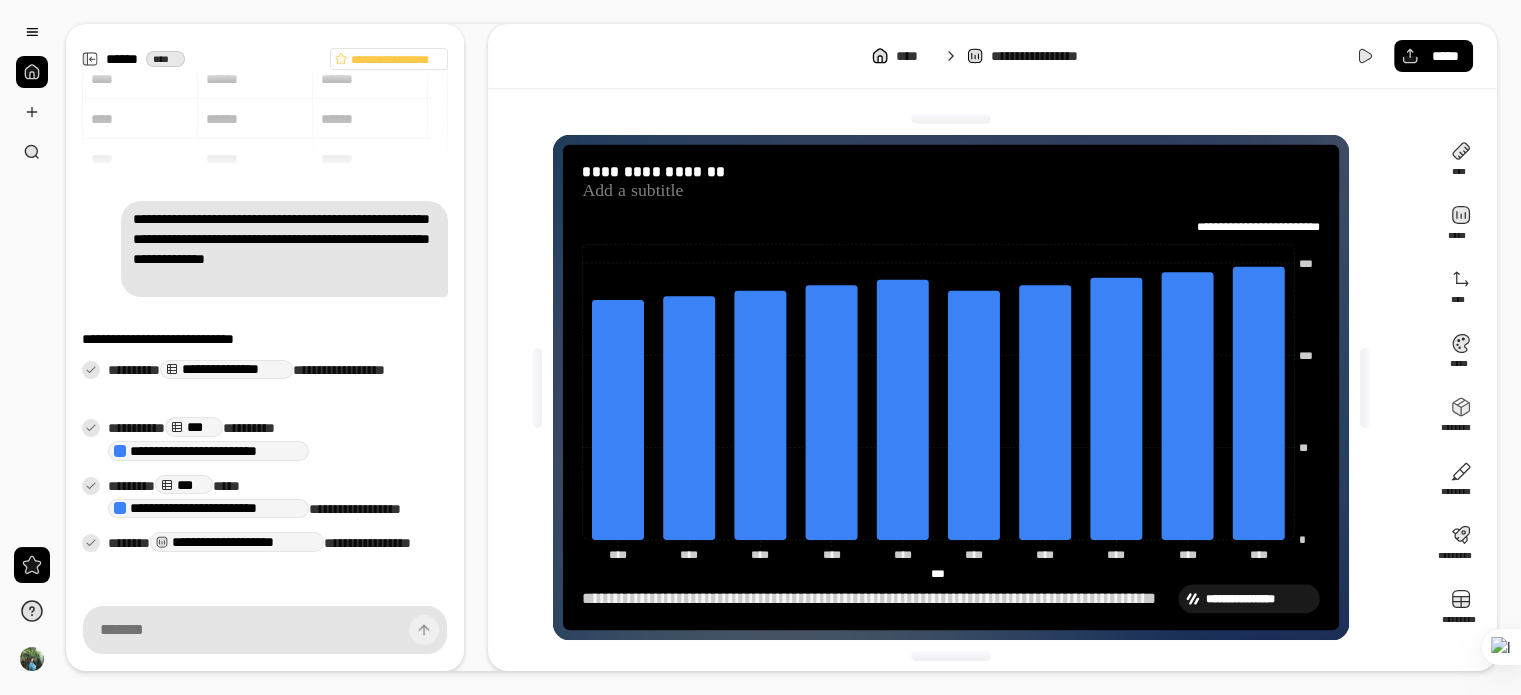 scroll, scrollTop: 0, scrollLeft: 0, axis: both 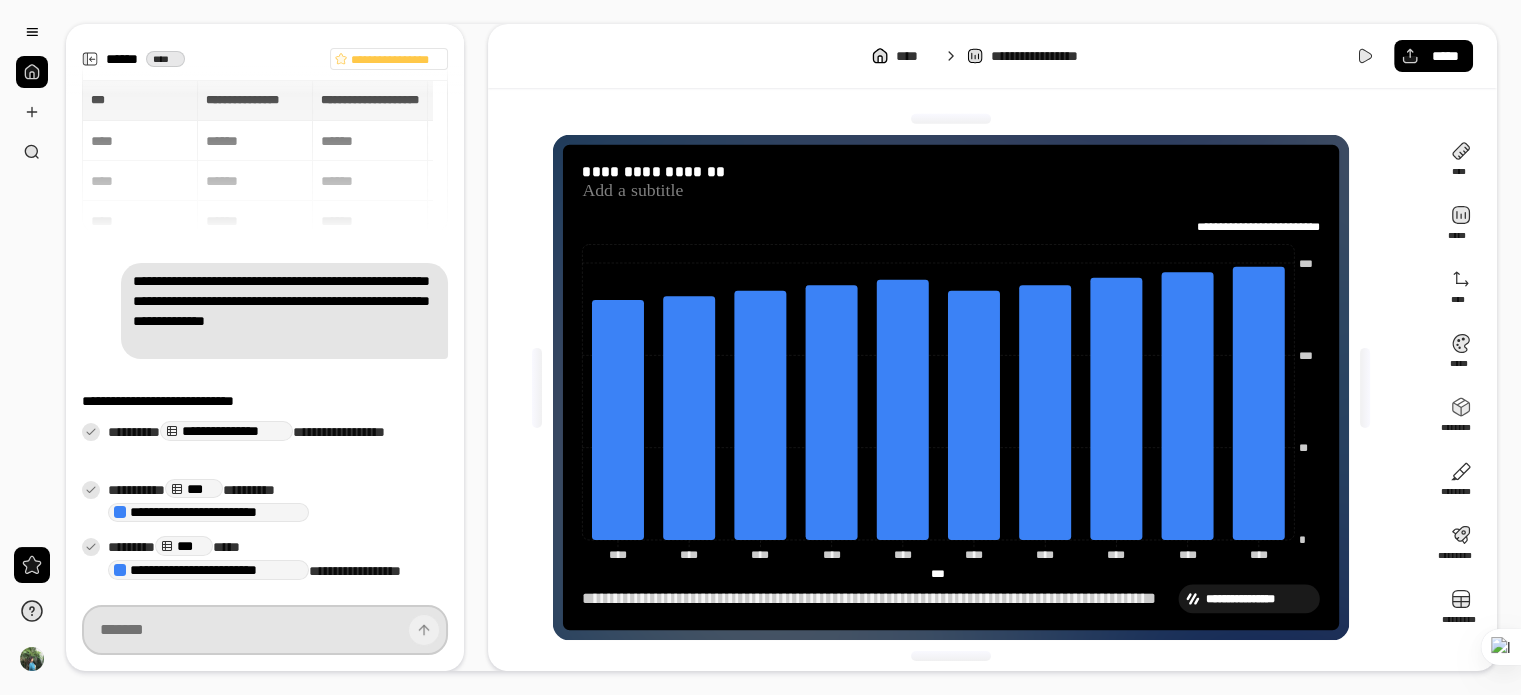 click at bounding box center [265, 630] 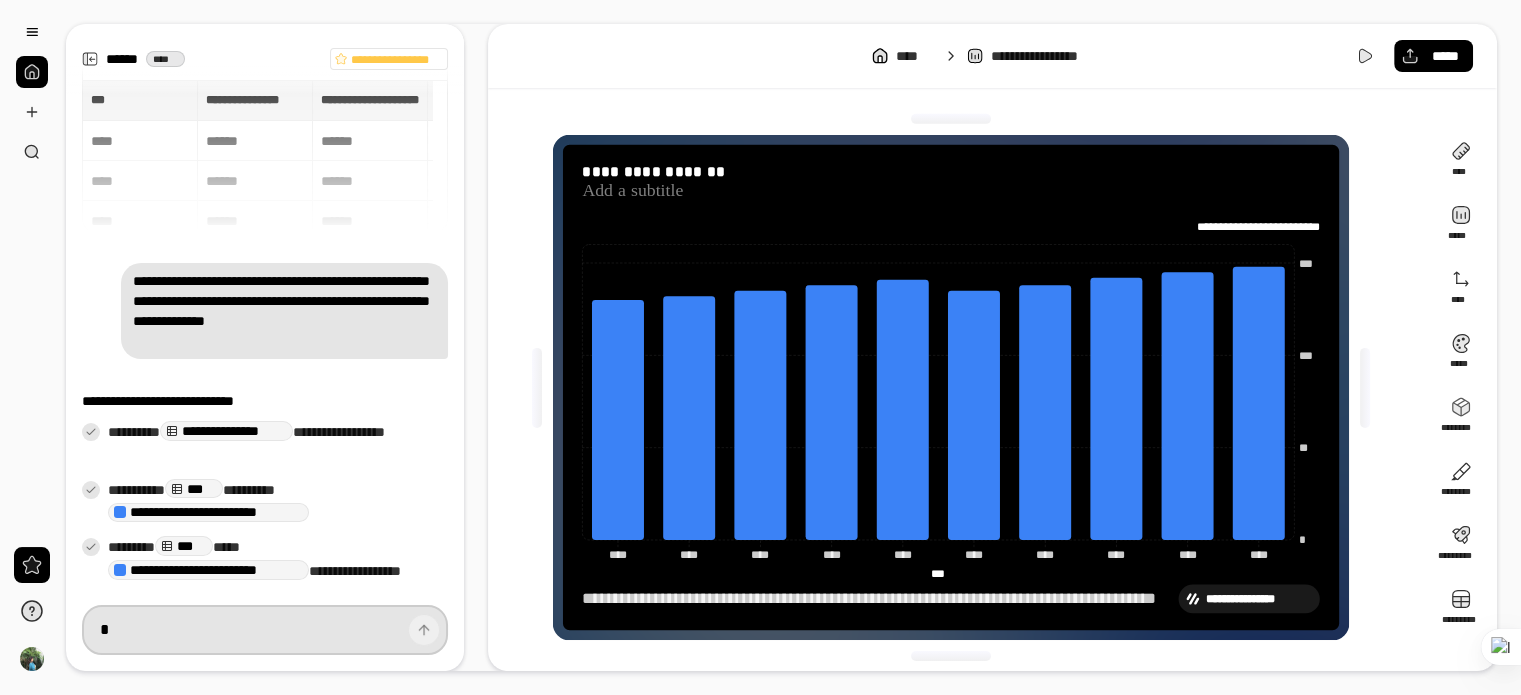 type on "**" 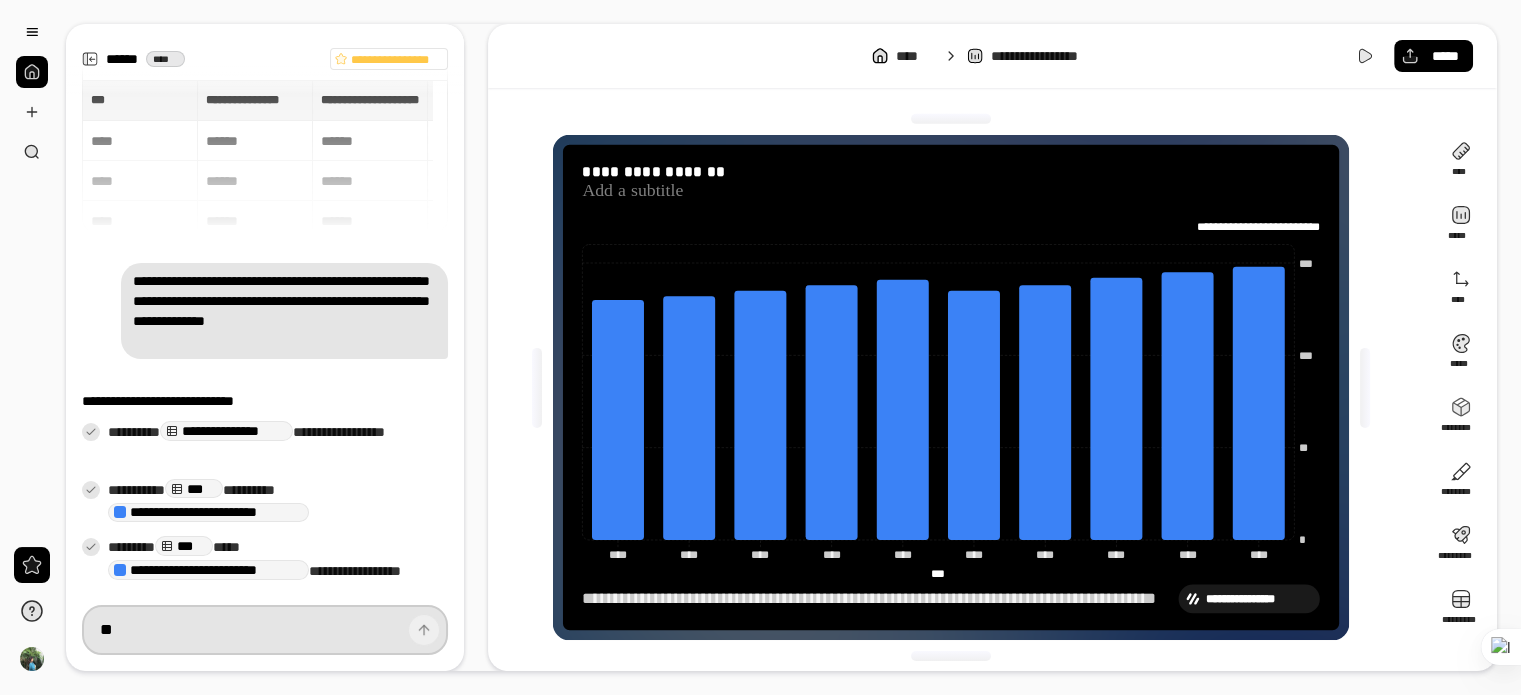 type on "****" 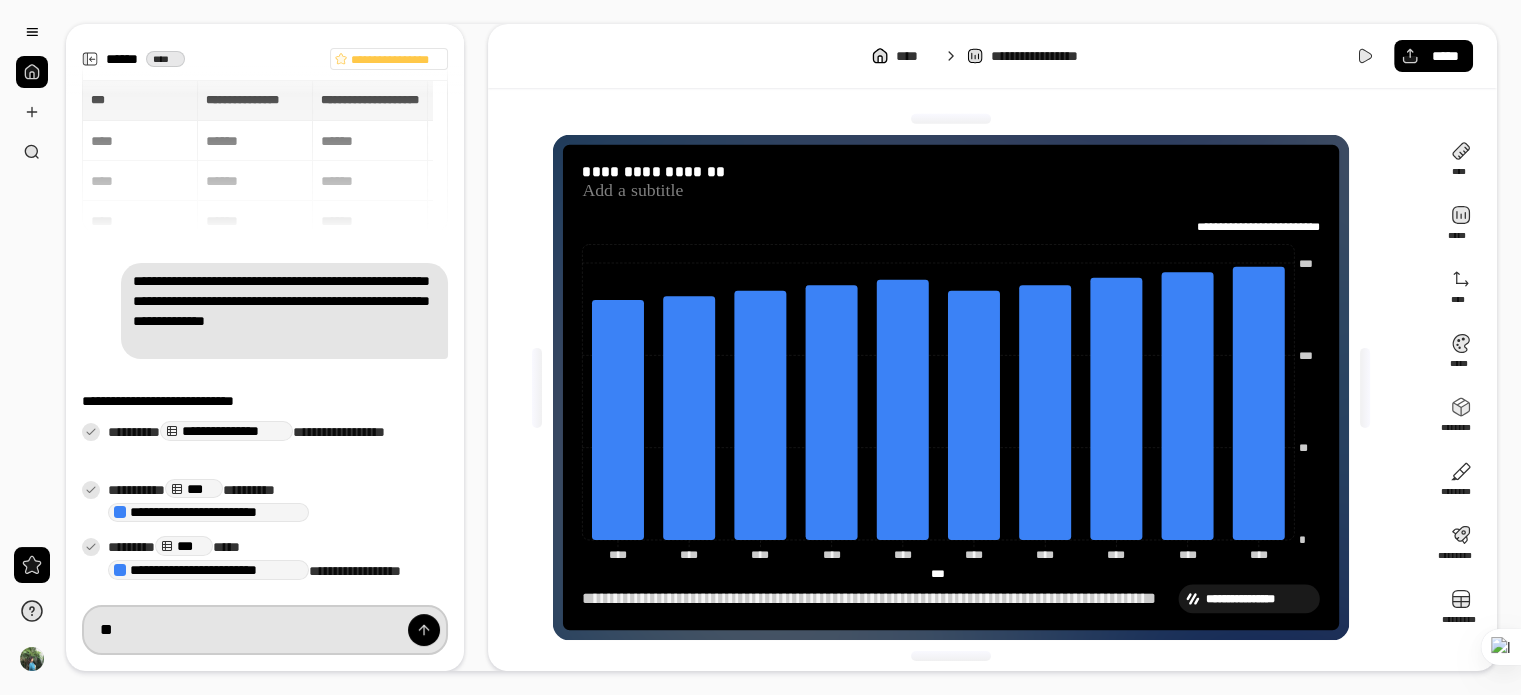 type on "***" 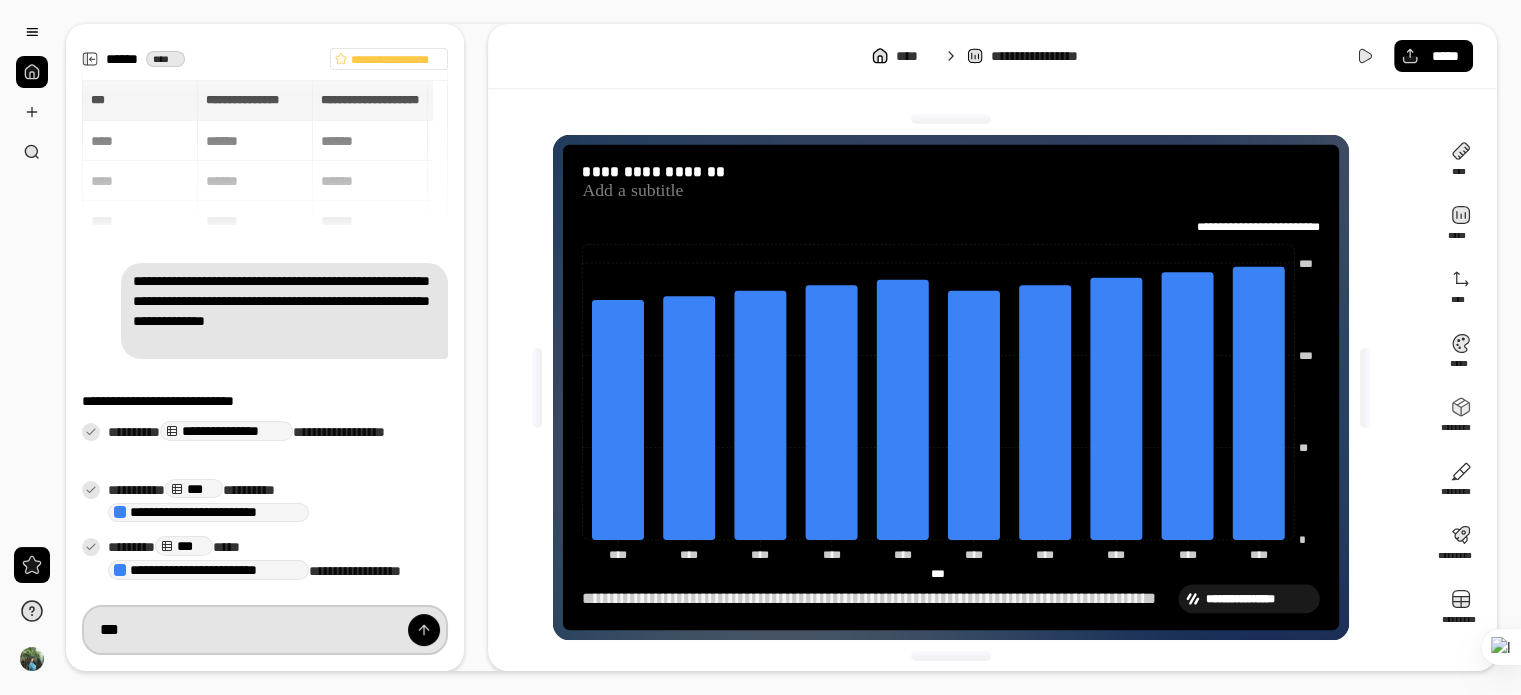 type on "****" 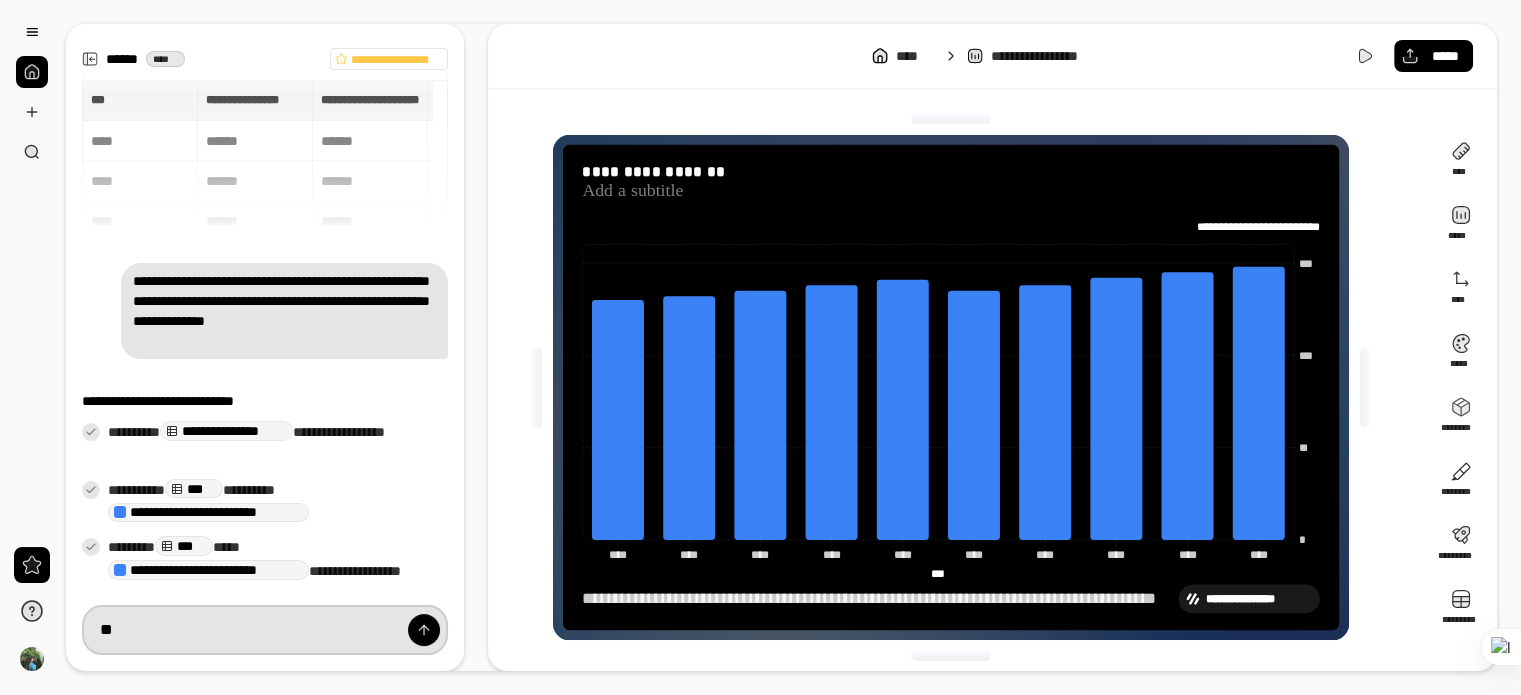 type on "***" 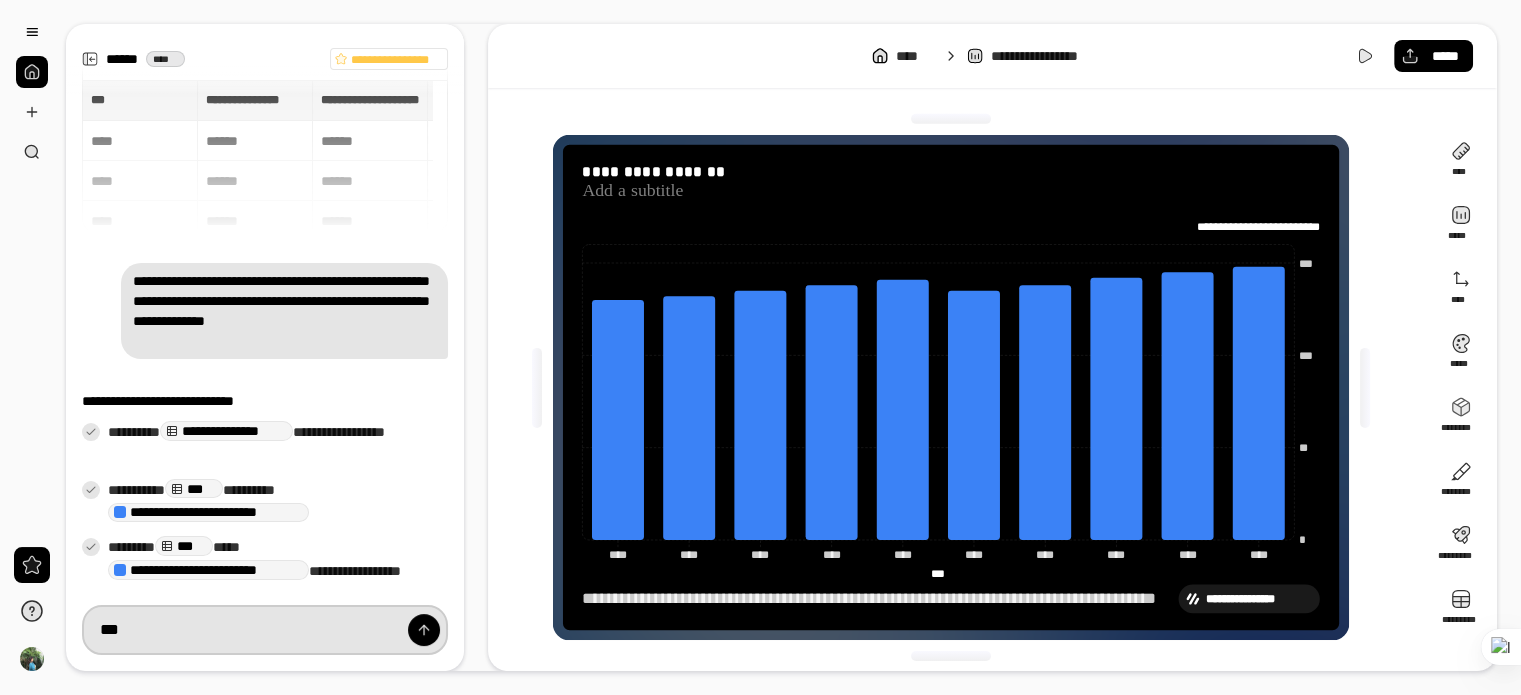 type on "****" 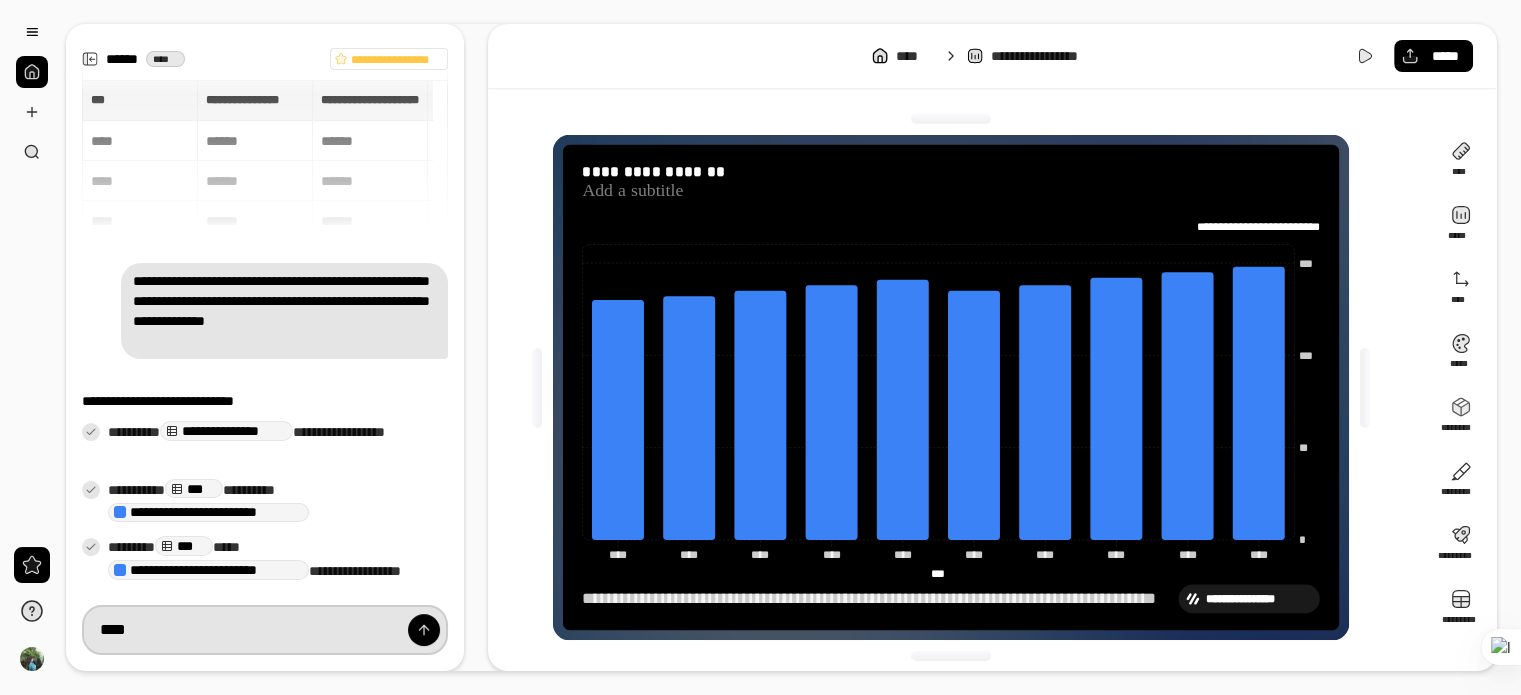 type on "*****" 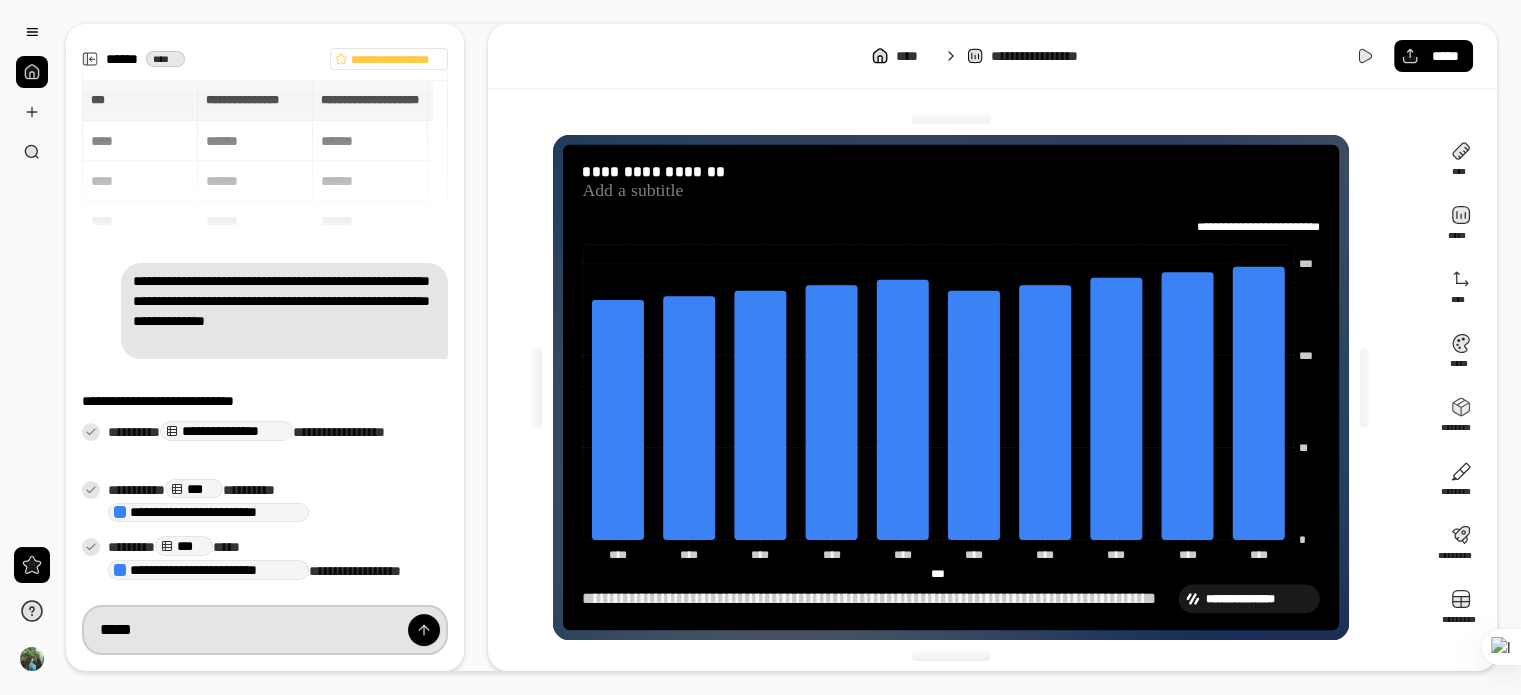 type on "******" 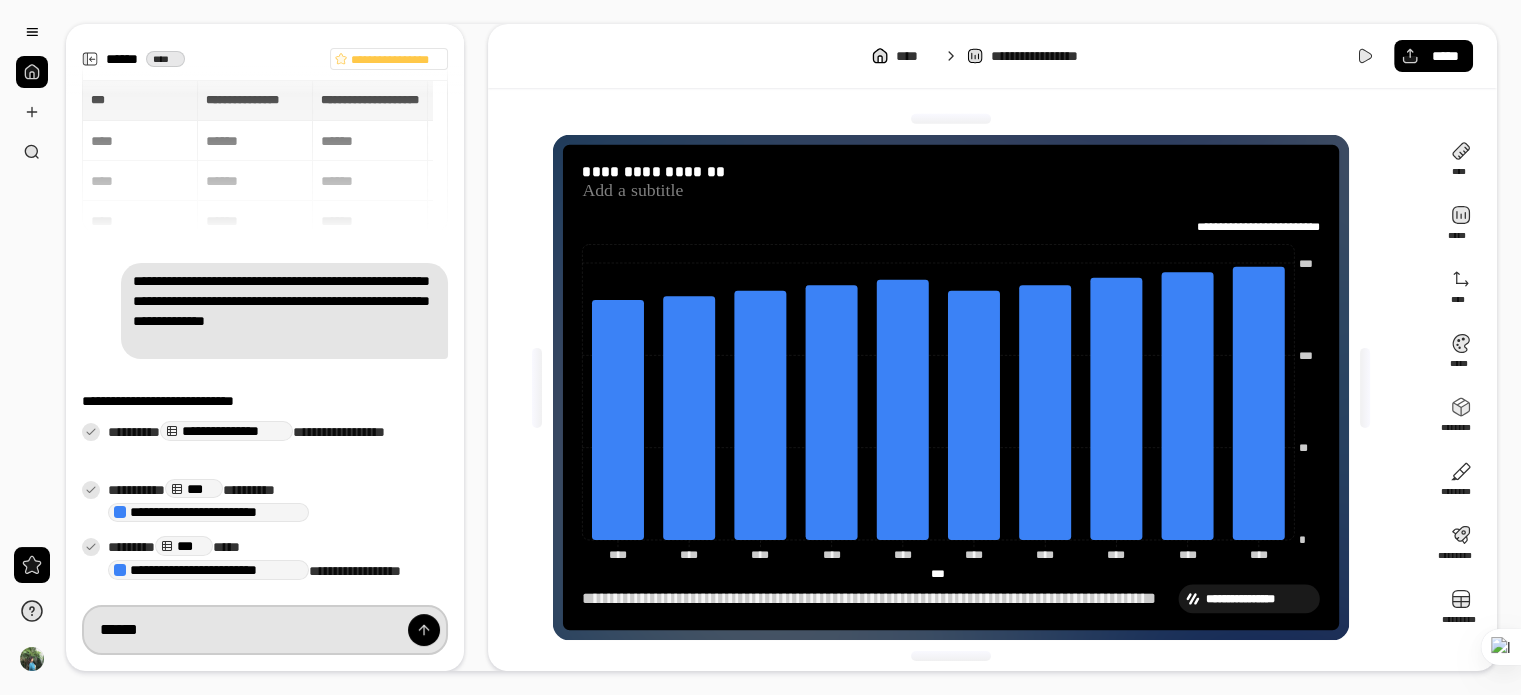 type on "****" 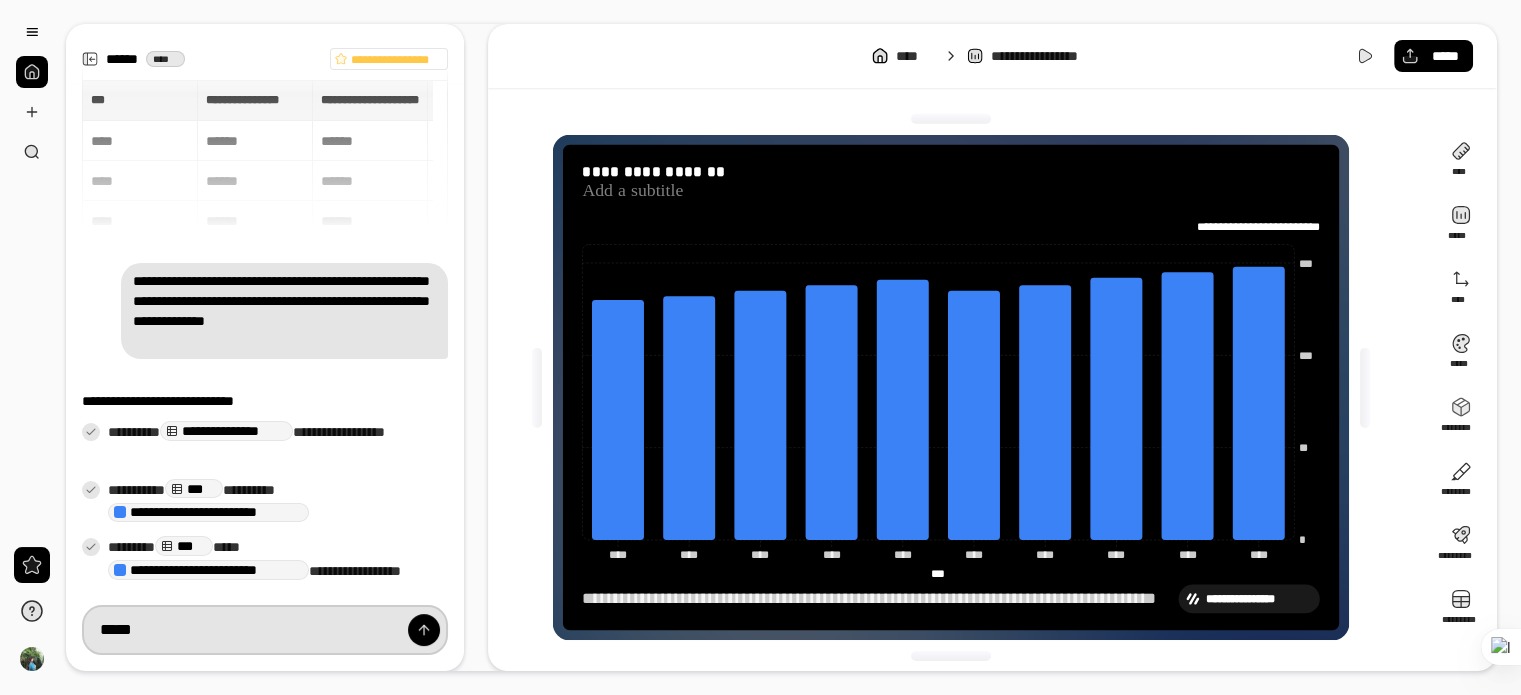 type on "******" 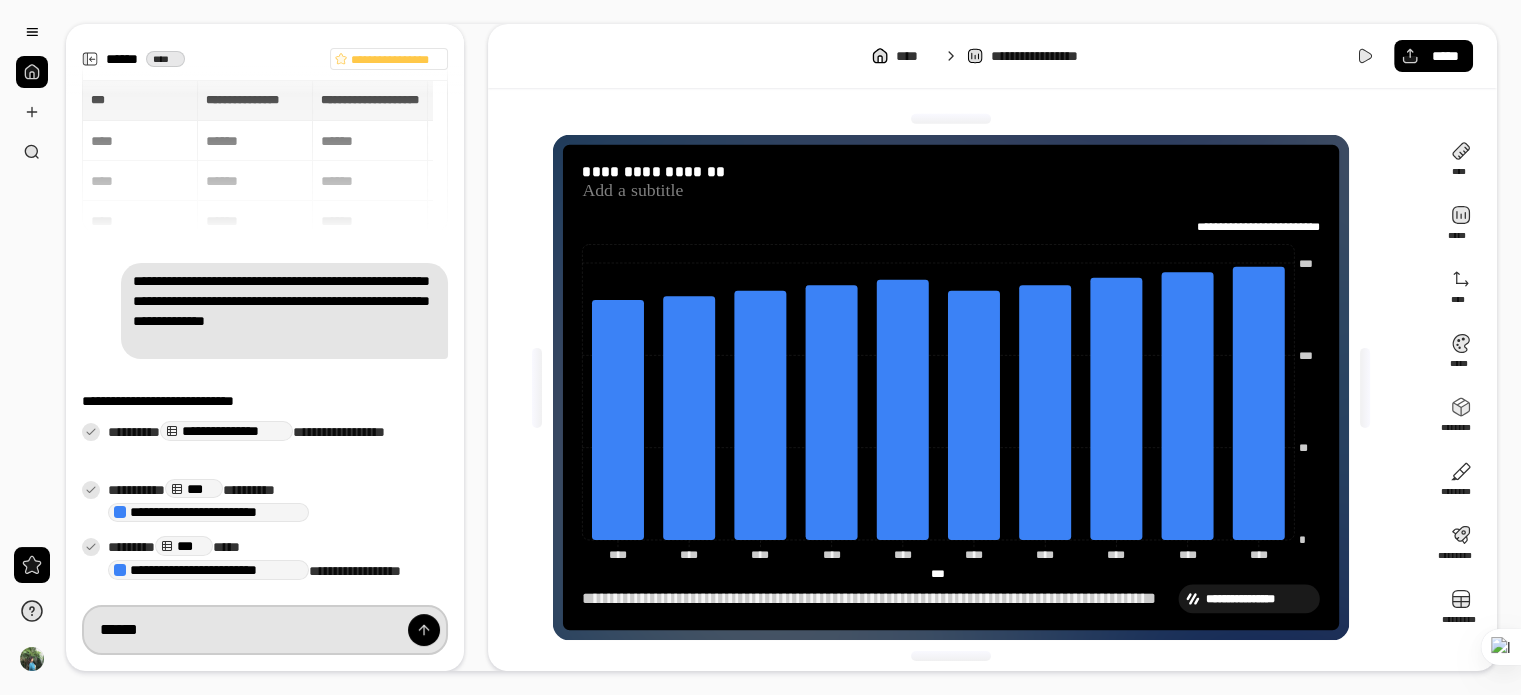 type on "****" 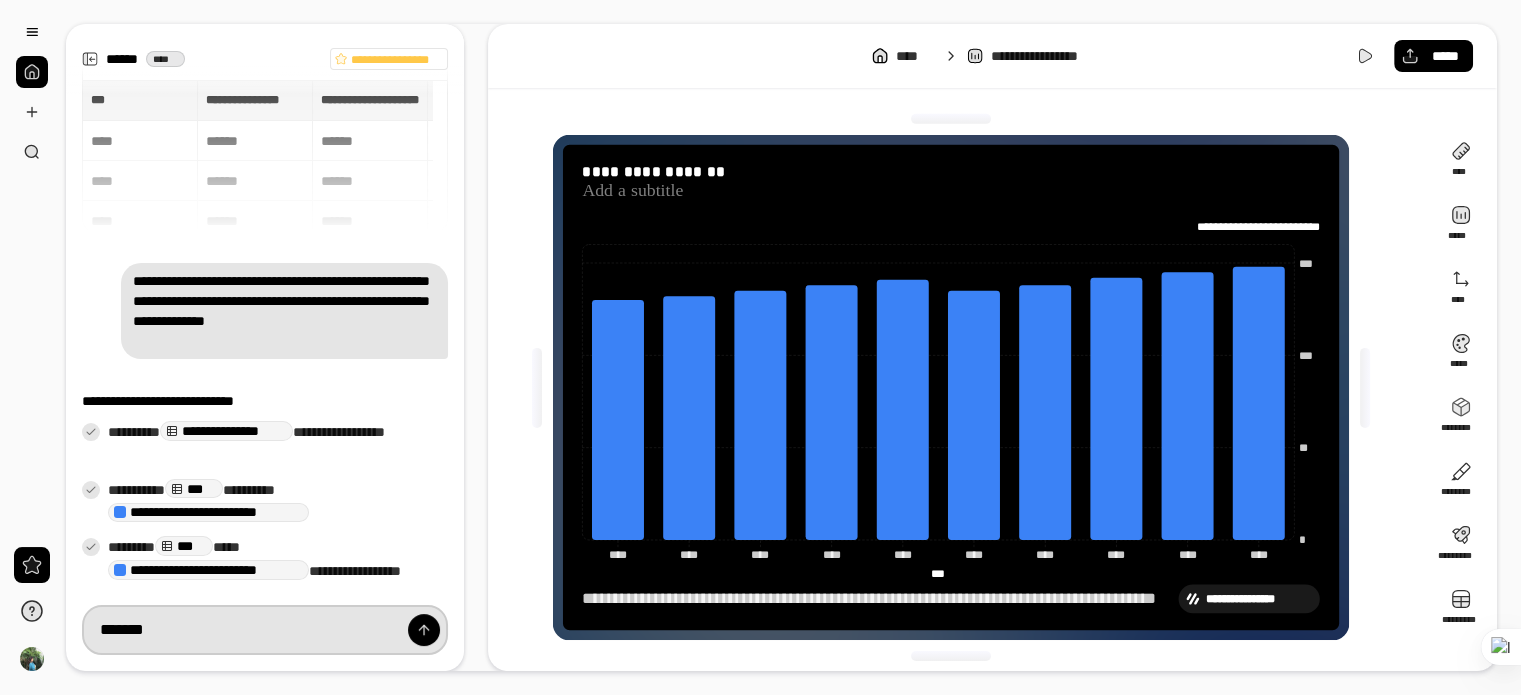 type on "********" 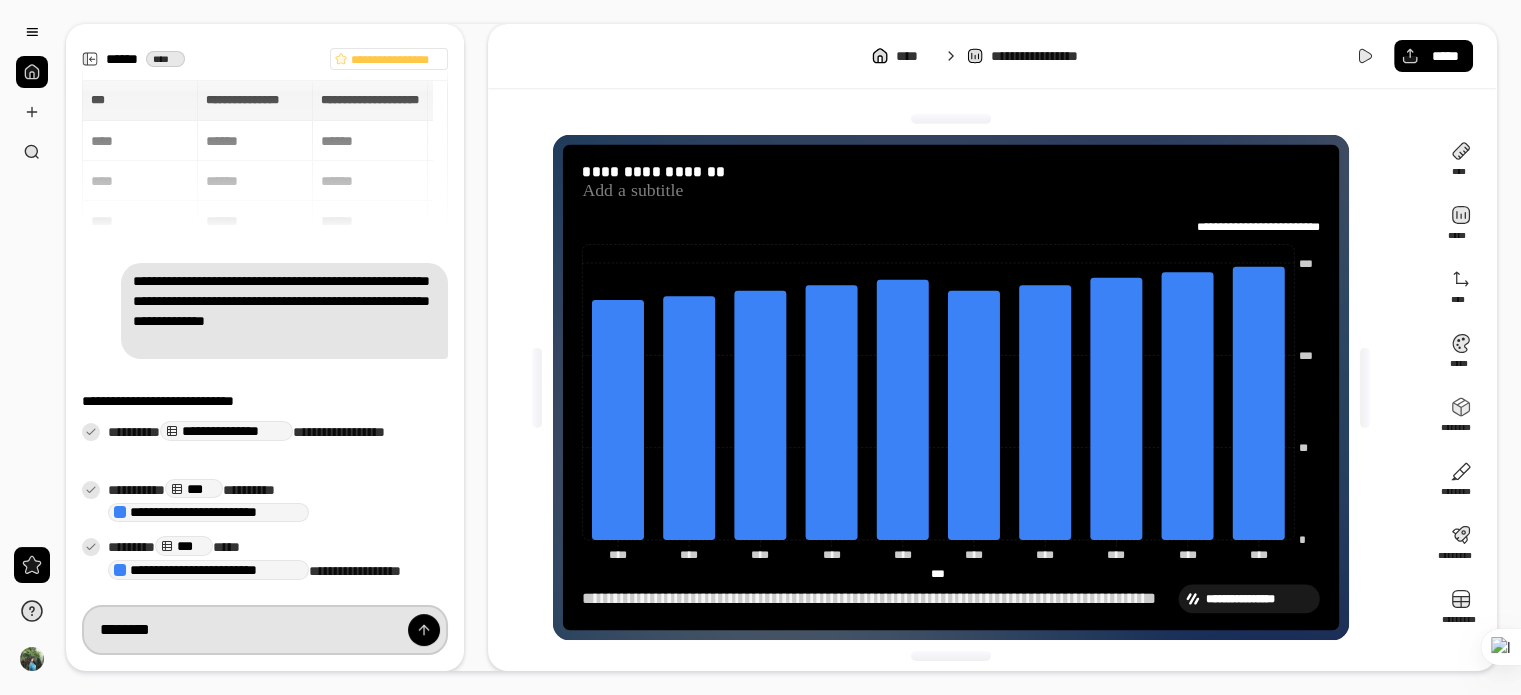 type on "*********" 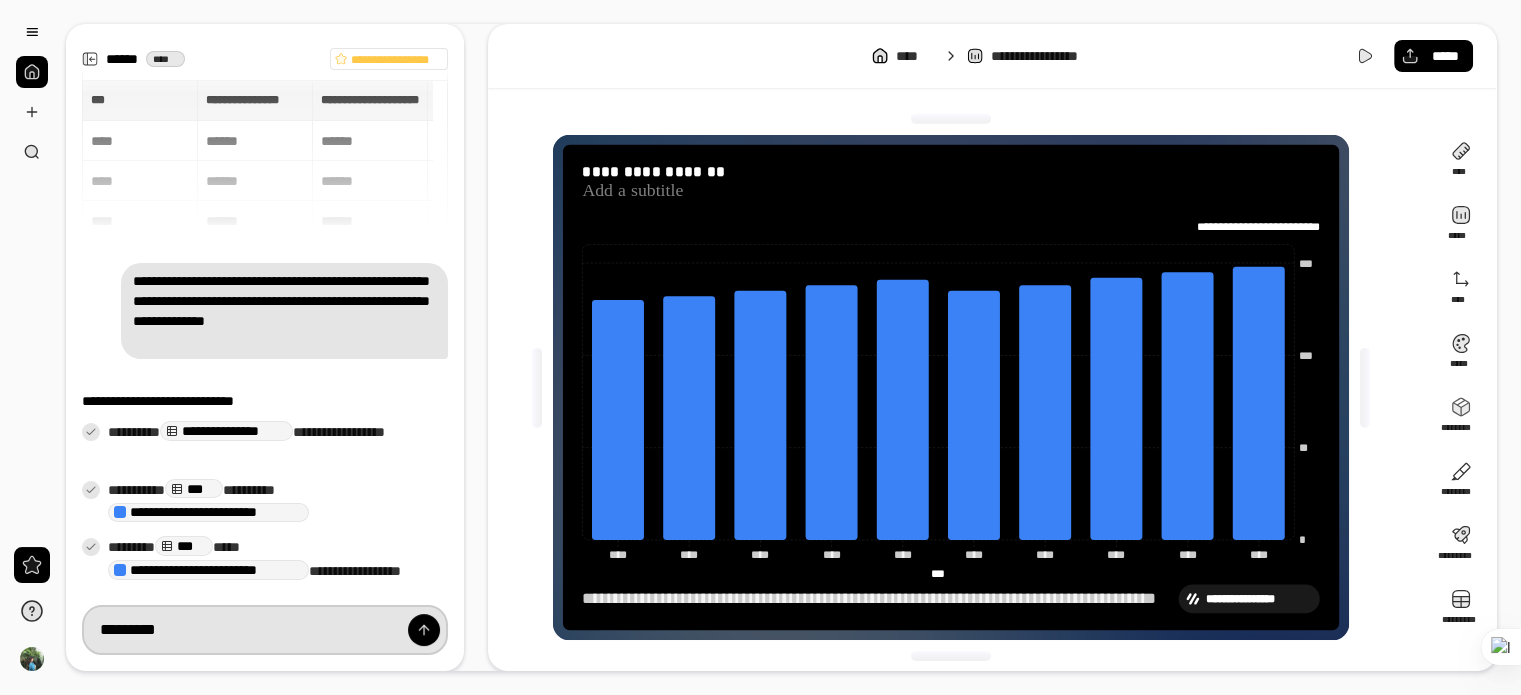 type on "**********" 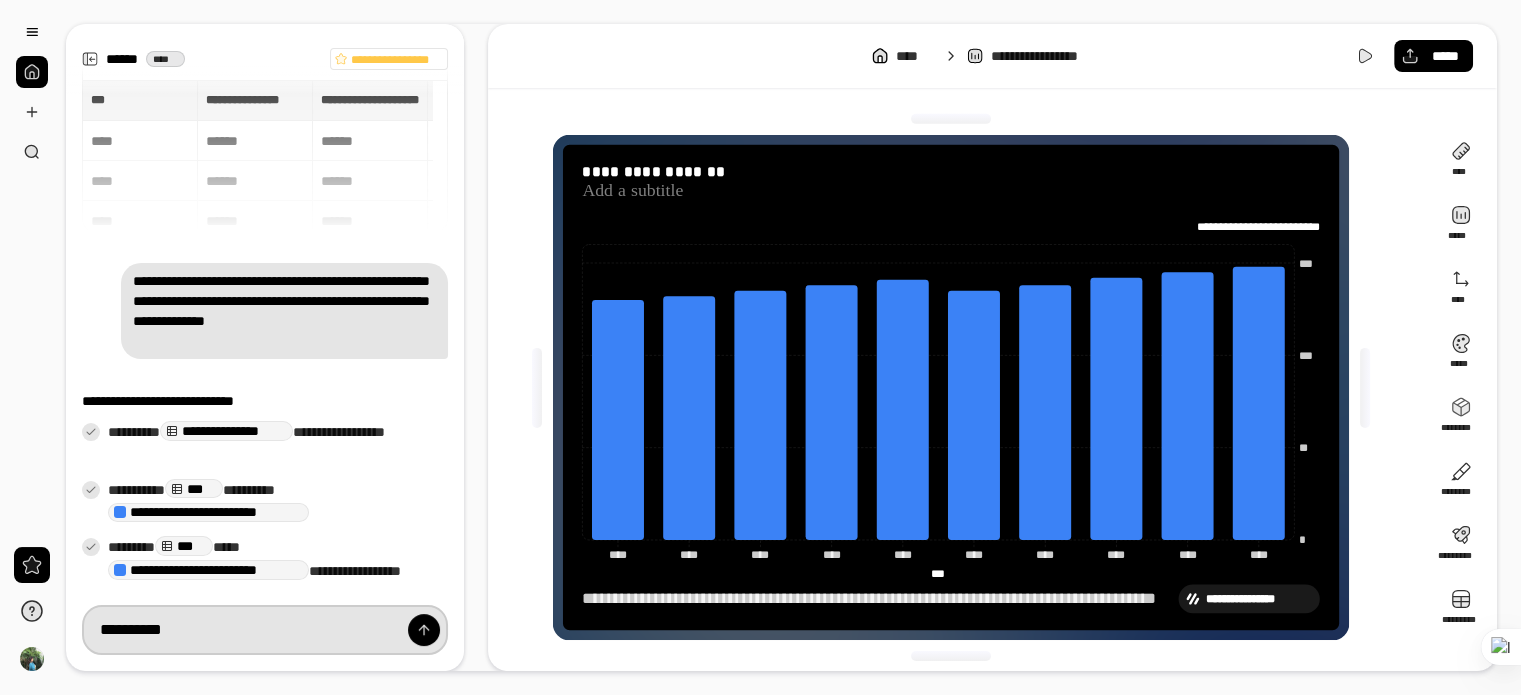 type on "****" 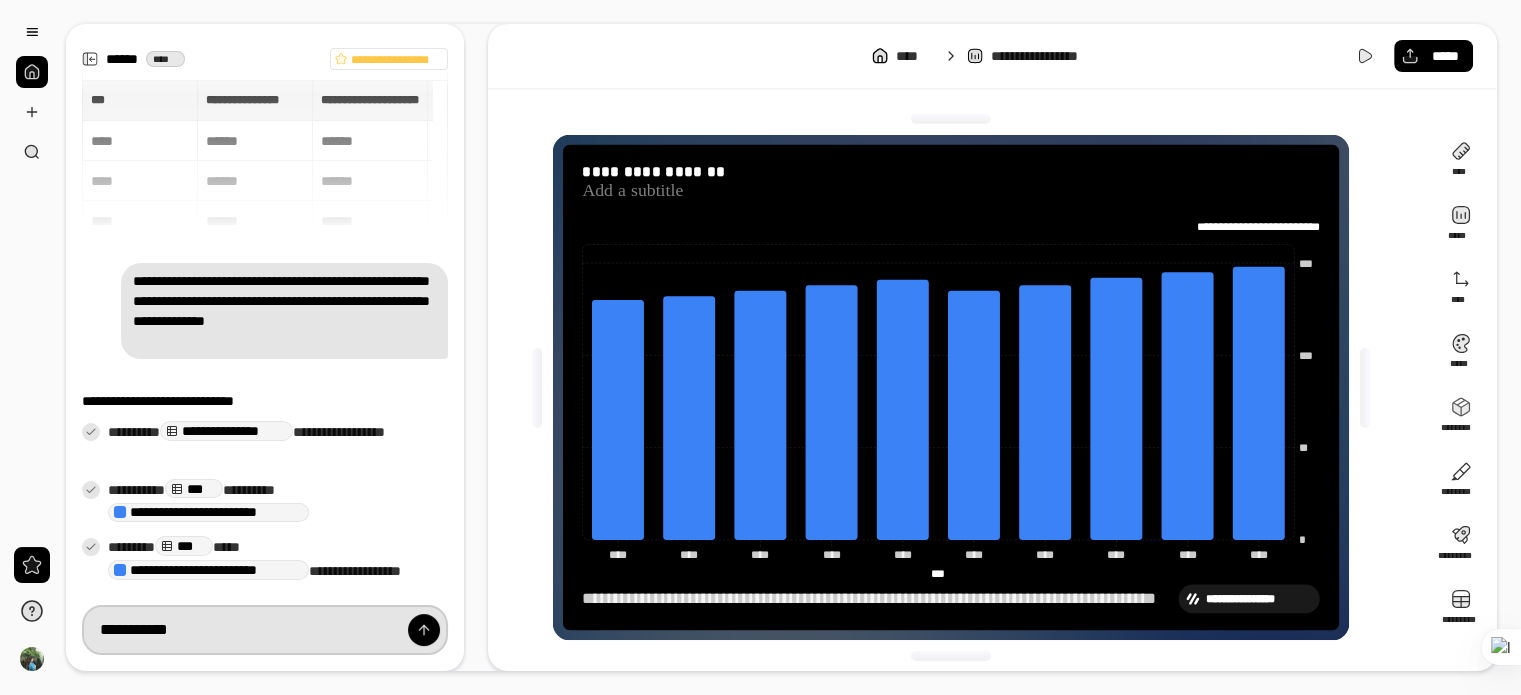 type on "**********" 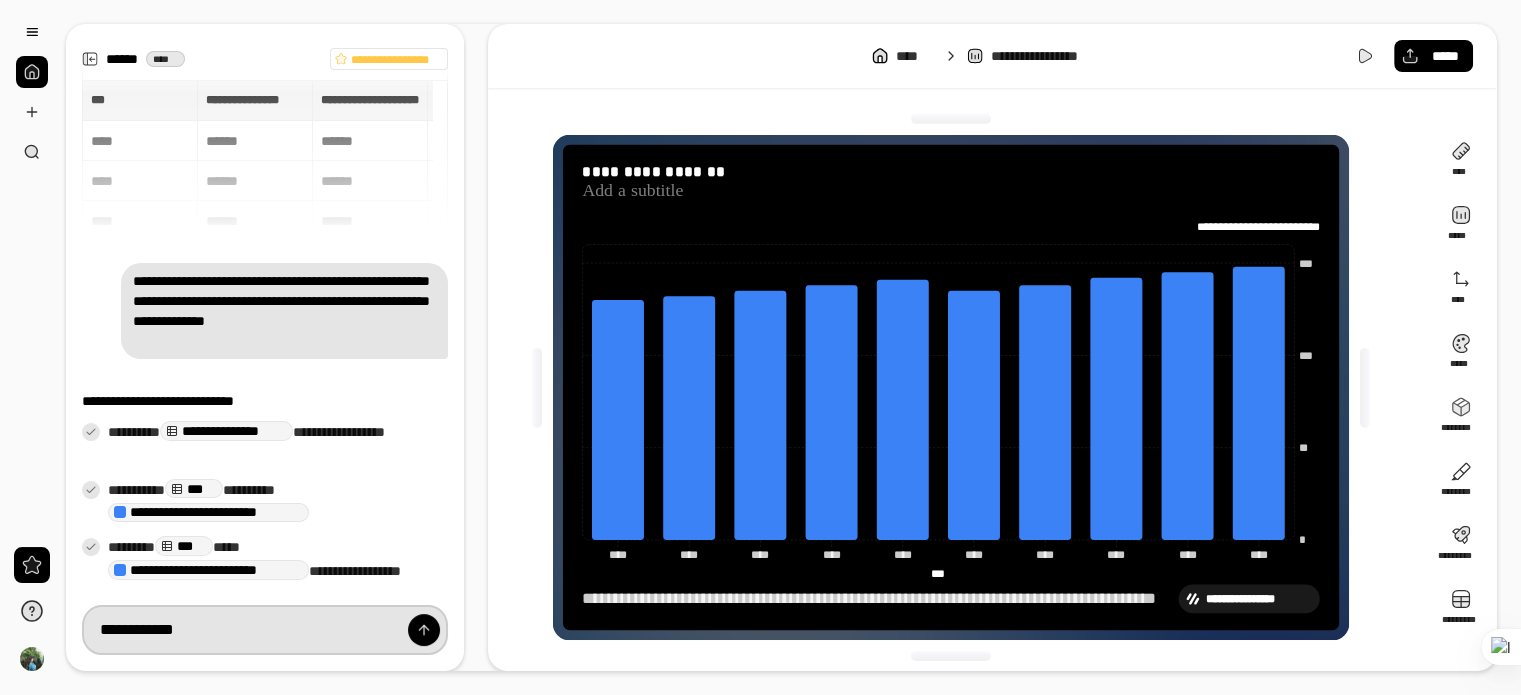 type on "**********" 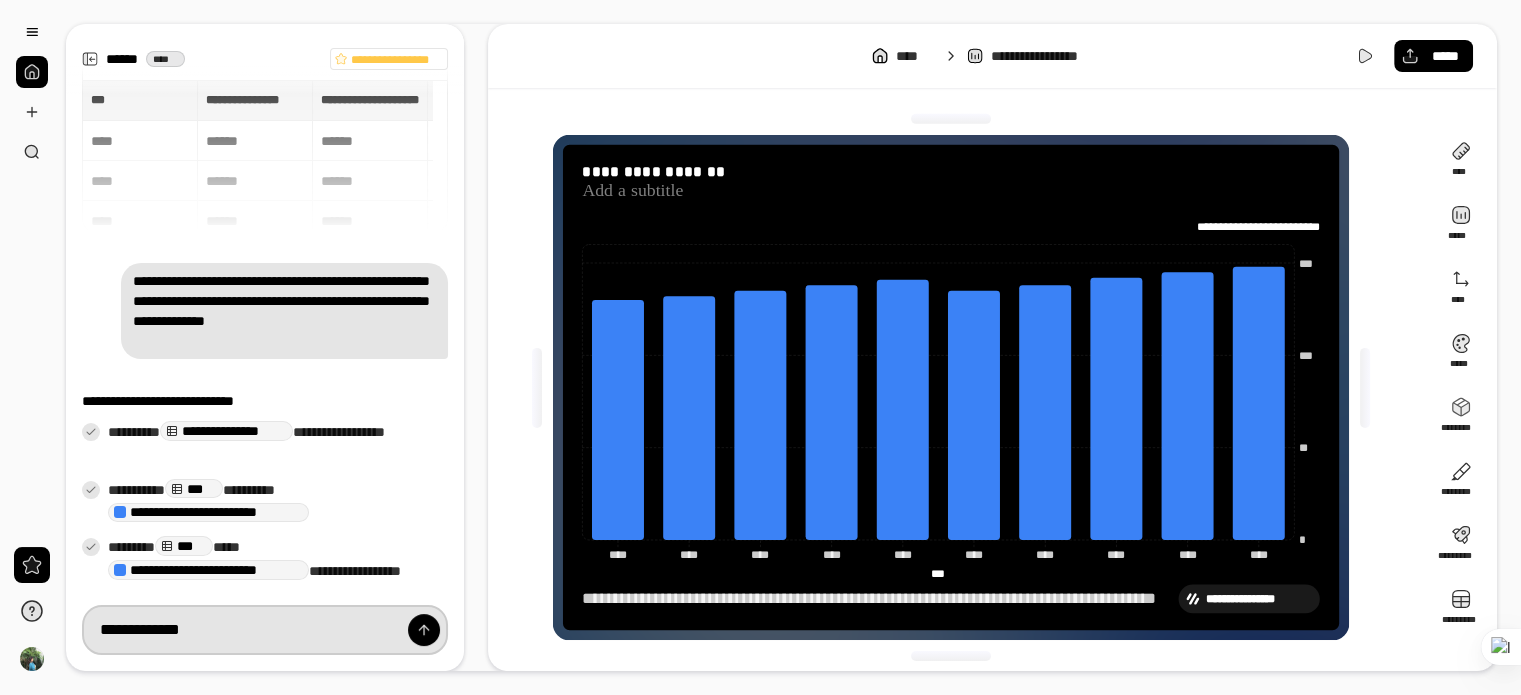 type on "**********" 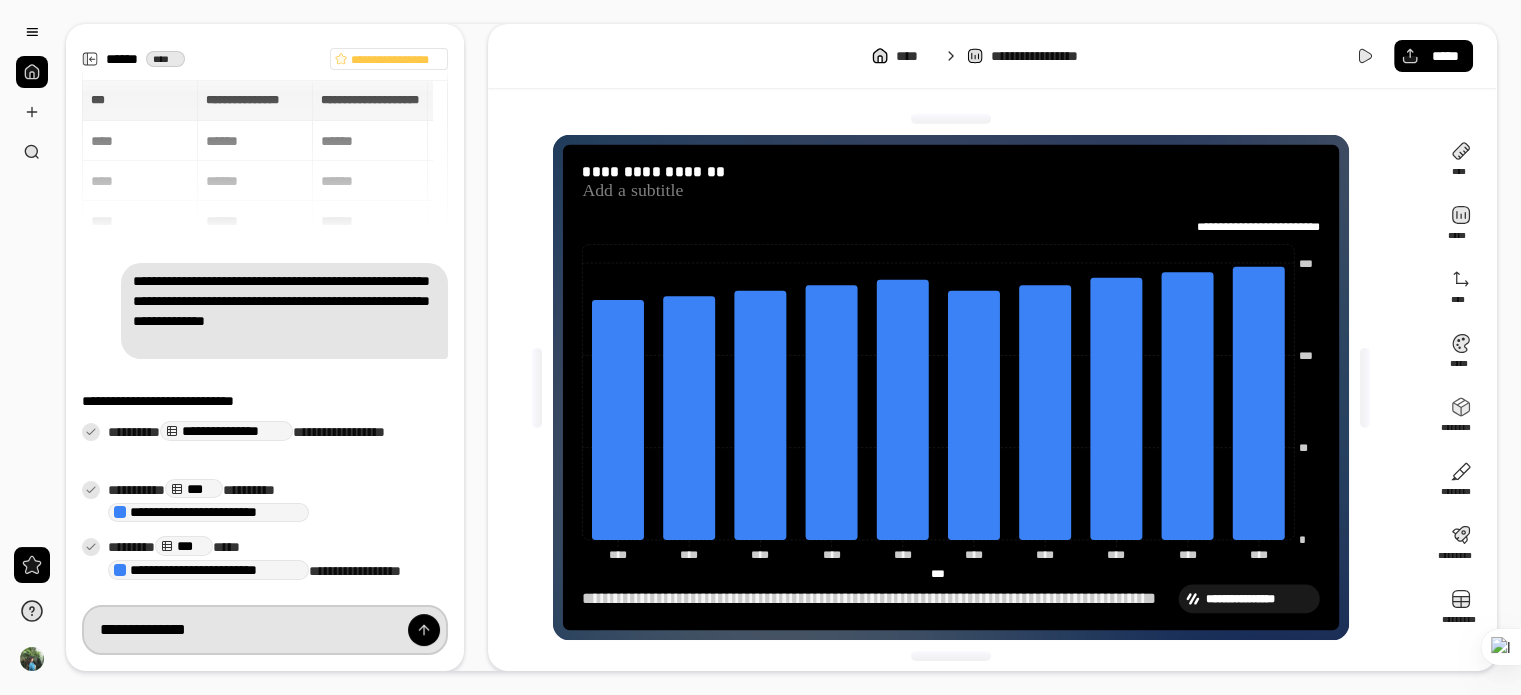 type on "****" 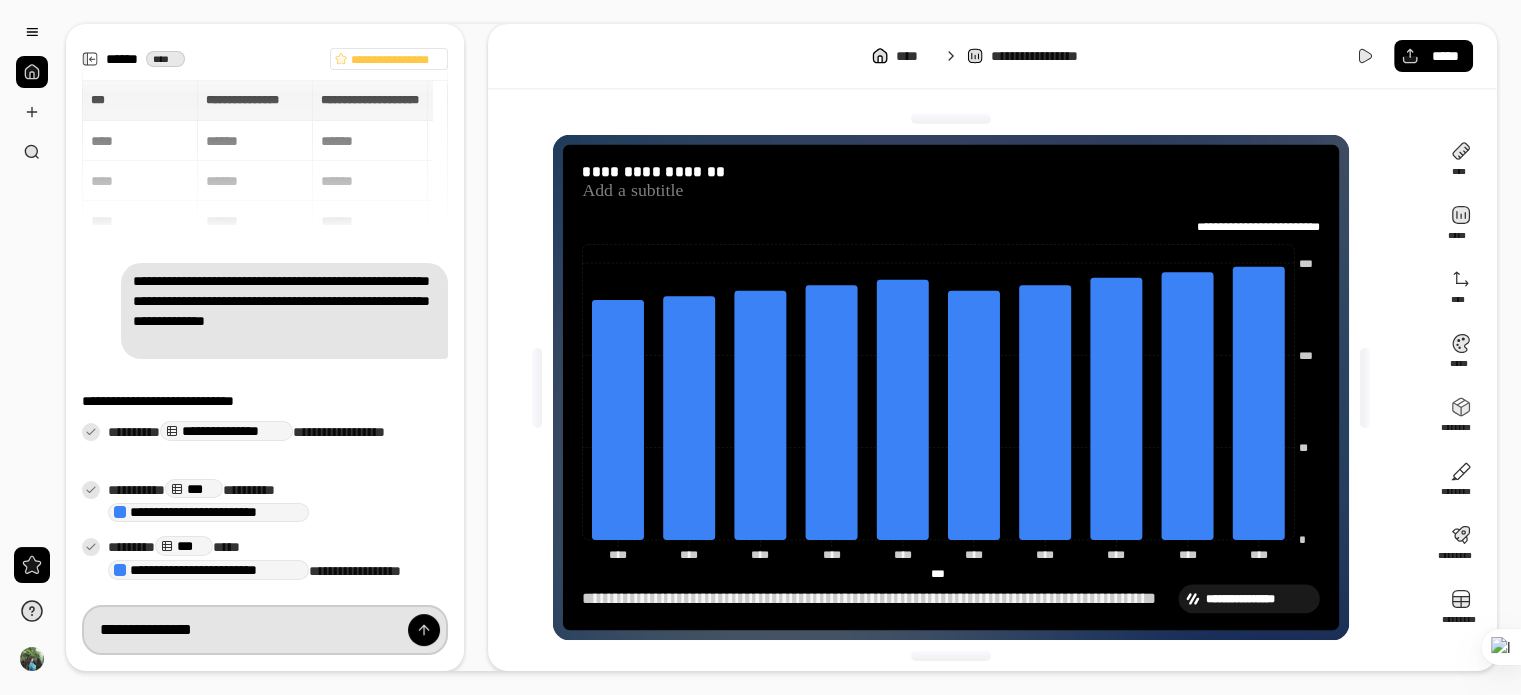 type on "**********" 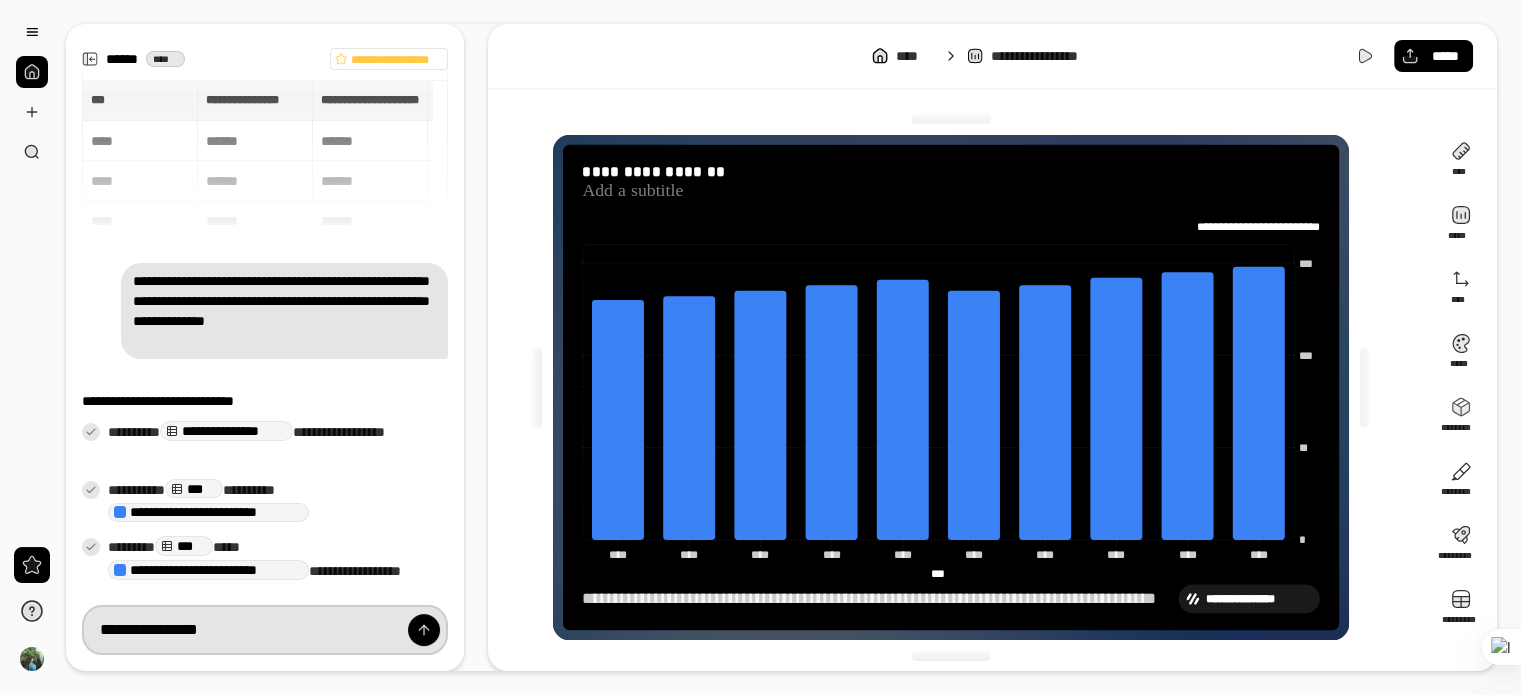 type on "**********" 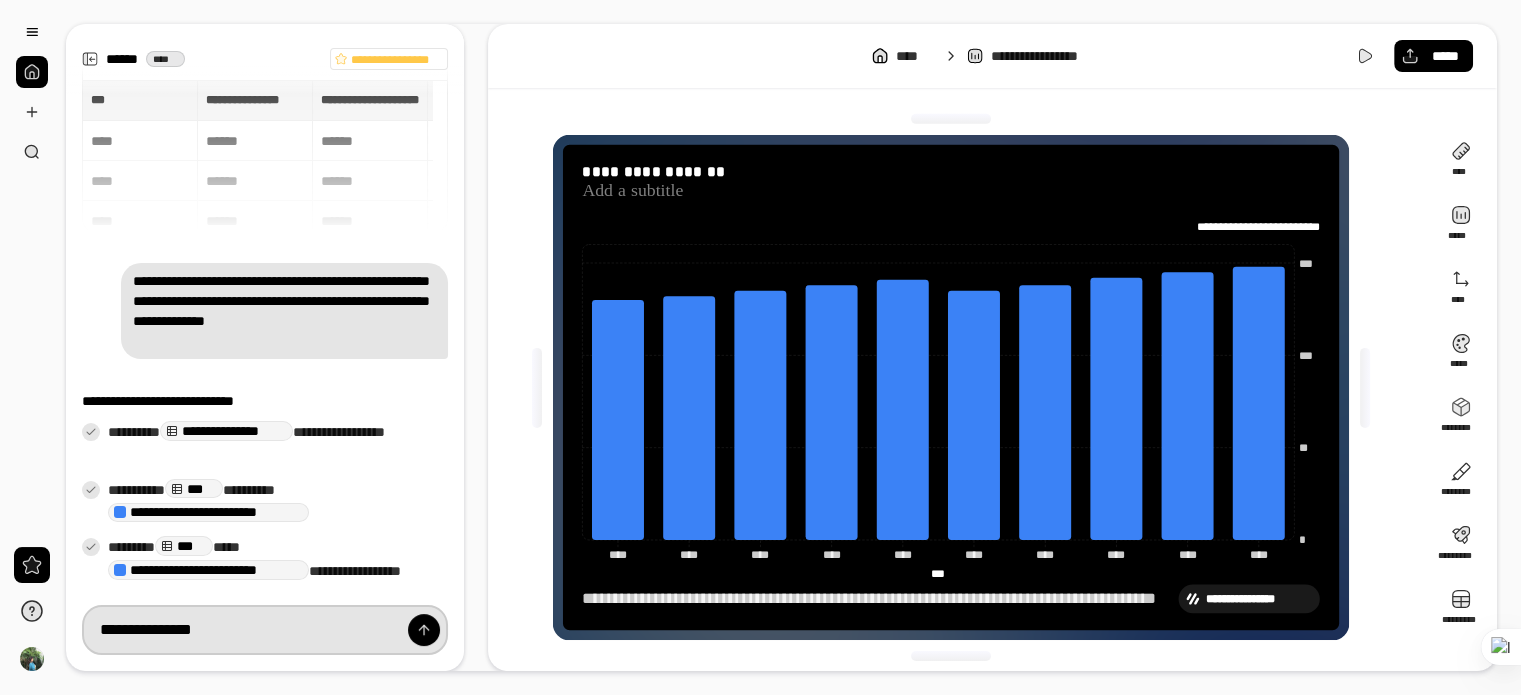 type on "****" 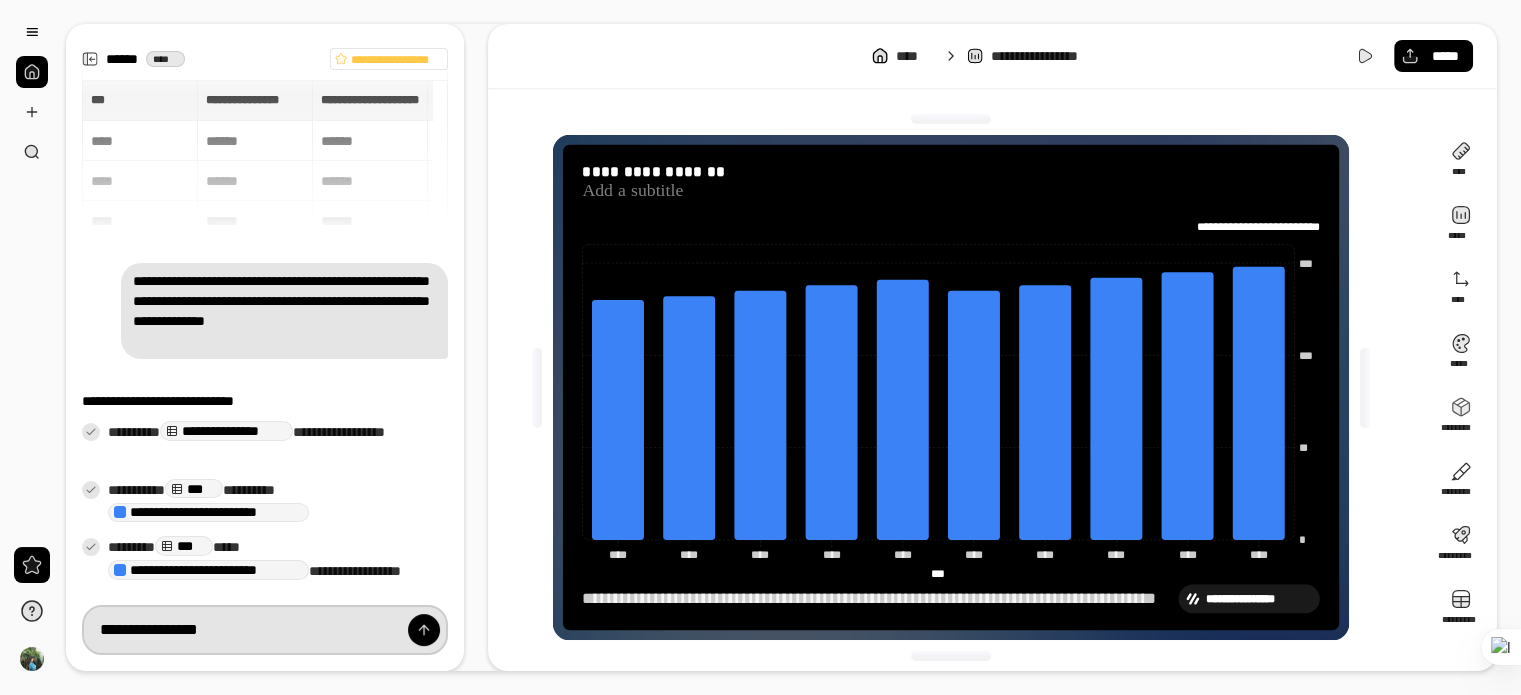 type on "****" 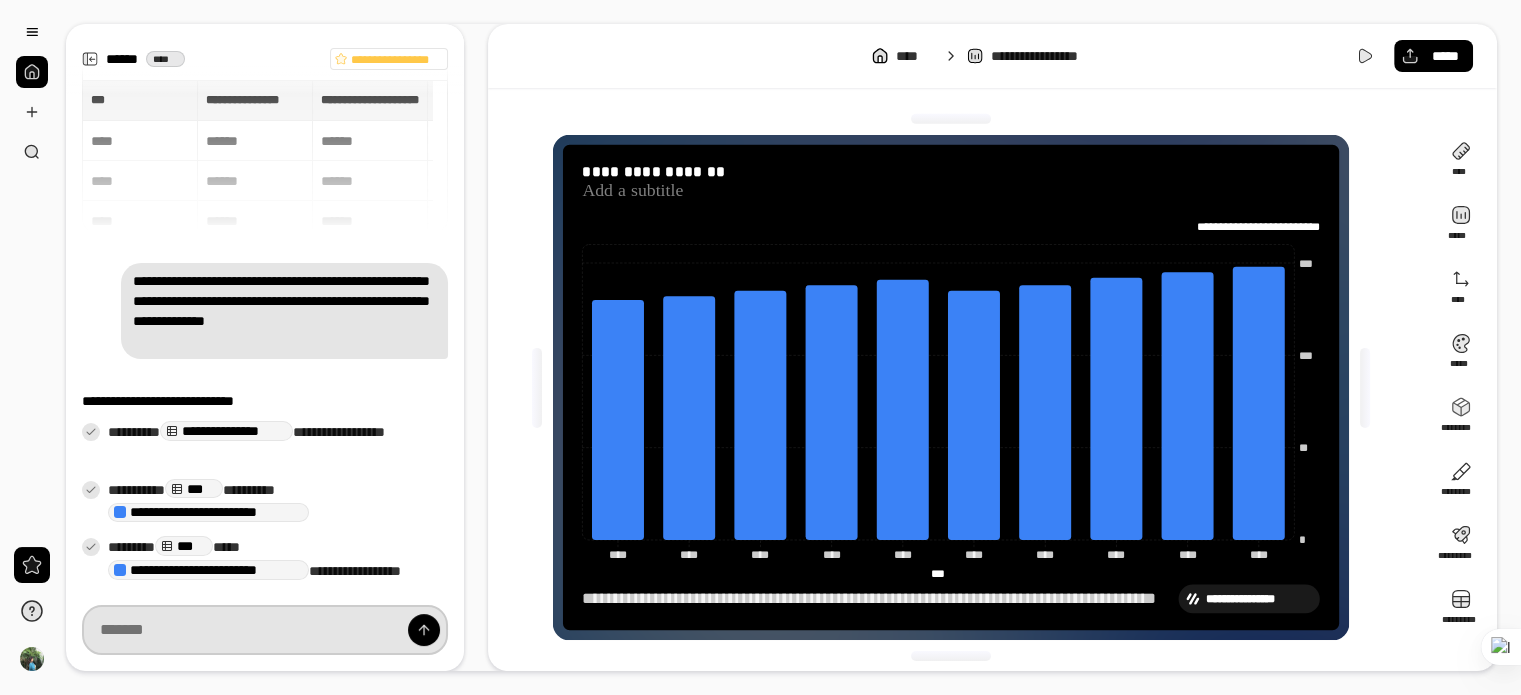 type on "****" 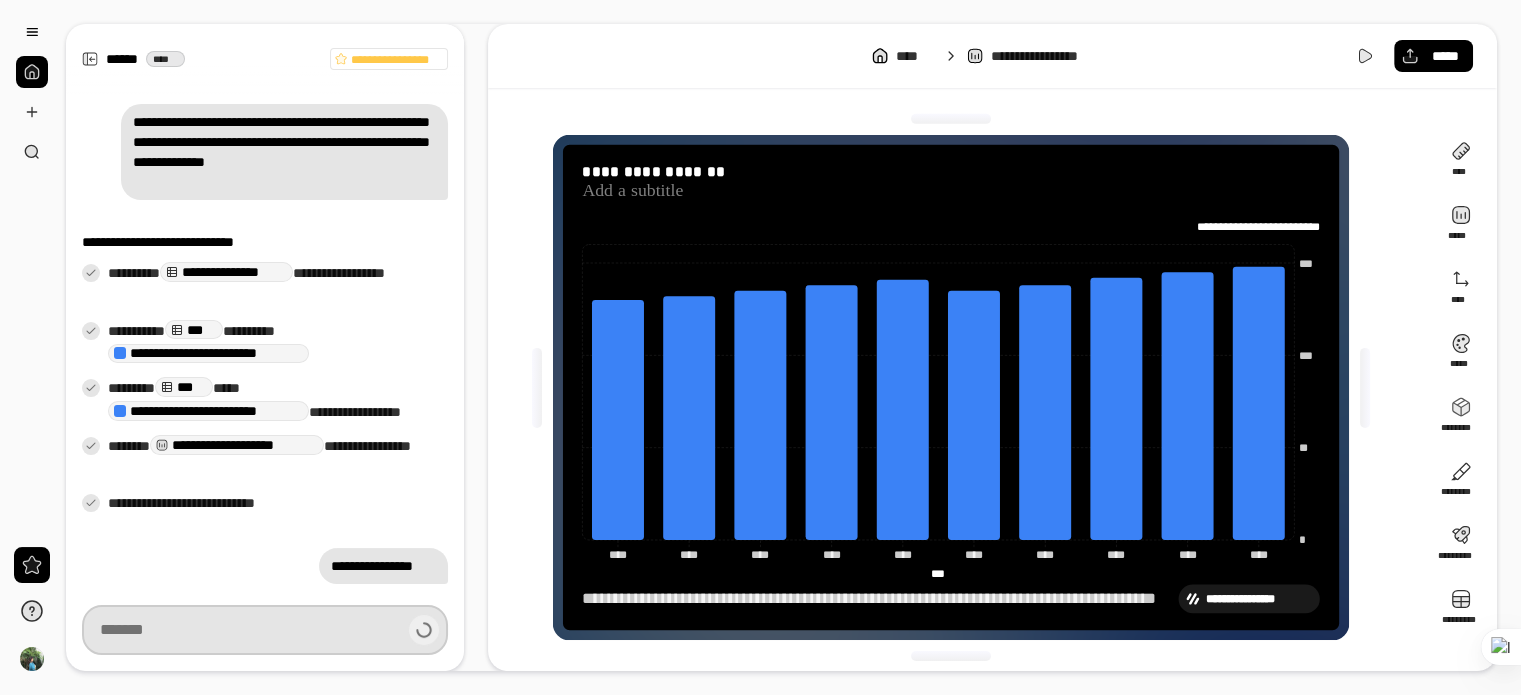 scroll, scrollTop: 161, scrollLeft: 0, axis: vertical 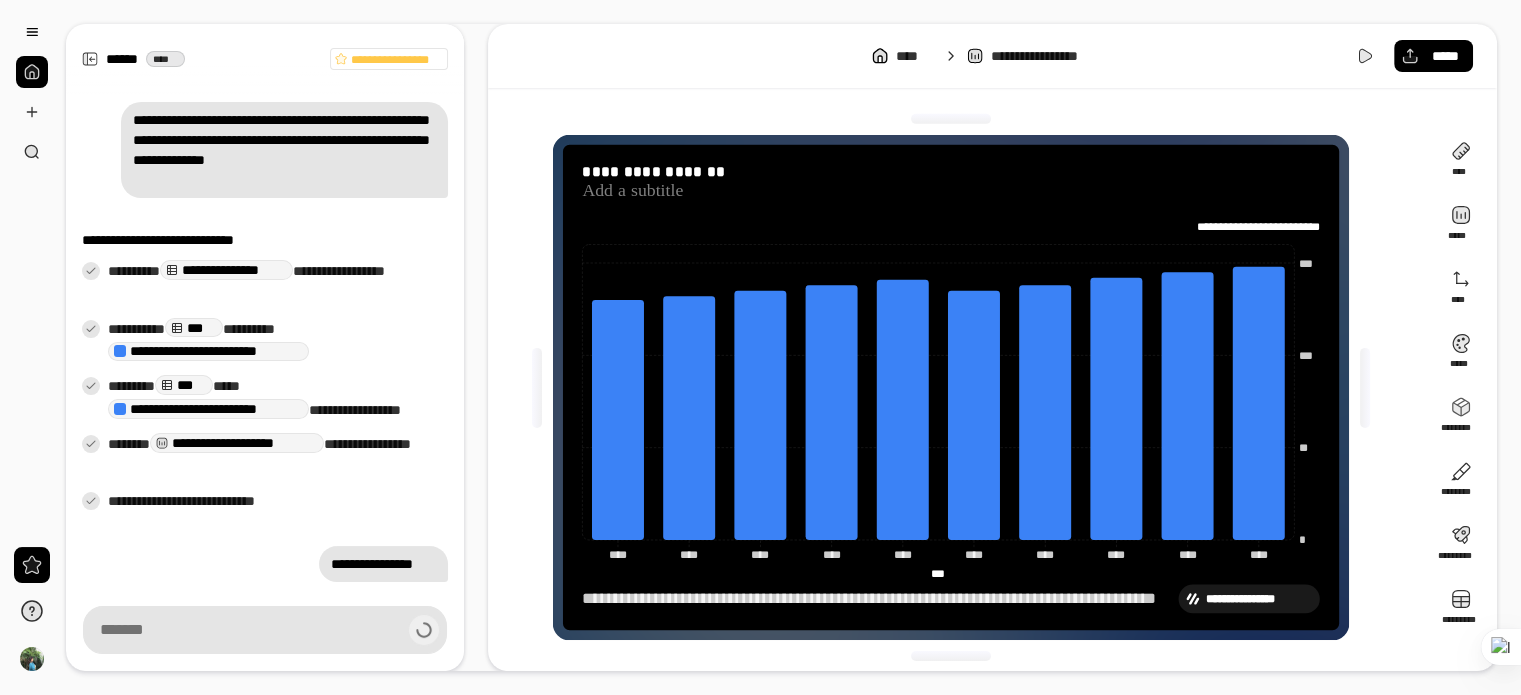 type on "**********" 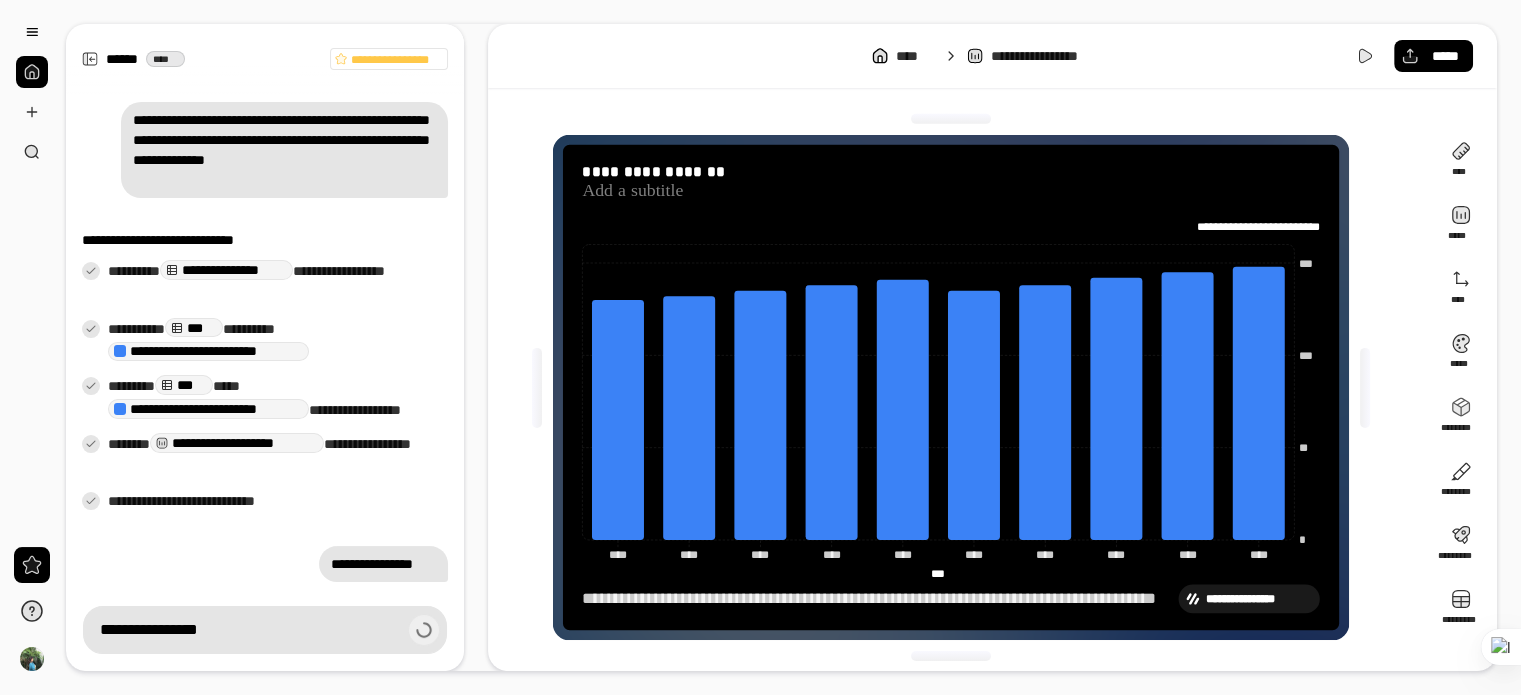 type on "****" 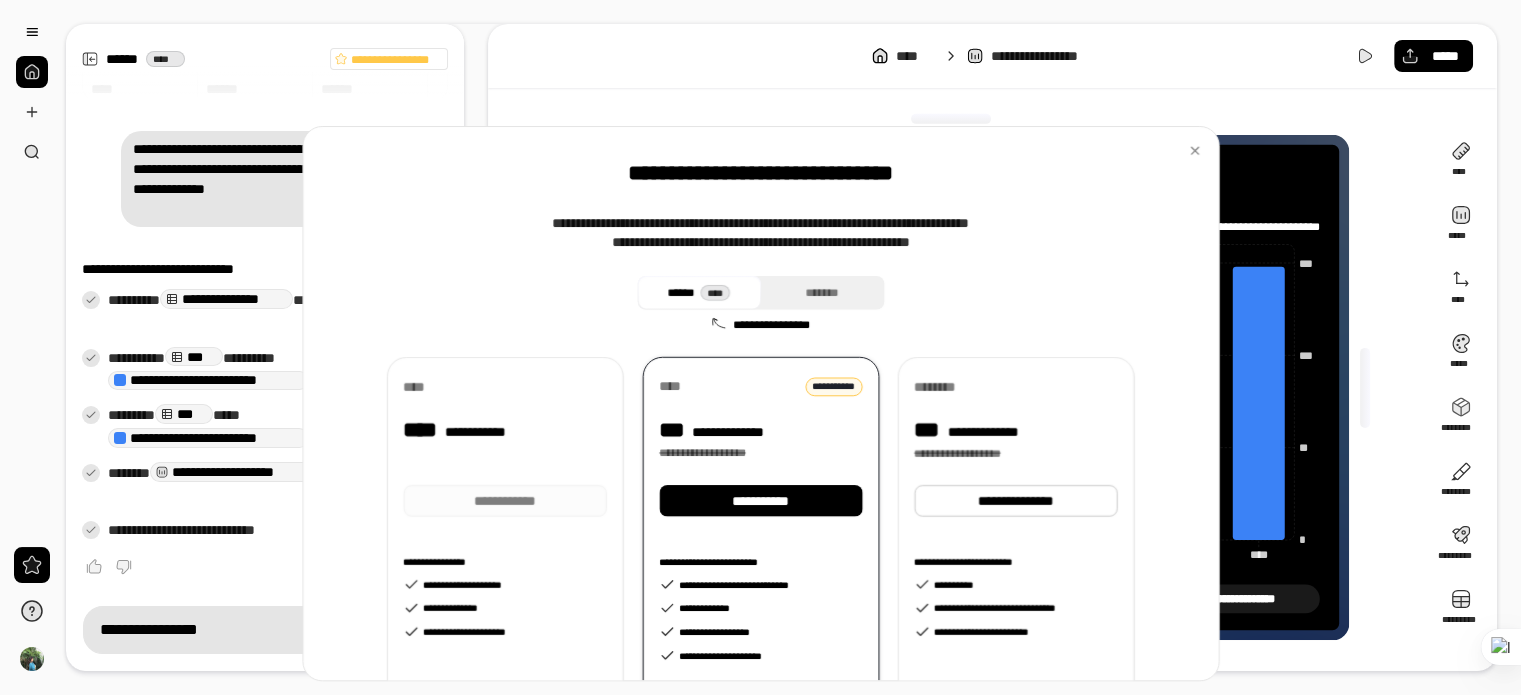 scroll, scrollTop: 131, scrollLeft: 0, axis: vertical 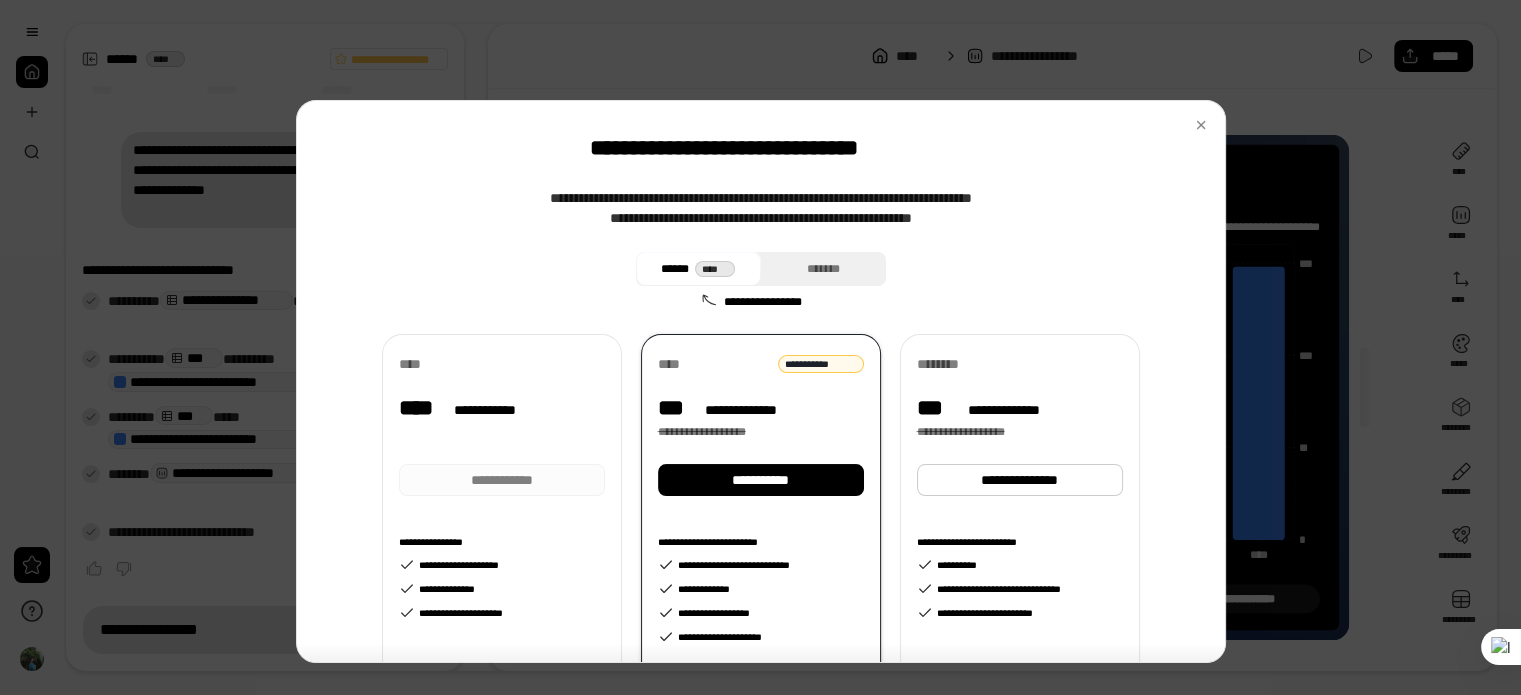 click on "****" at bounding box center [422, 408] 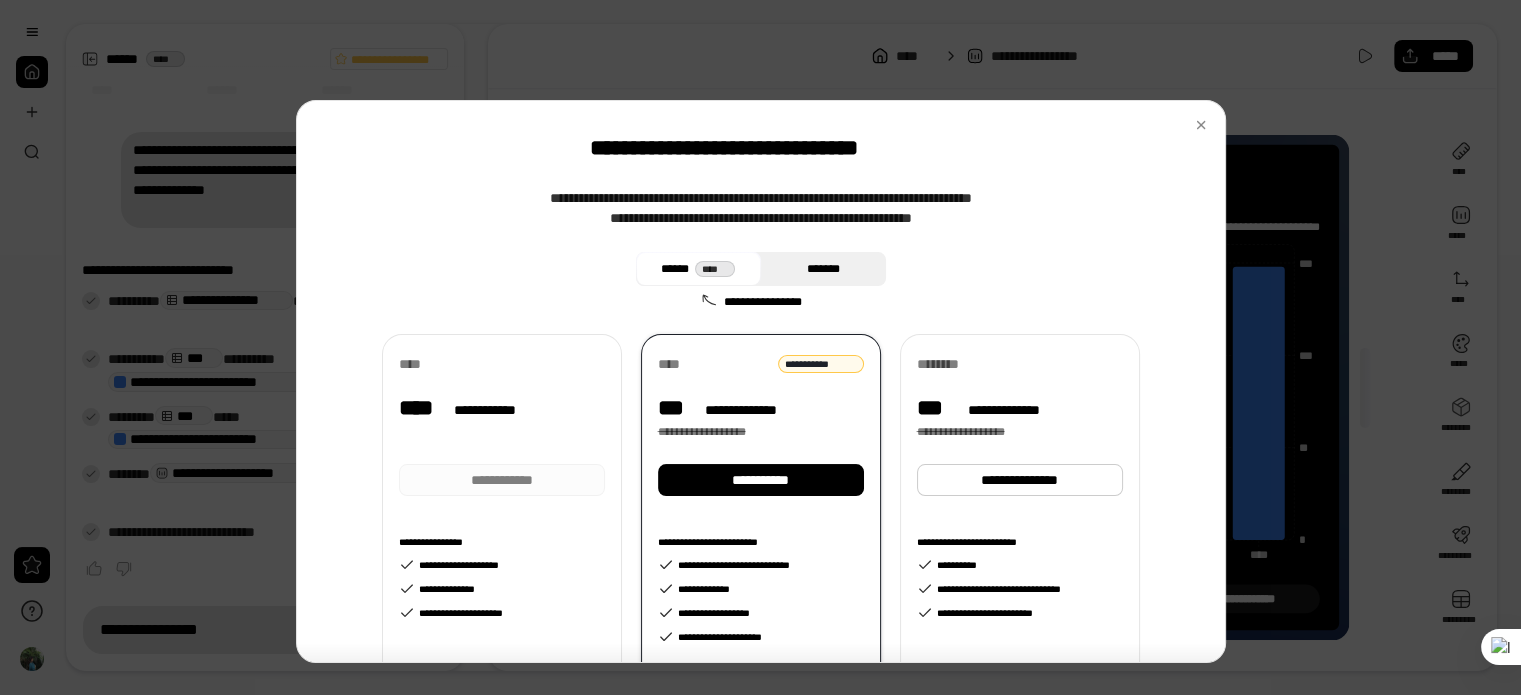 click on "*******" at bounding box center (823, 269) 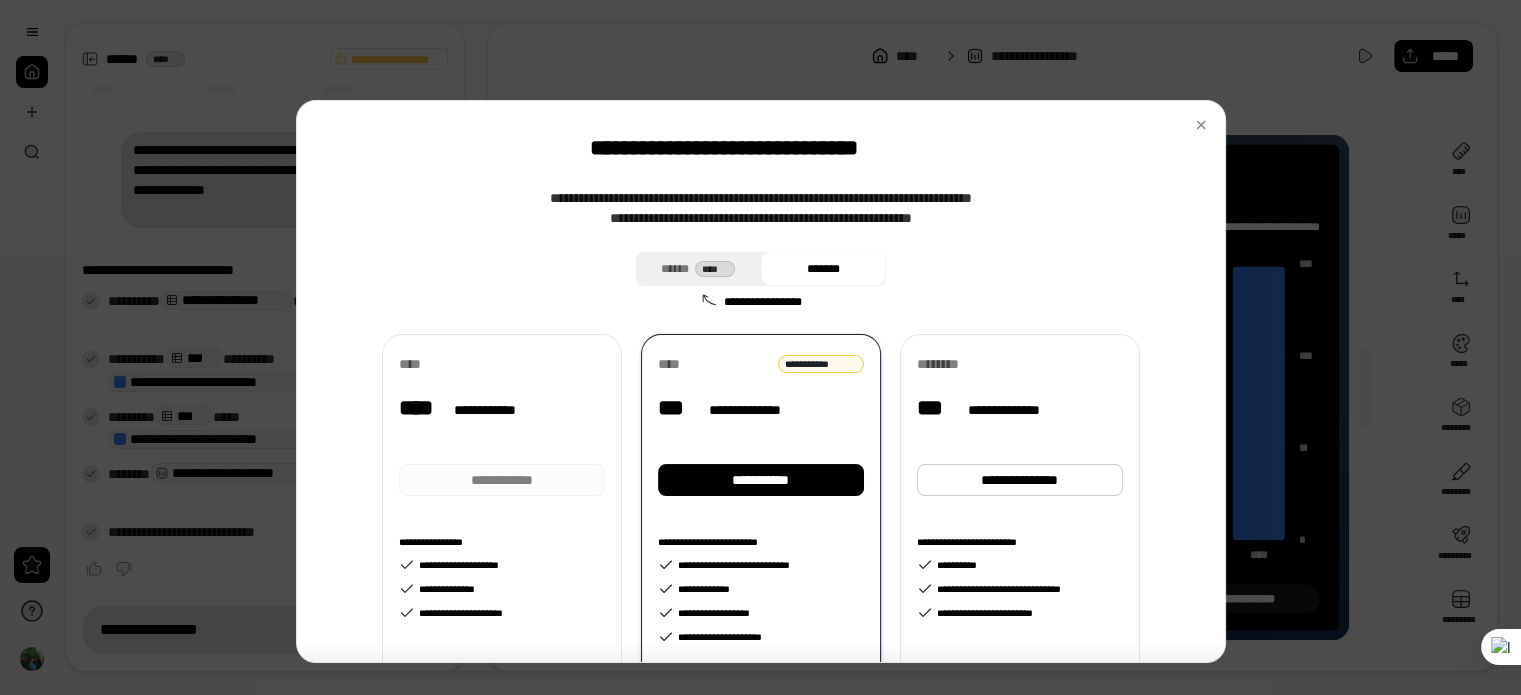 click on "**********" at bounding box center (502, 480) 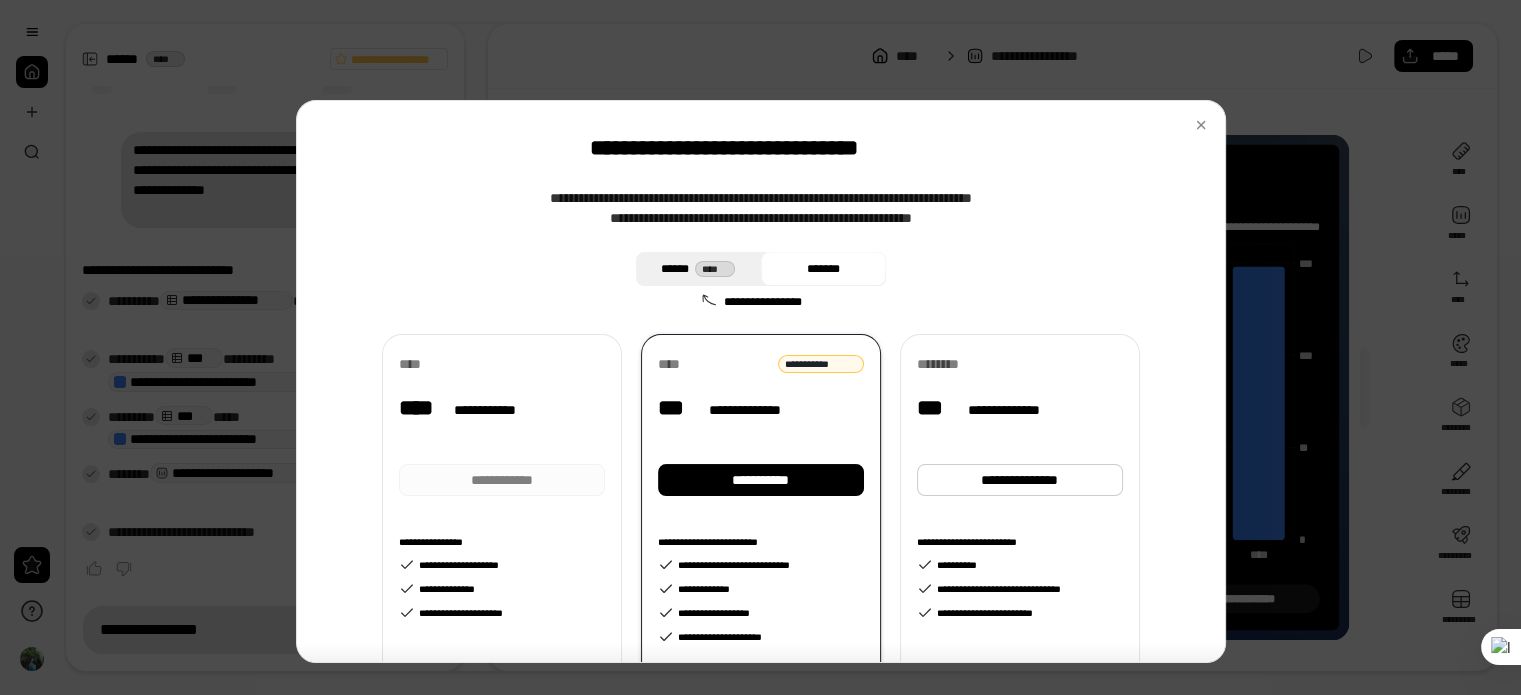 drag, startPoint x: 490, startPoint y: 385, endPoint x: 692, endPoint y: 279, distance: 228.12277 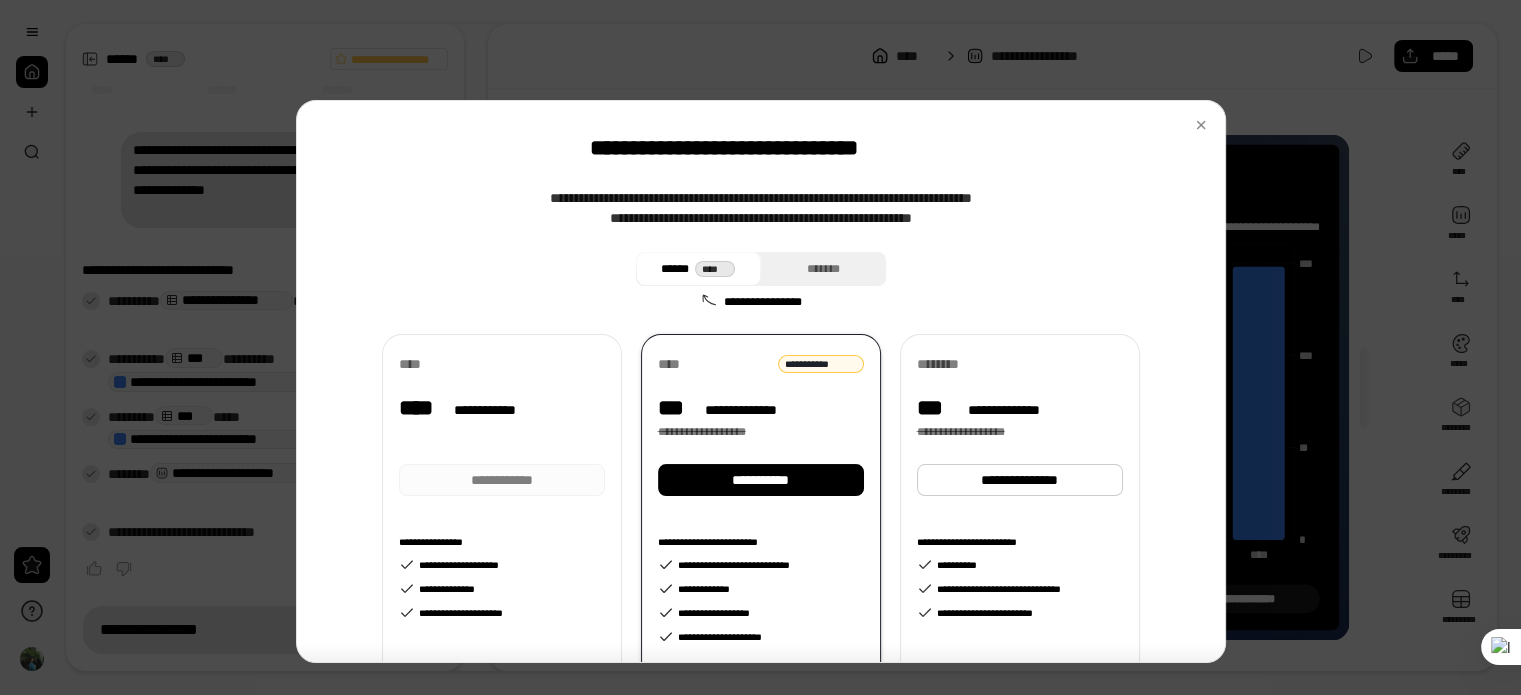 click on "**********" at bounding box center (0, 0) 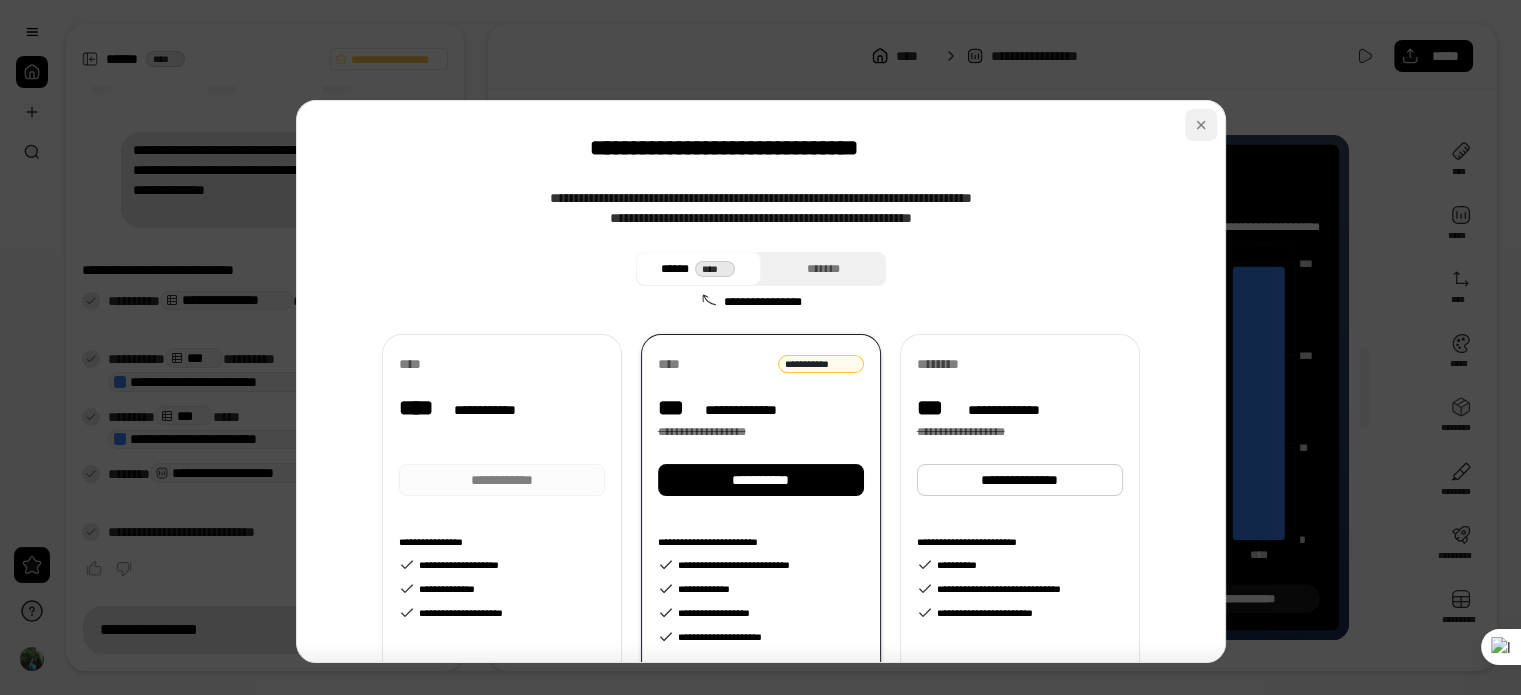 click at bounding box center (1201, 125) 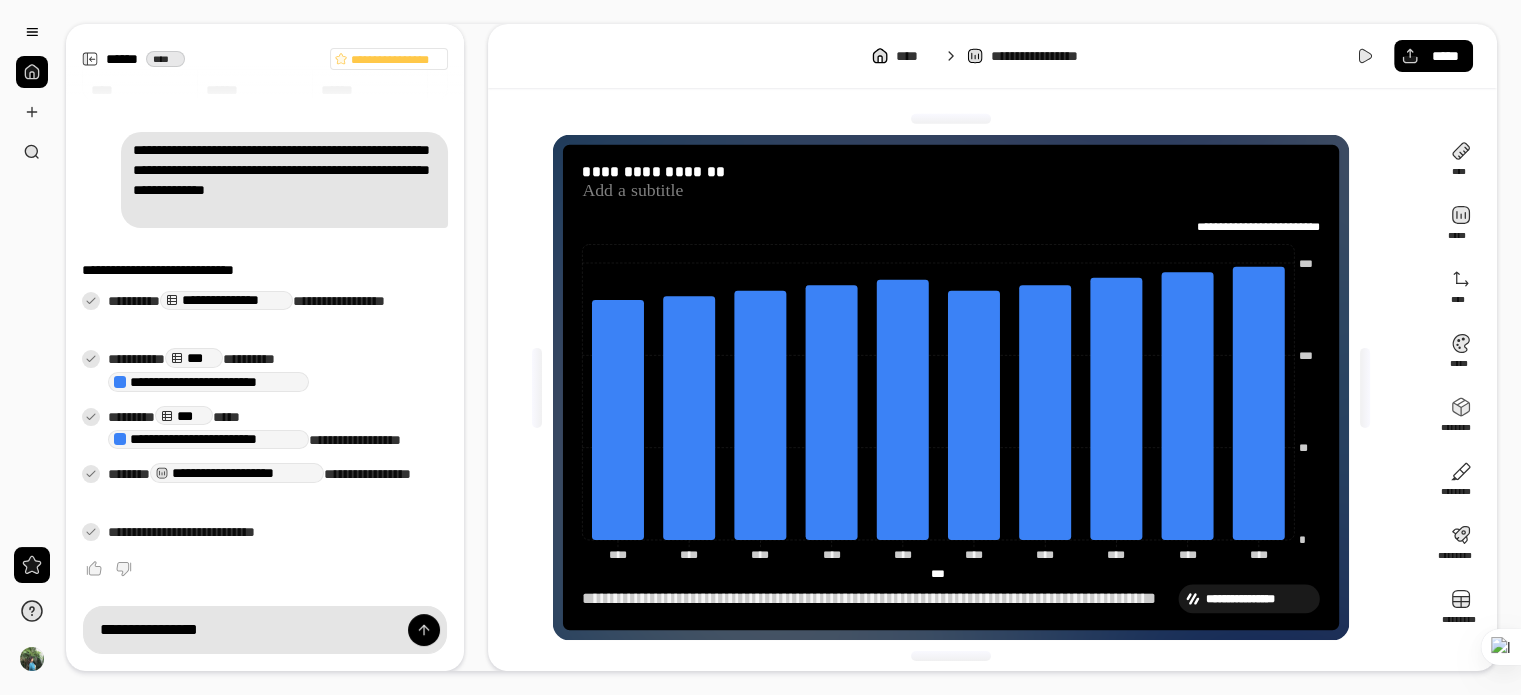 type on "****" 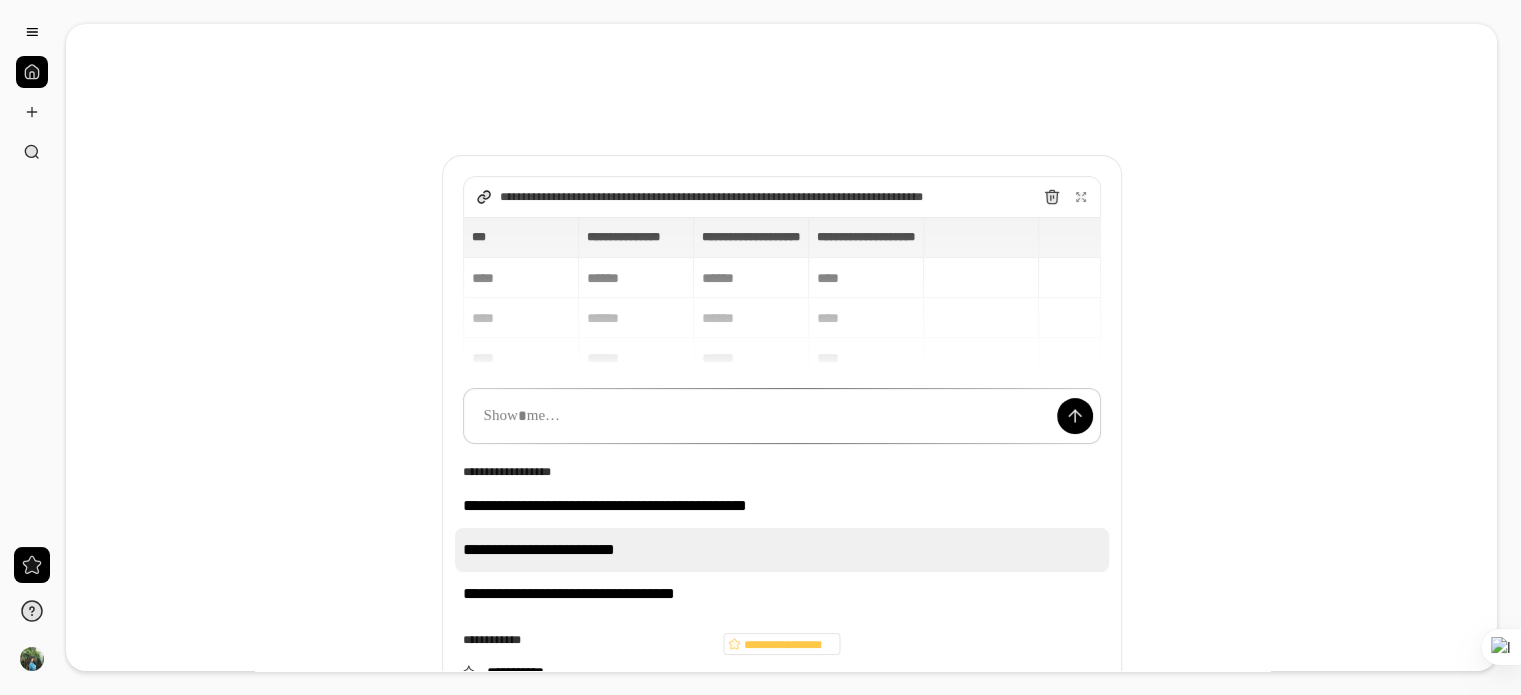 click on "**********" at bounding box center (782, 550) 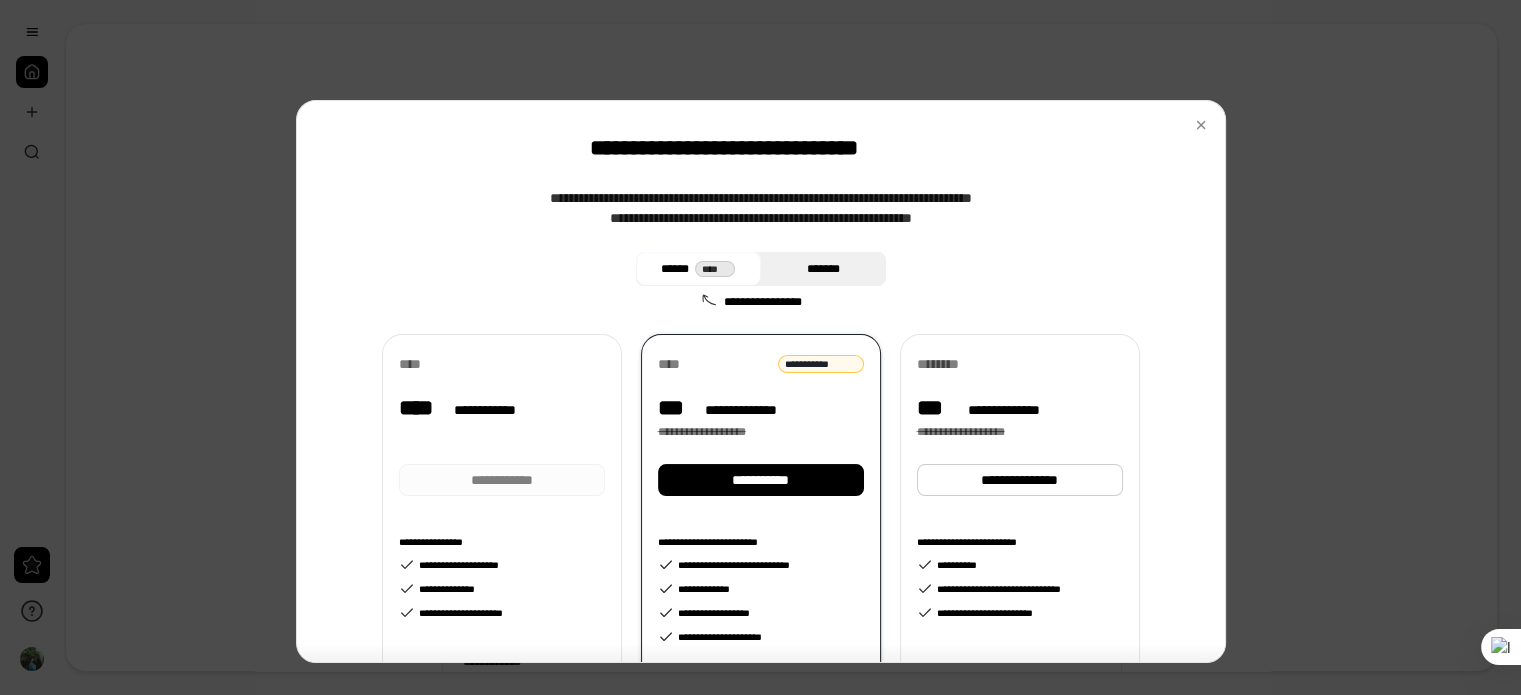 click on "**********" at bounding box center (761, 458) 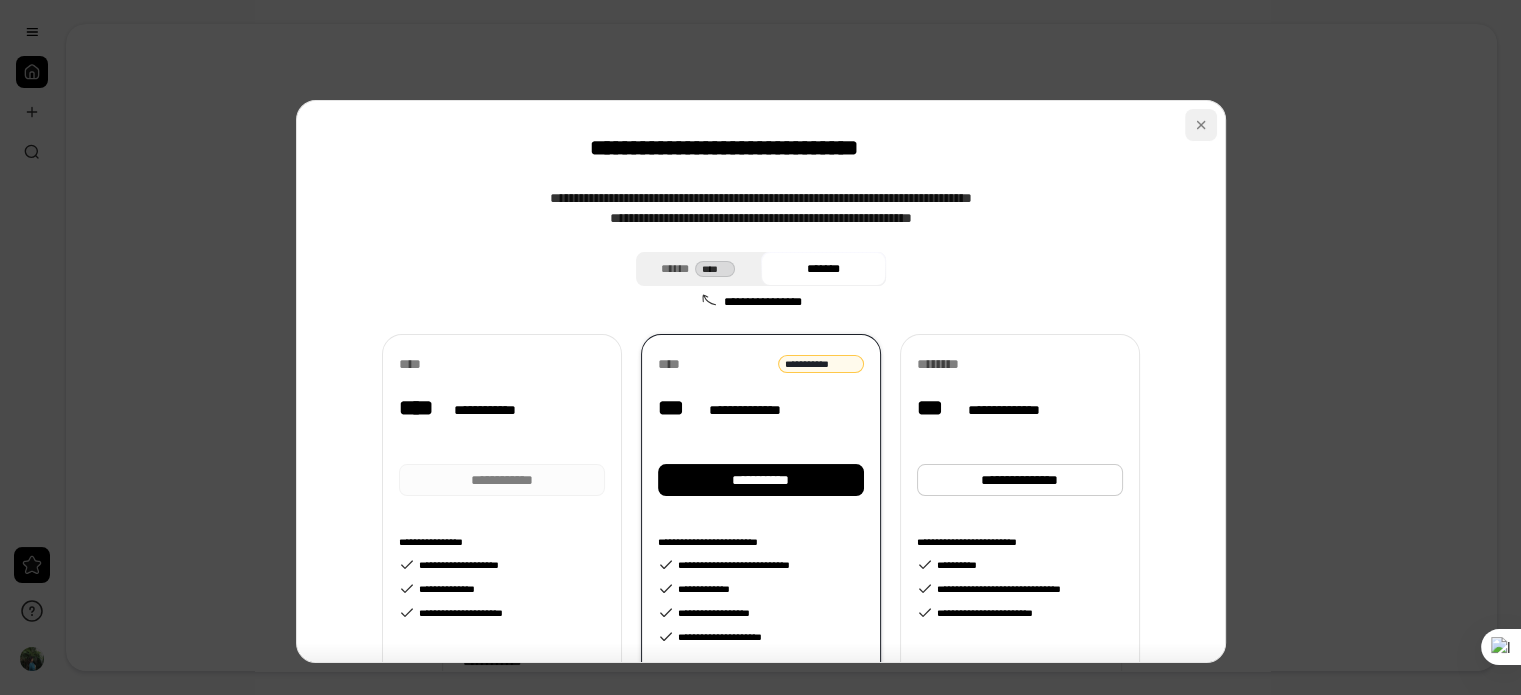 click at bounding box center (1201, 125) 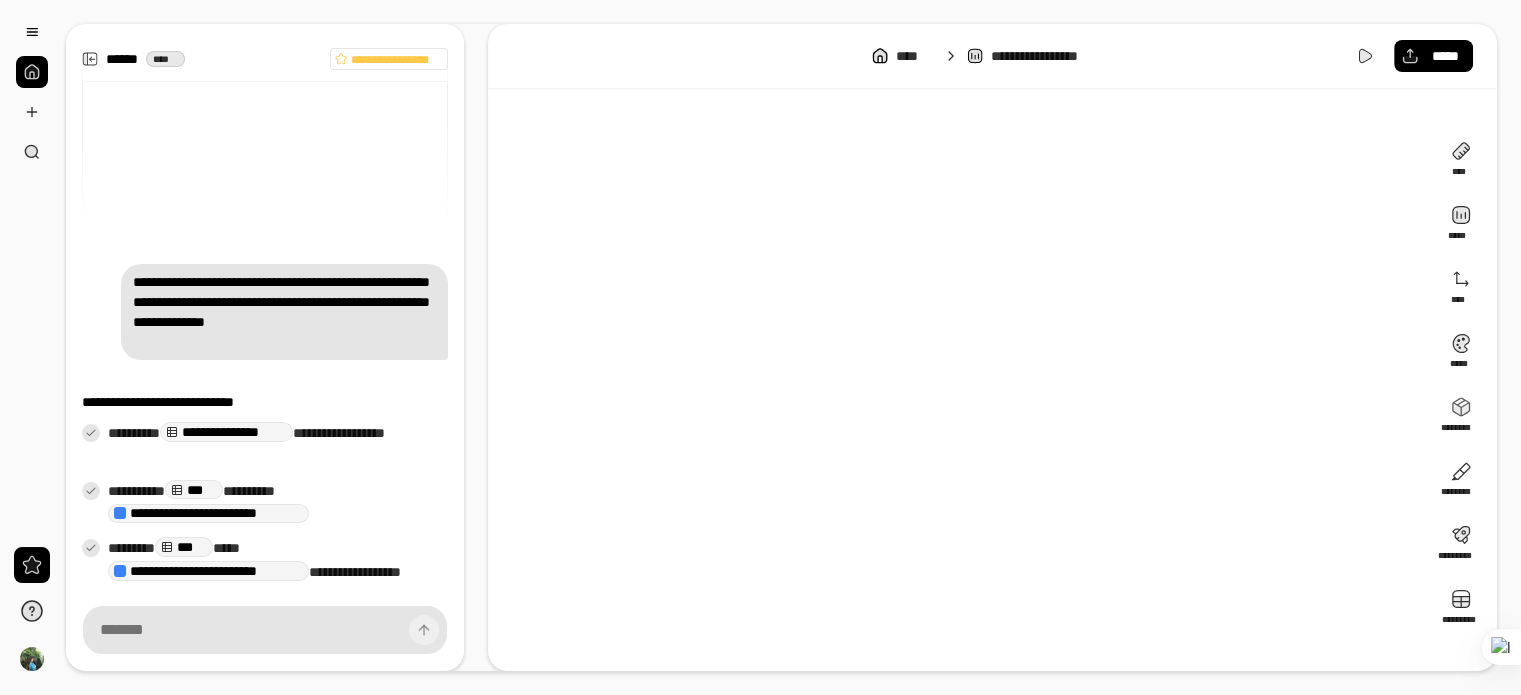 scroll, scrollTop: 131, scrollLeft: 0, axis: vertical 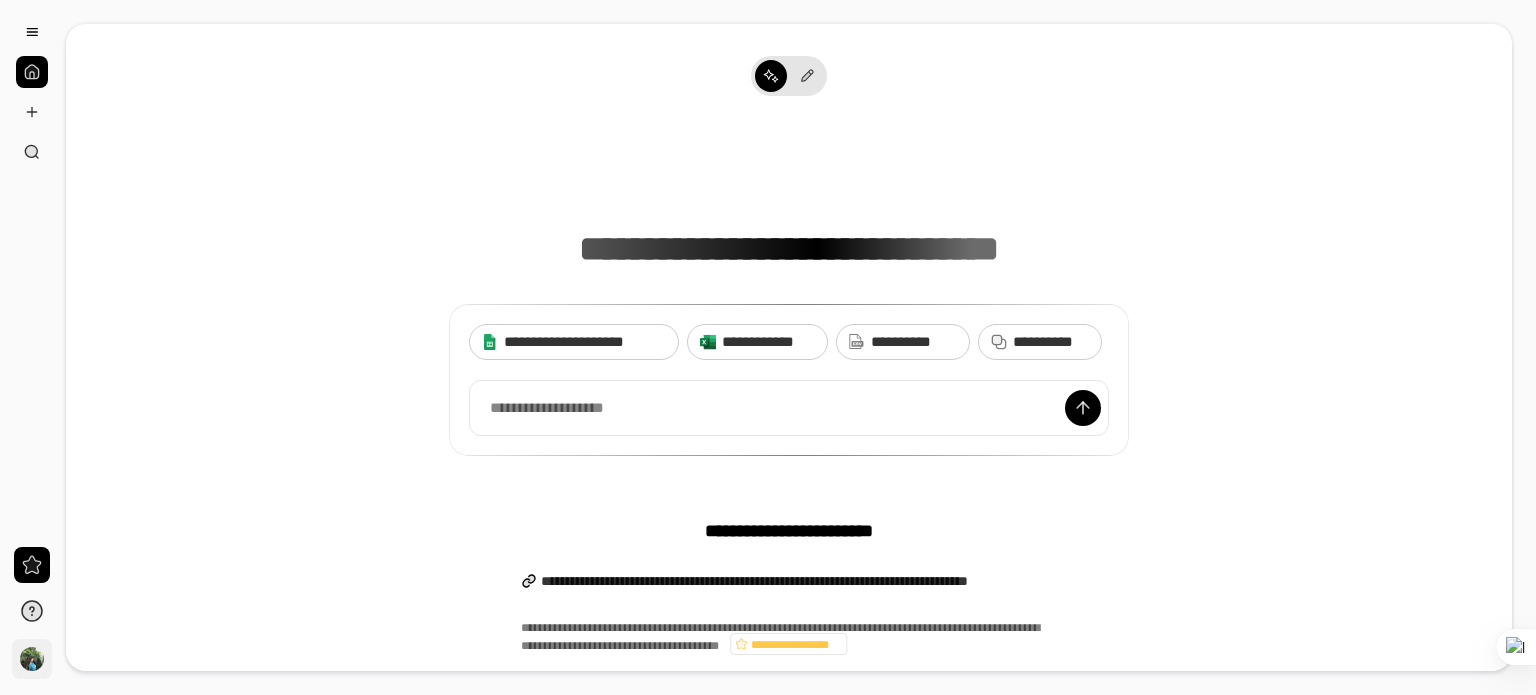 click on "**" at bounding box center (32, 659) 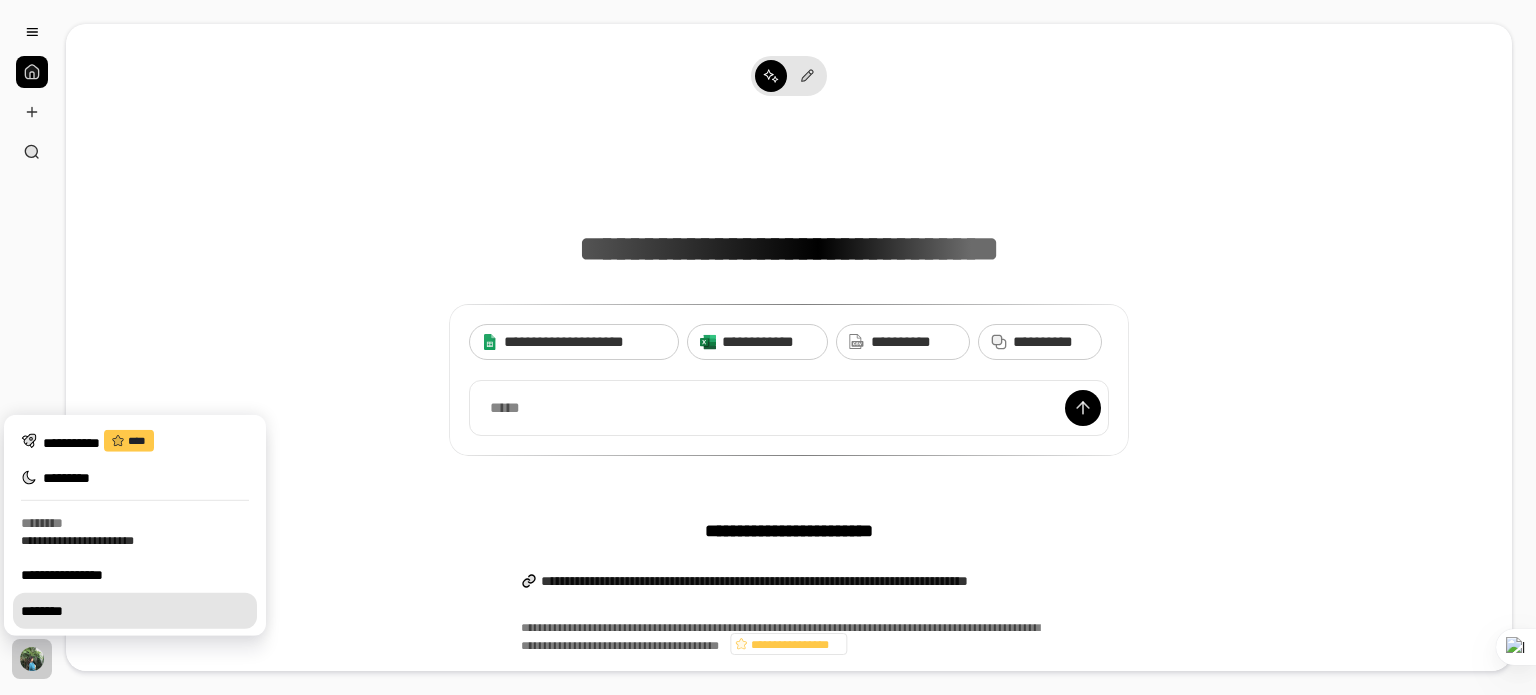 click on "********" at bounding box center (135, 611) 